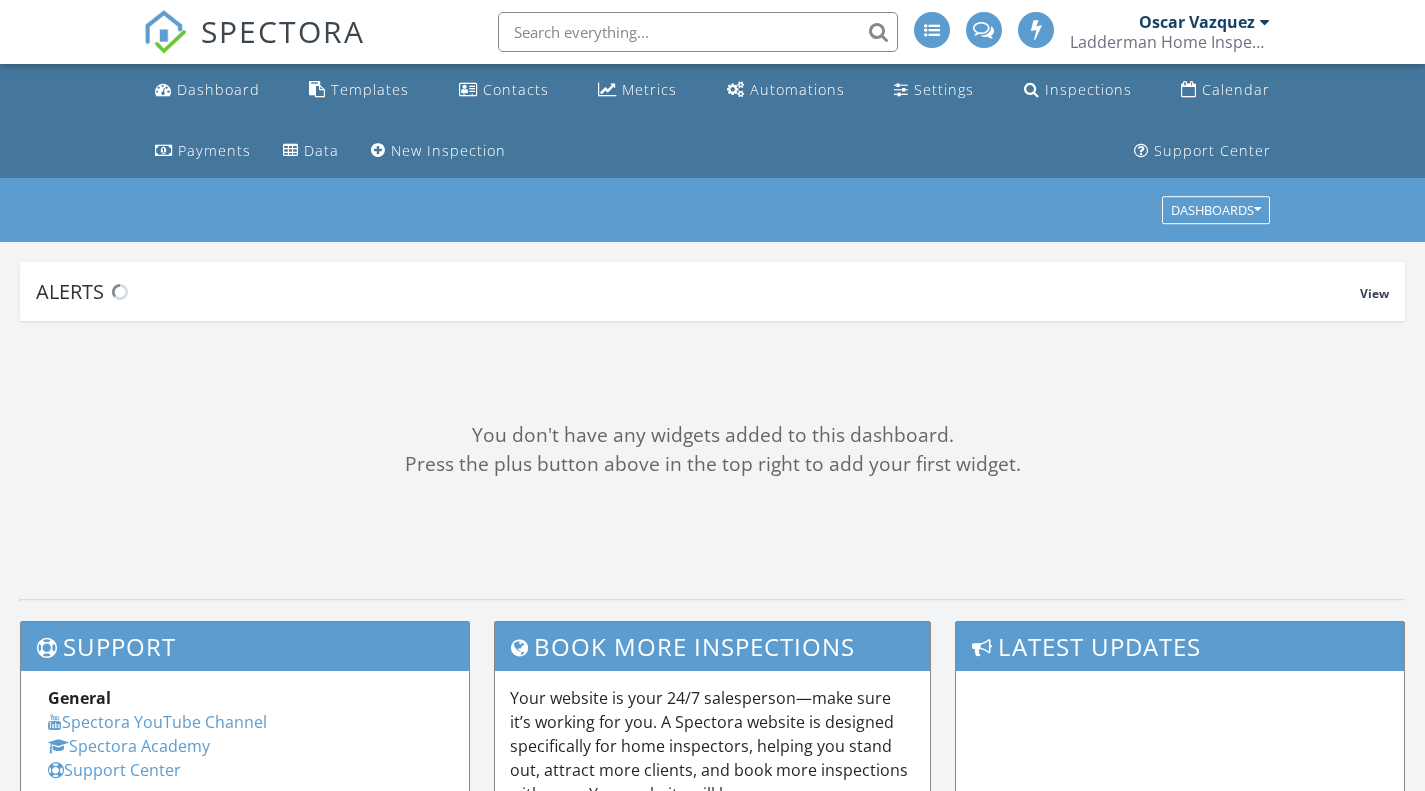 scroll, scrollTop: 0, scrollLeft: 0, axis: both 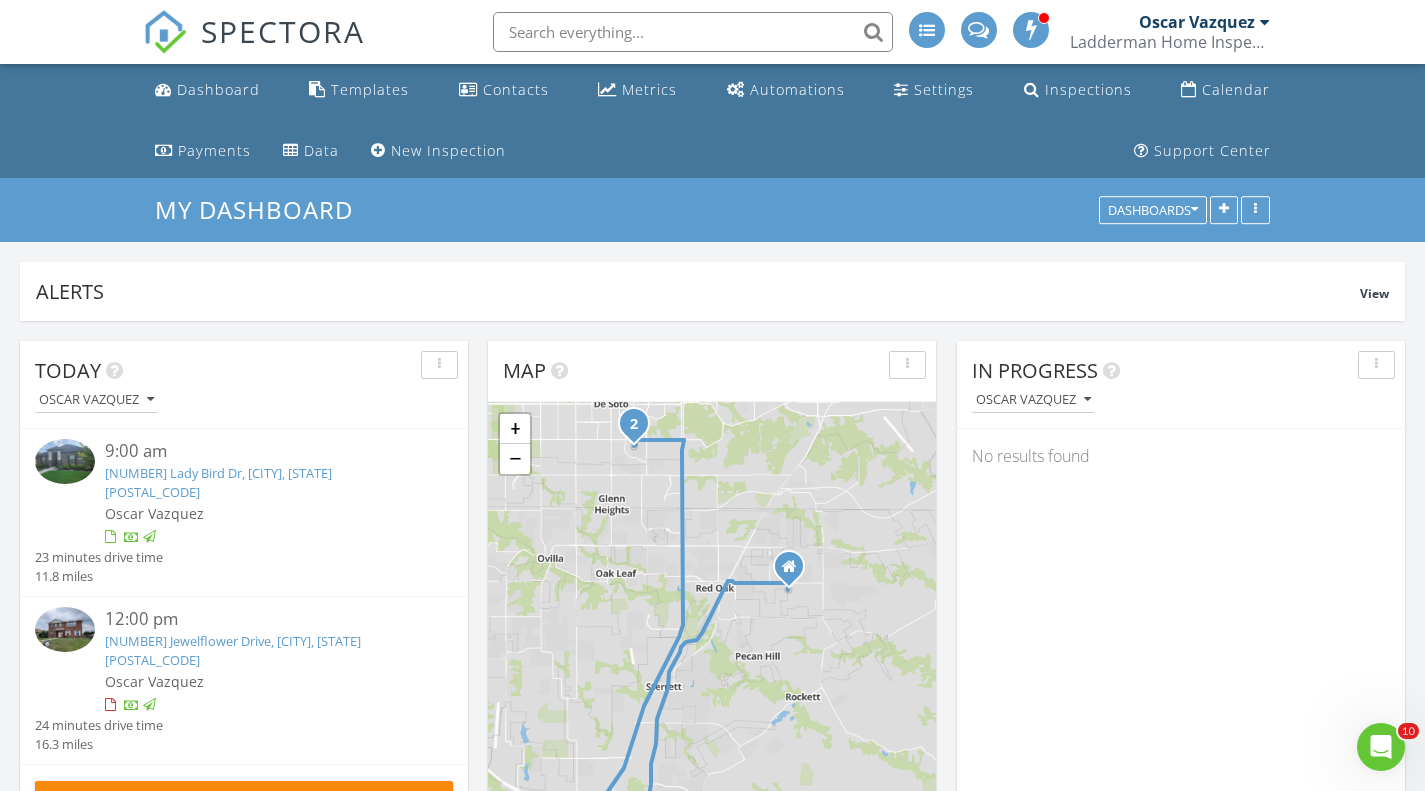 click on "Metrics" at bounding box center [649, 89] 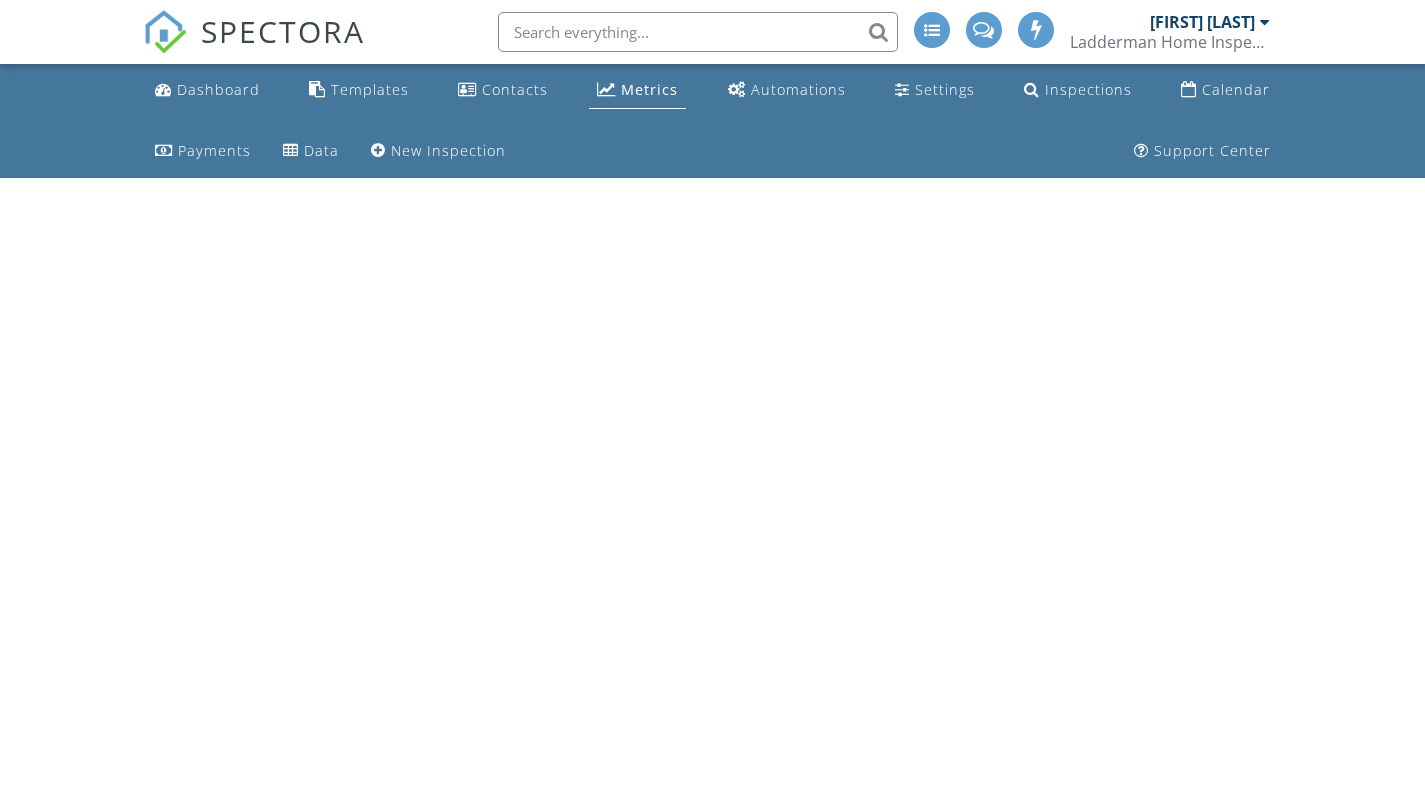scroll, scrollTop: 0, scrollLeft: 0, axis: both 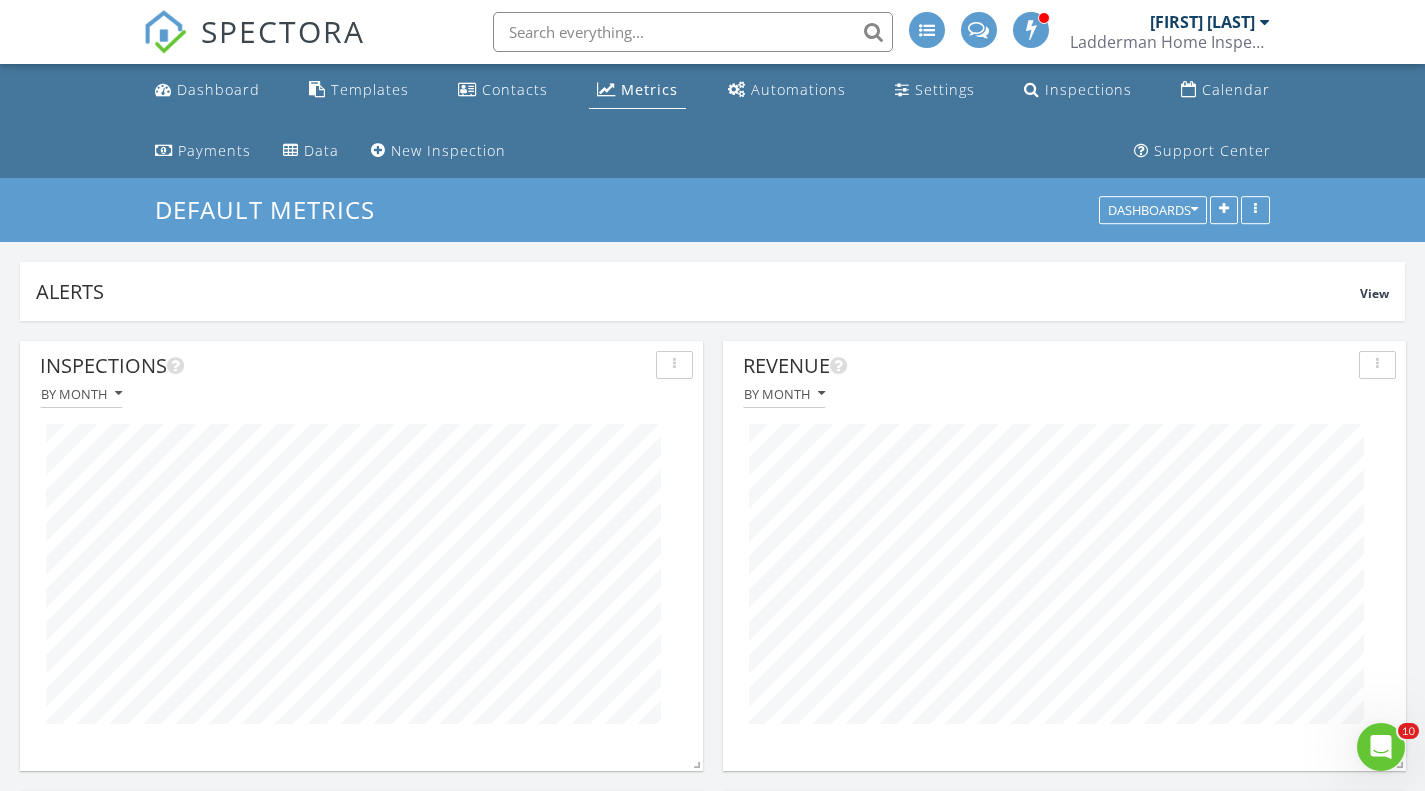 click on "New Inspection" at bounding box center (448, 150) 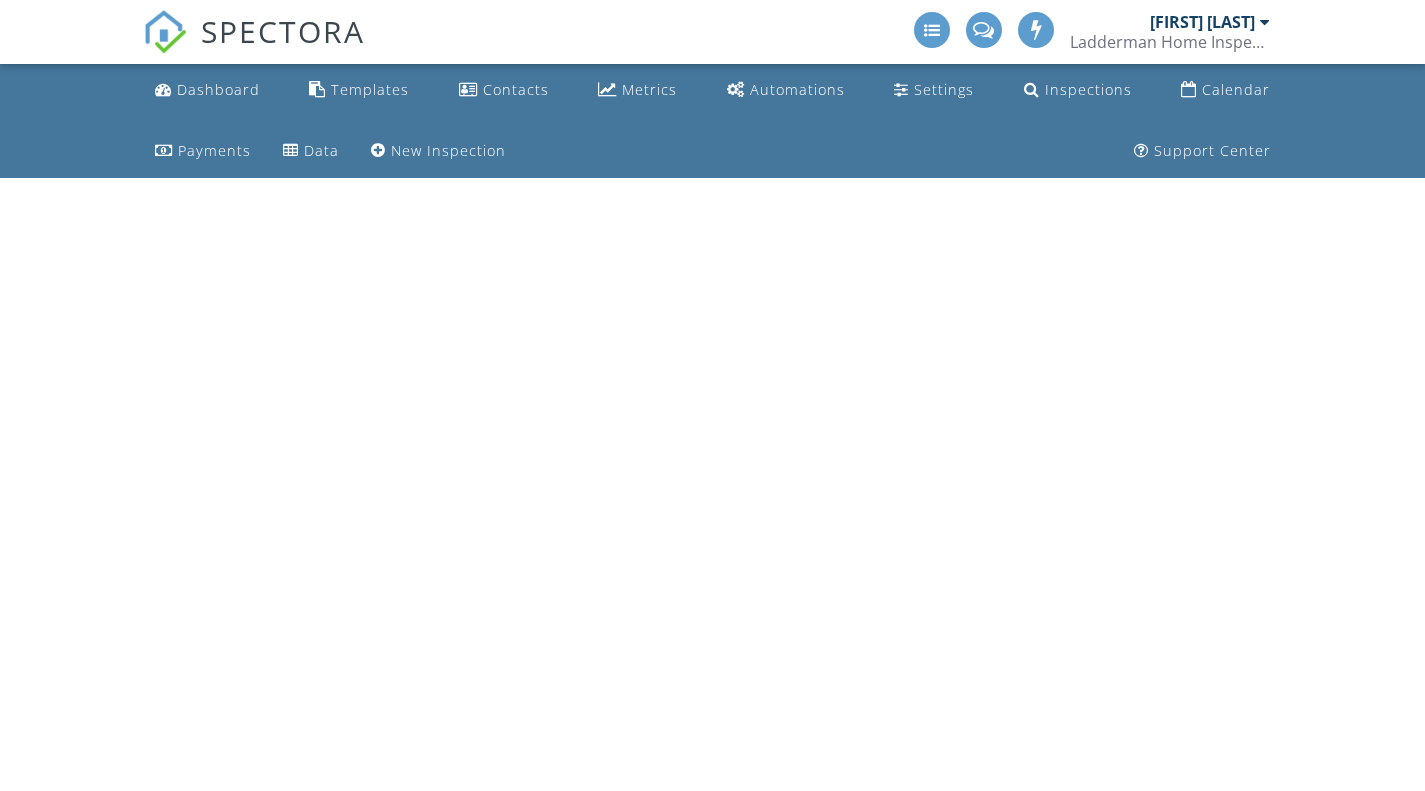 scroll, scrollTop: 0, scrollLeft: 0, axis: both 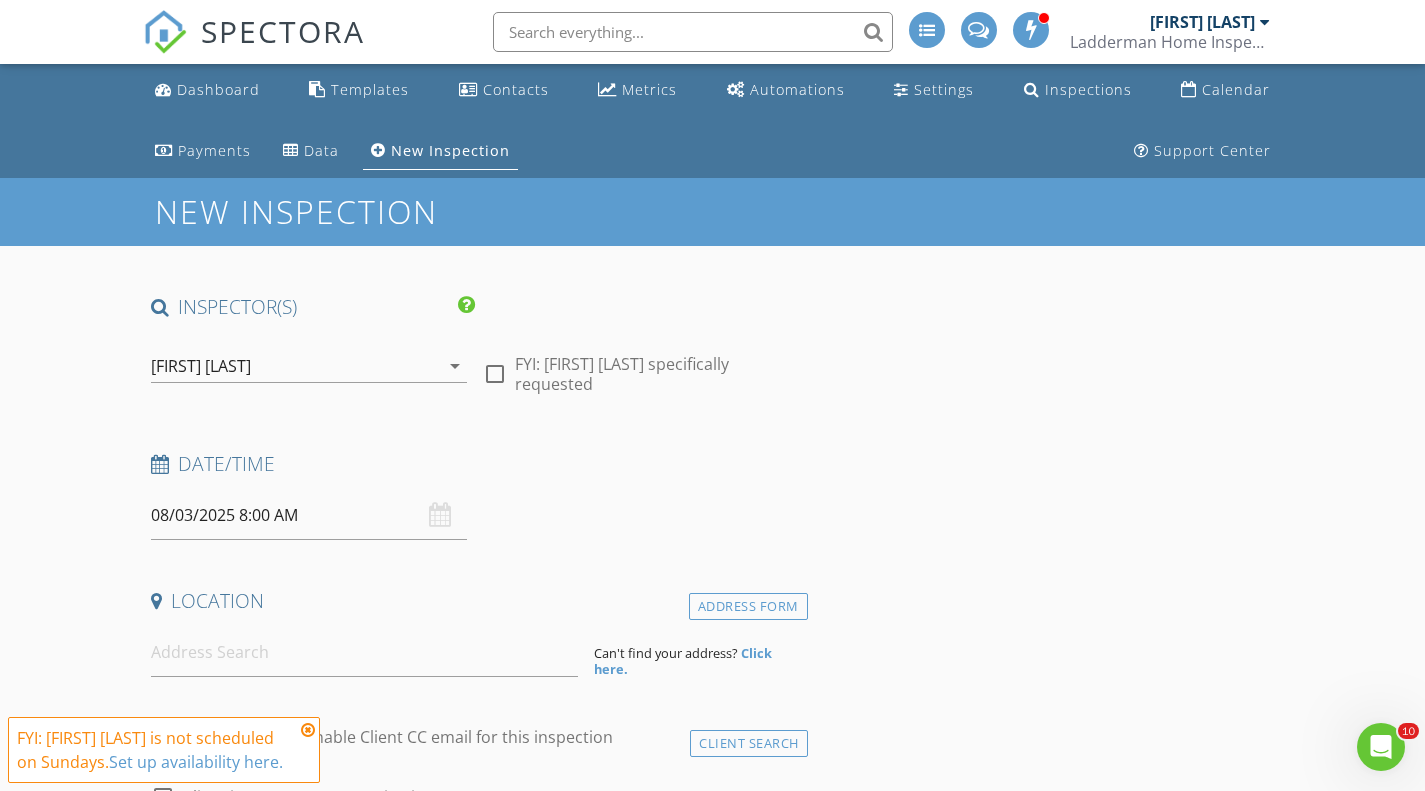 click on "08/03/2025 8:00 AM" at bounding box center (309, 515) 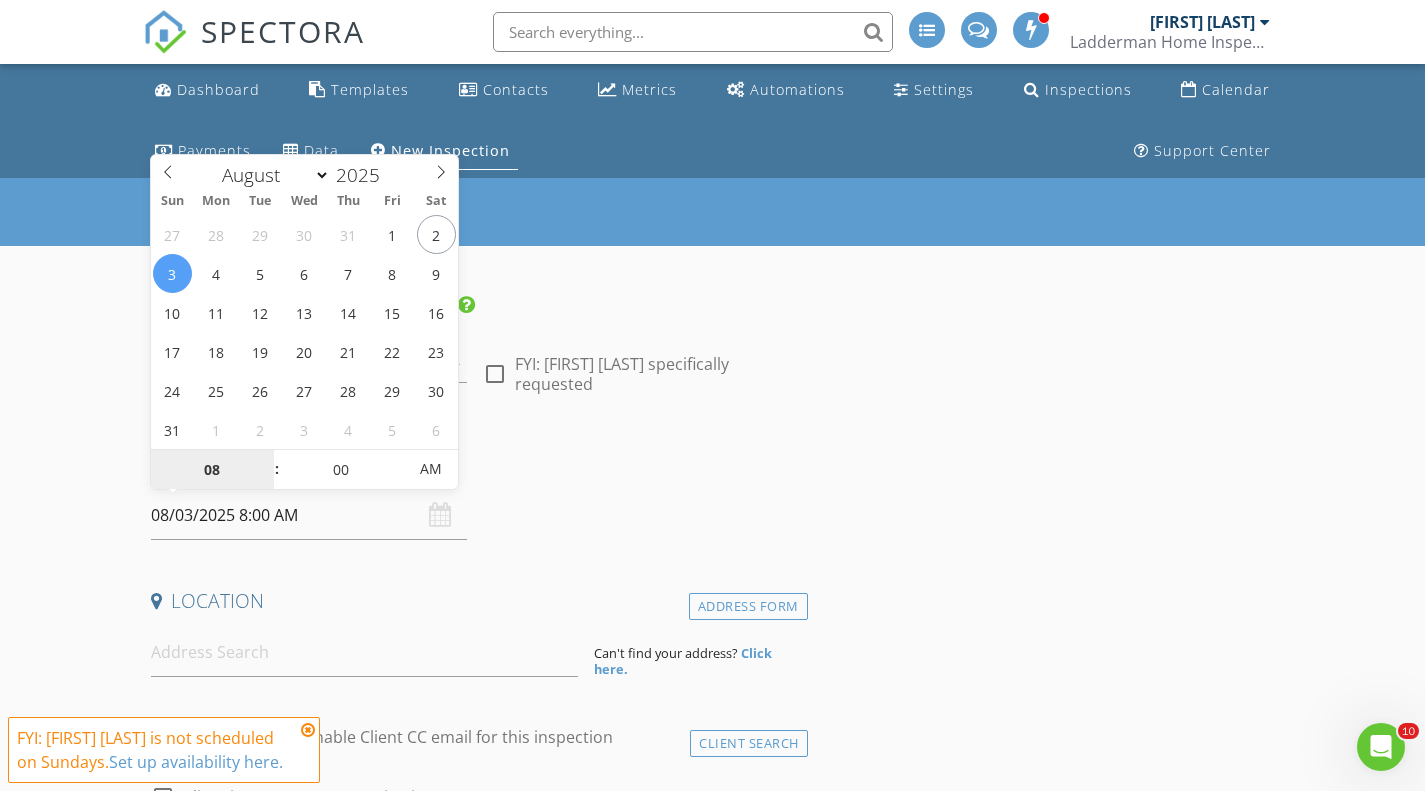 type on "08/12/2025 8:00 AM" 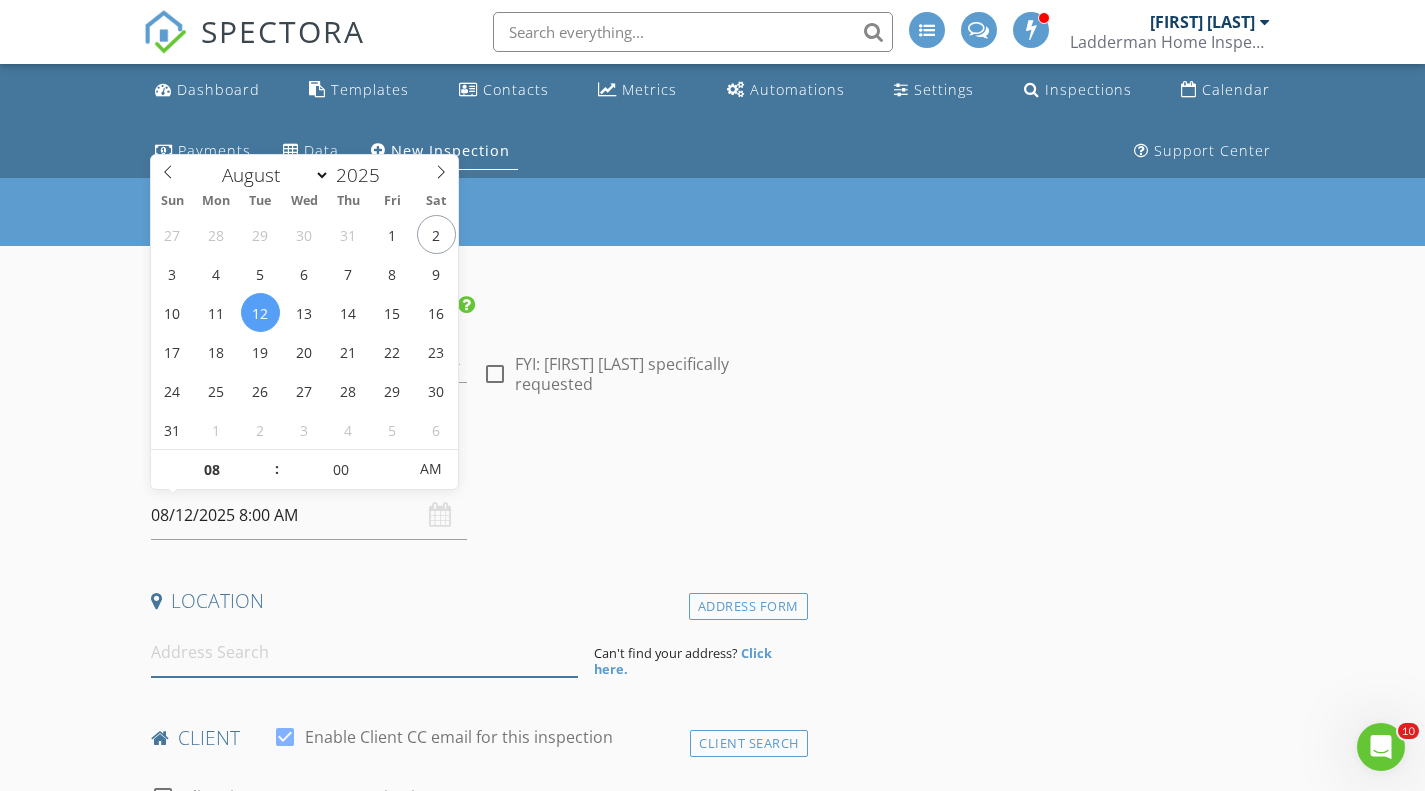 click at bounding box center [364, 652] 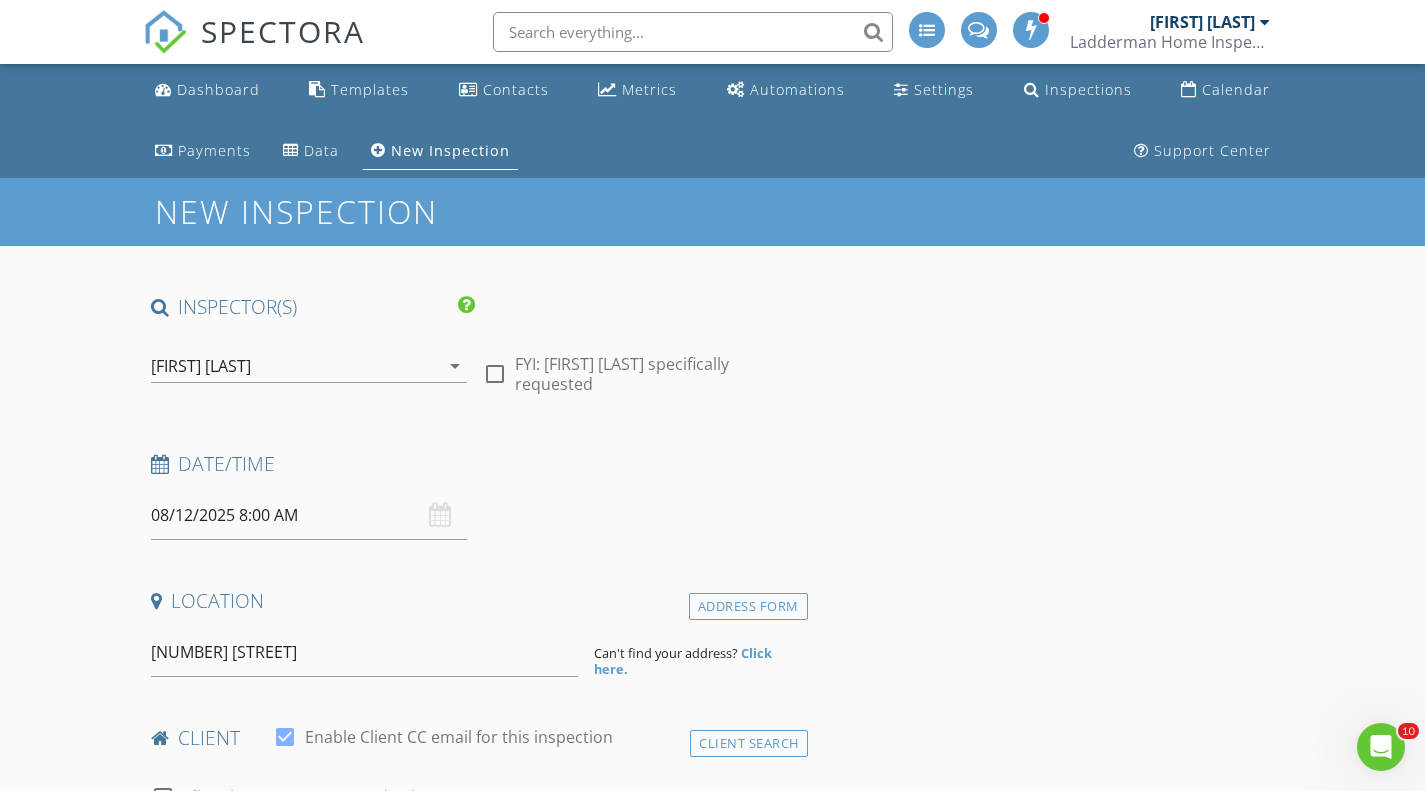 type on "[NUMBER] [STREET], [CITY], [STATE], [COUNTRY]" 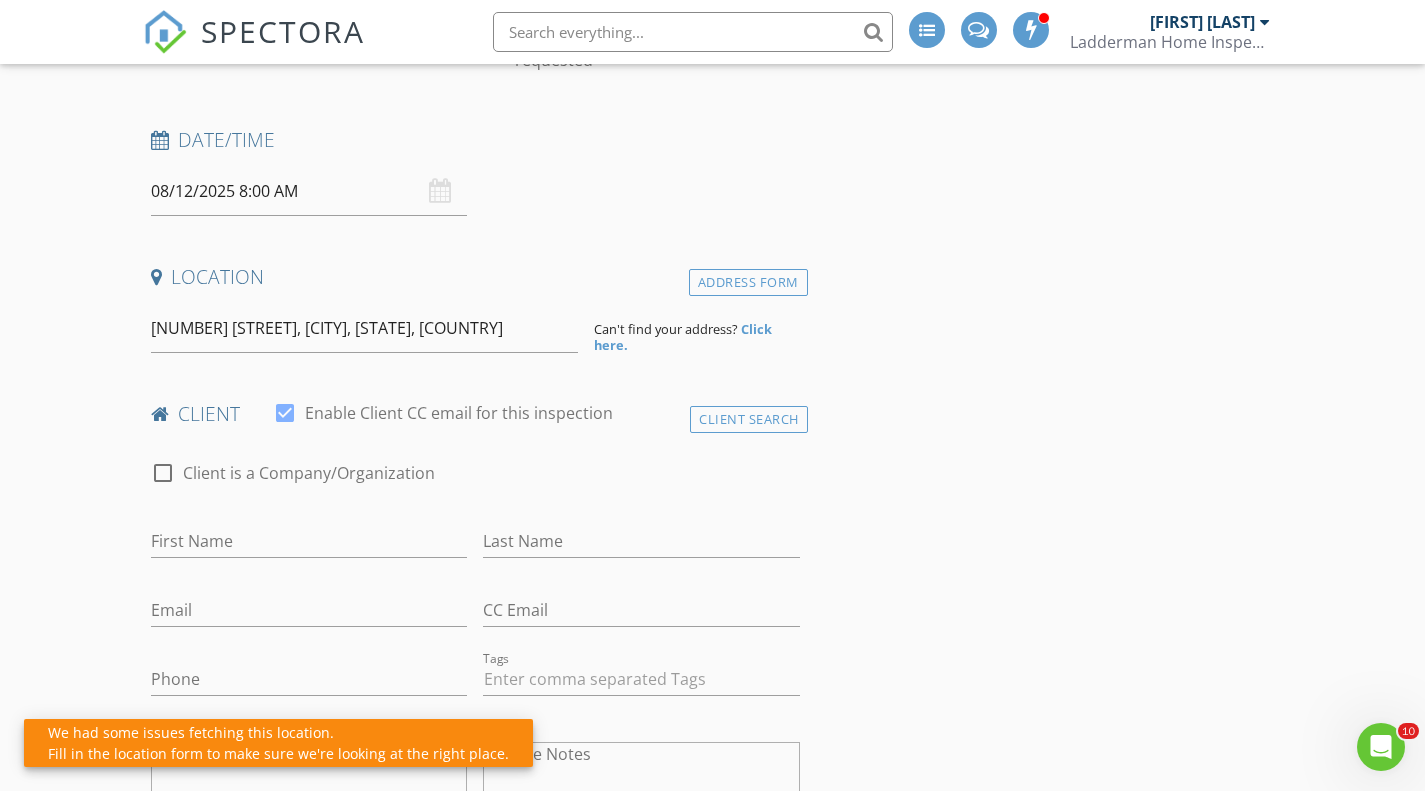scroll, scrollTop: 353, scrollLeft: 0, axis: vertical 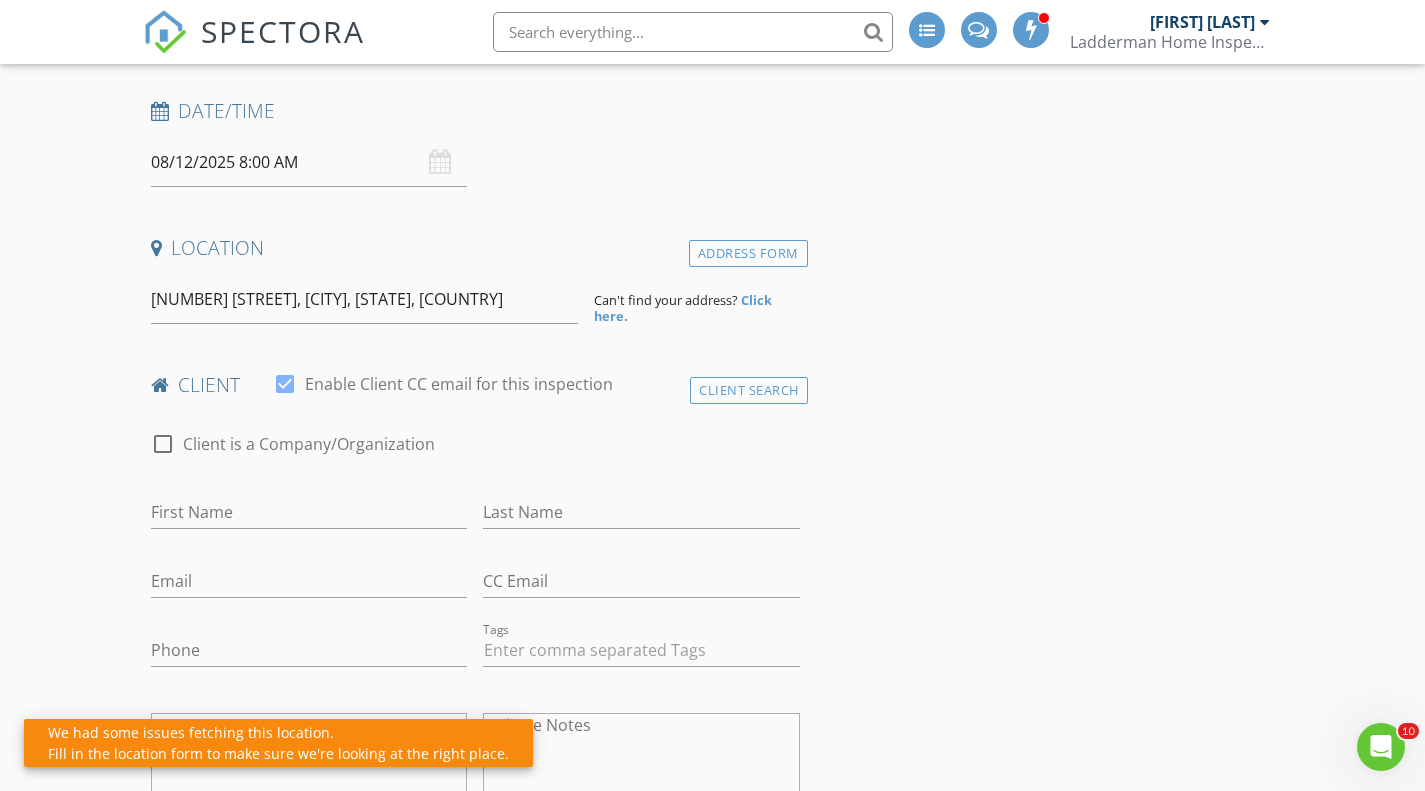 click on "Address Form" at bounding box center (748, 253) 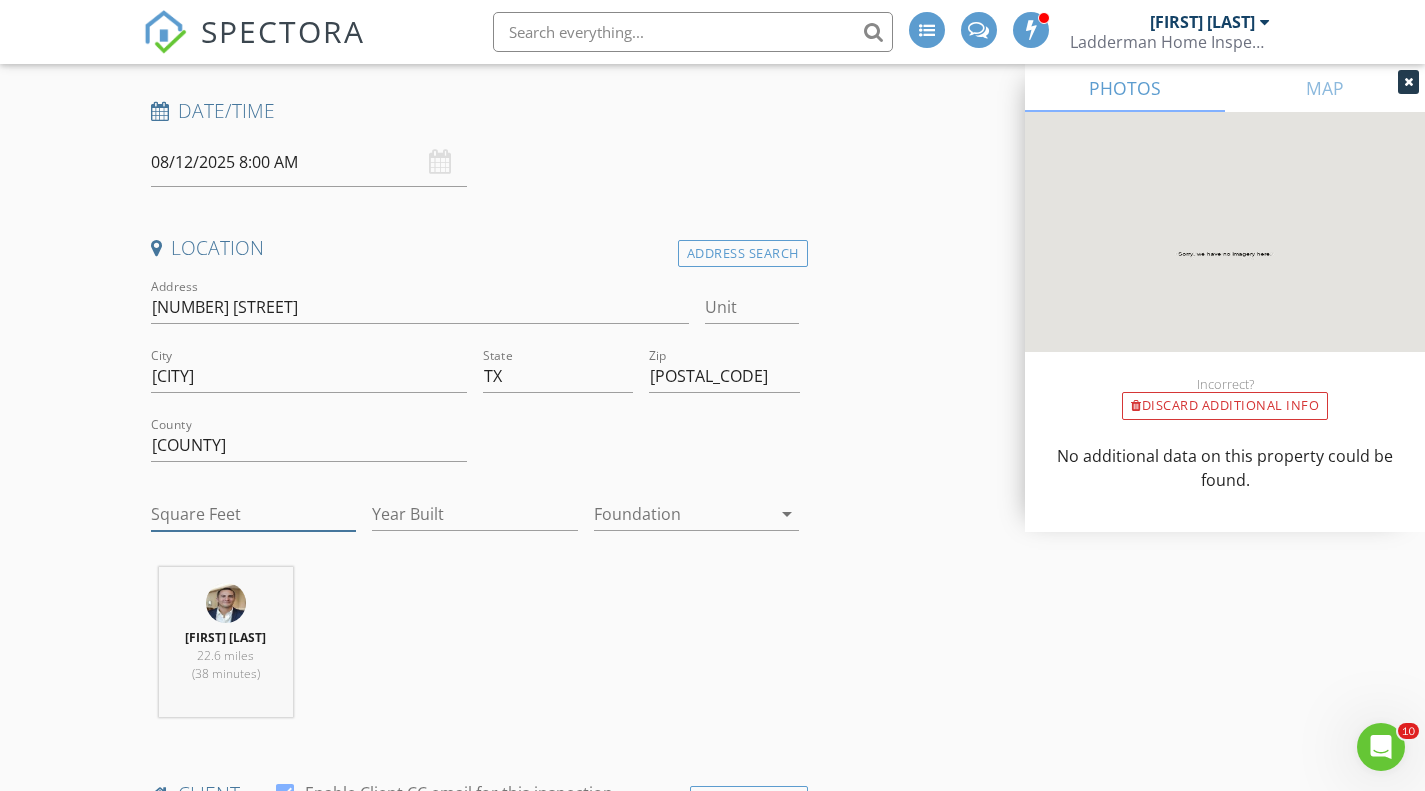 click on "Square Feet" at bounding box center [254, 514] 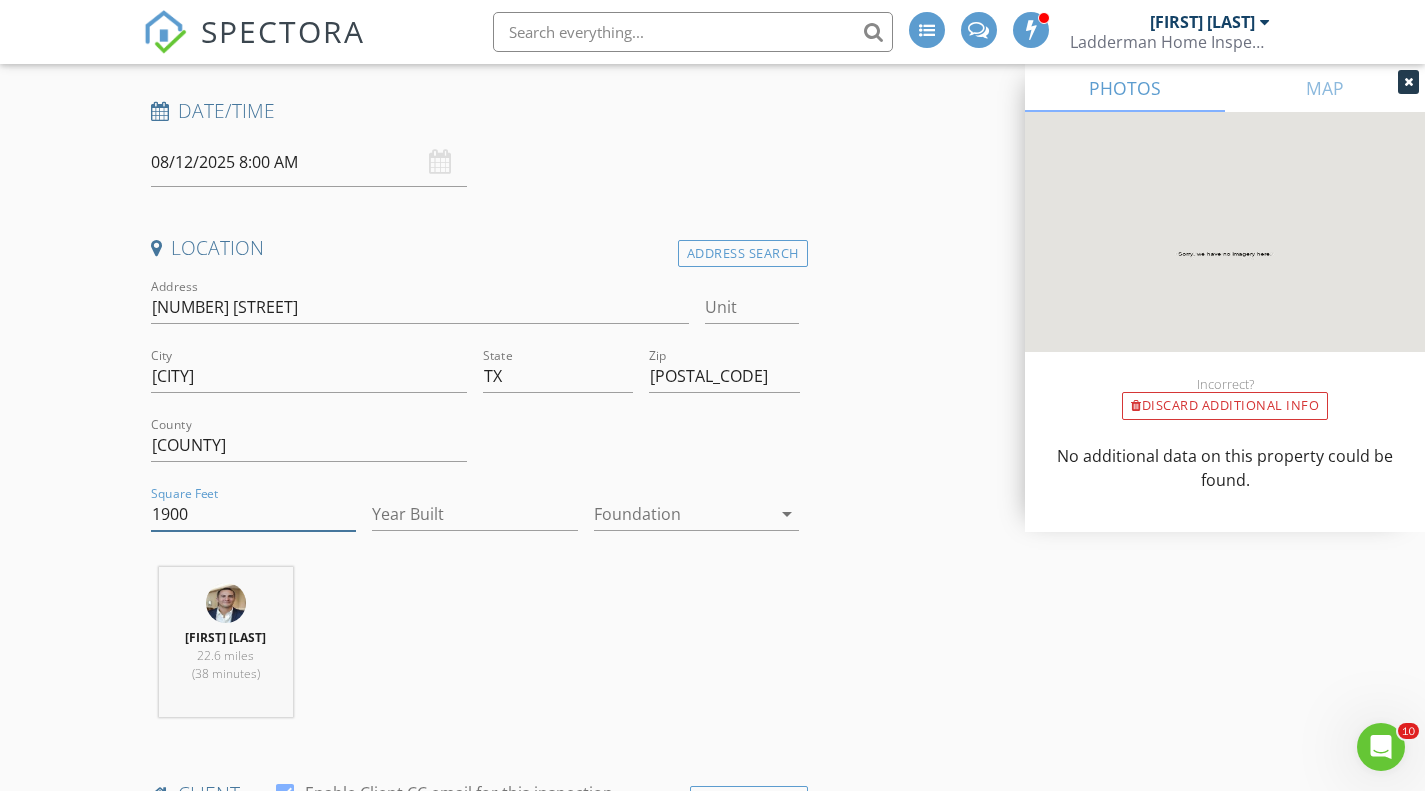 type on "1900" 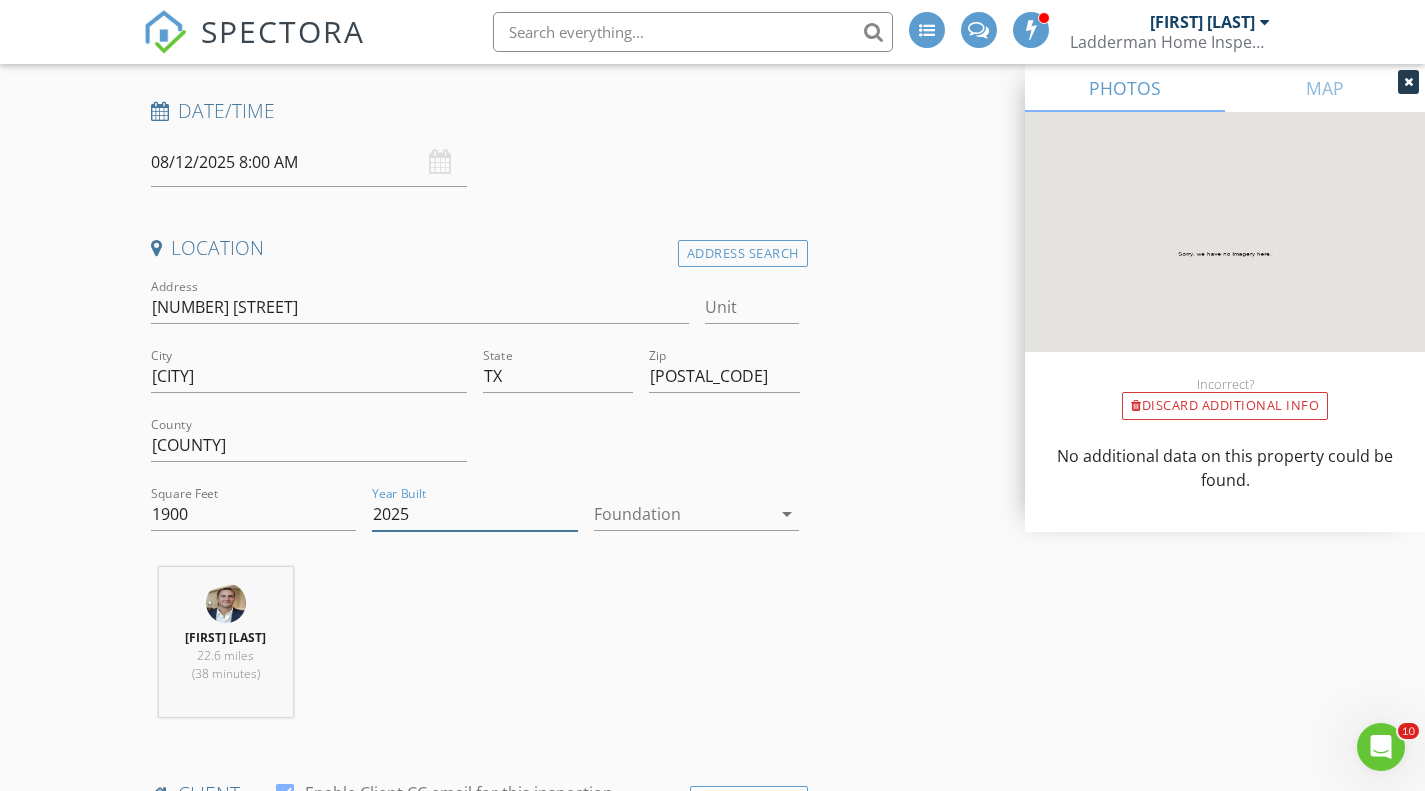 type on "2025" 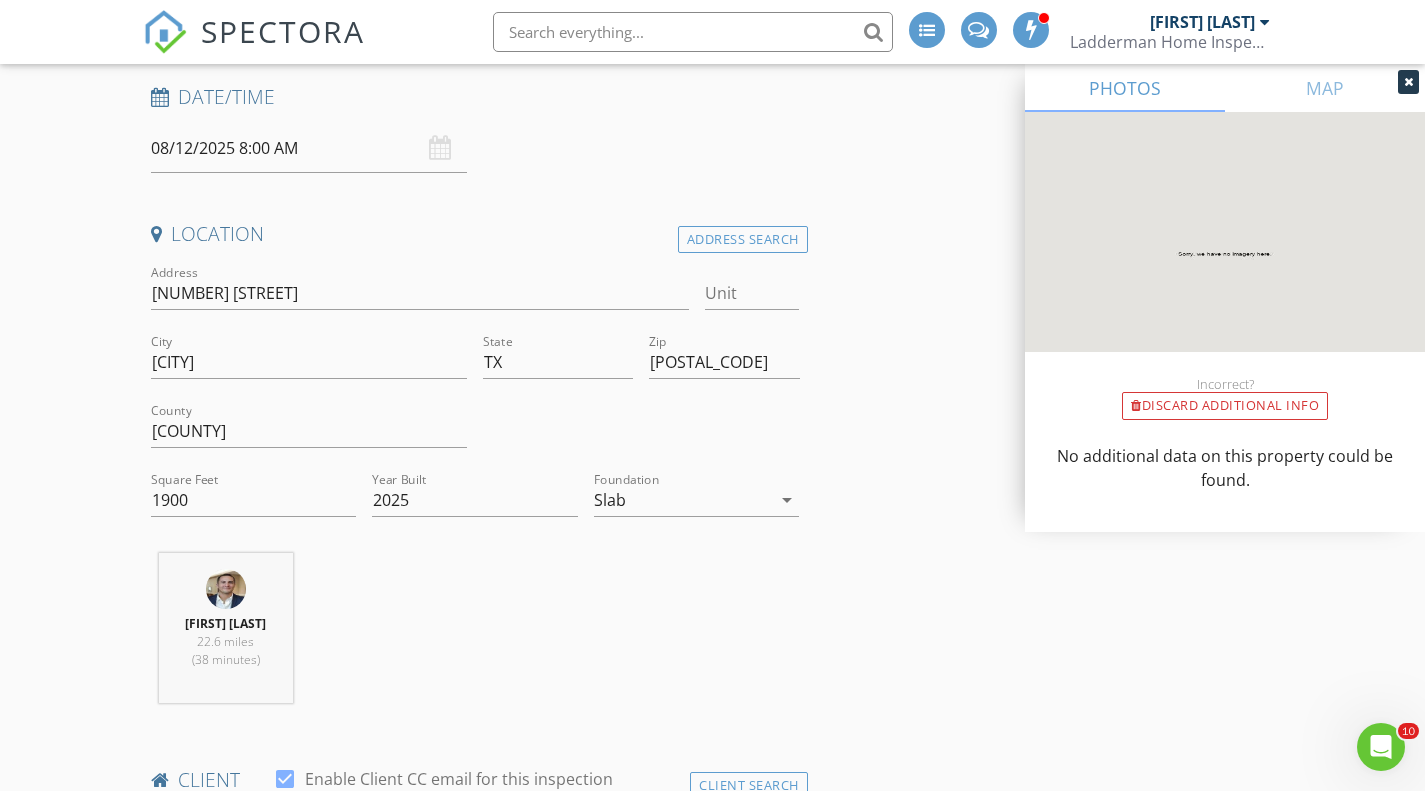 scroll, scrollTop: 819, scrollLeft: 0, axis: vertical 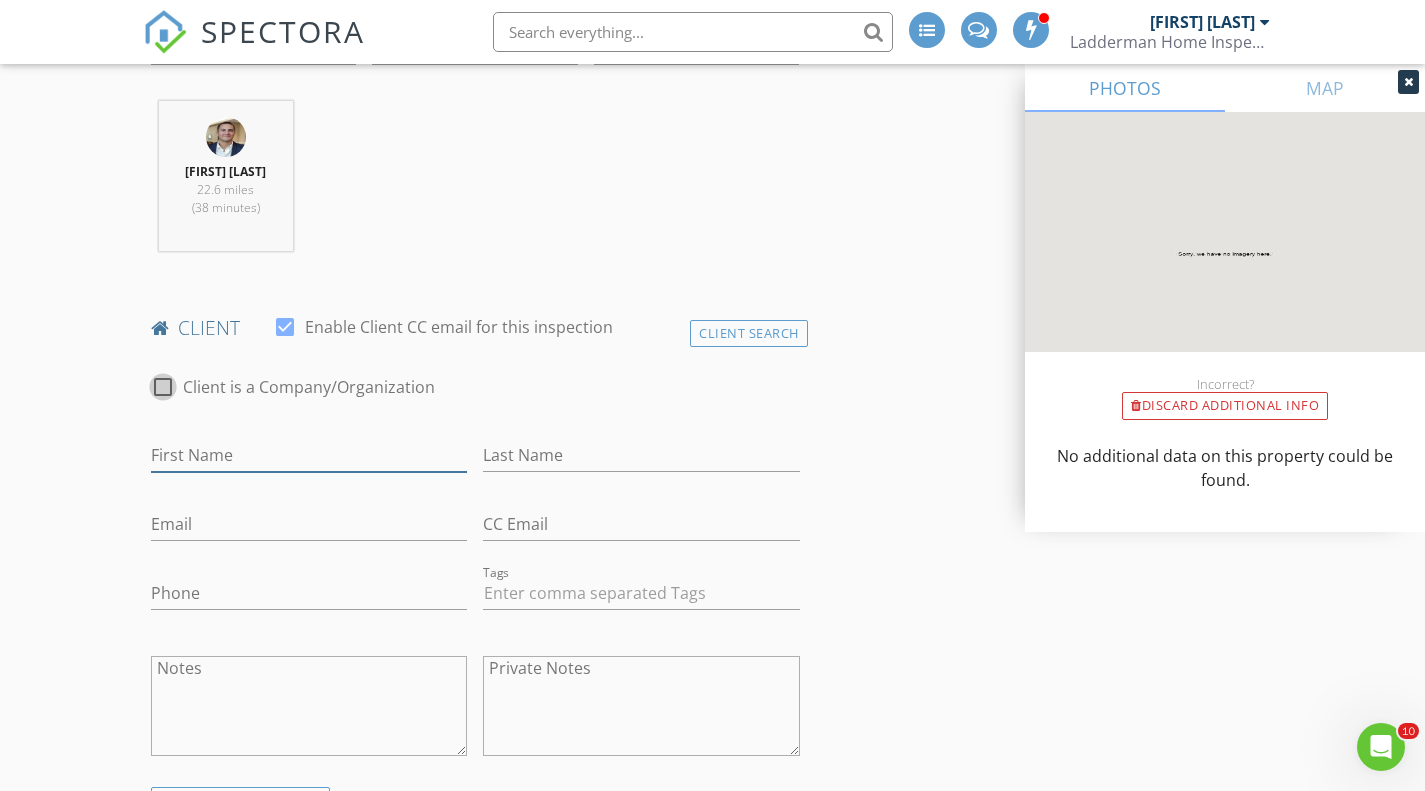 click on "First Name" at bounding box center [309, 455] 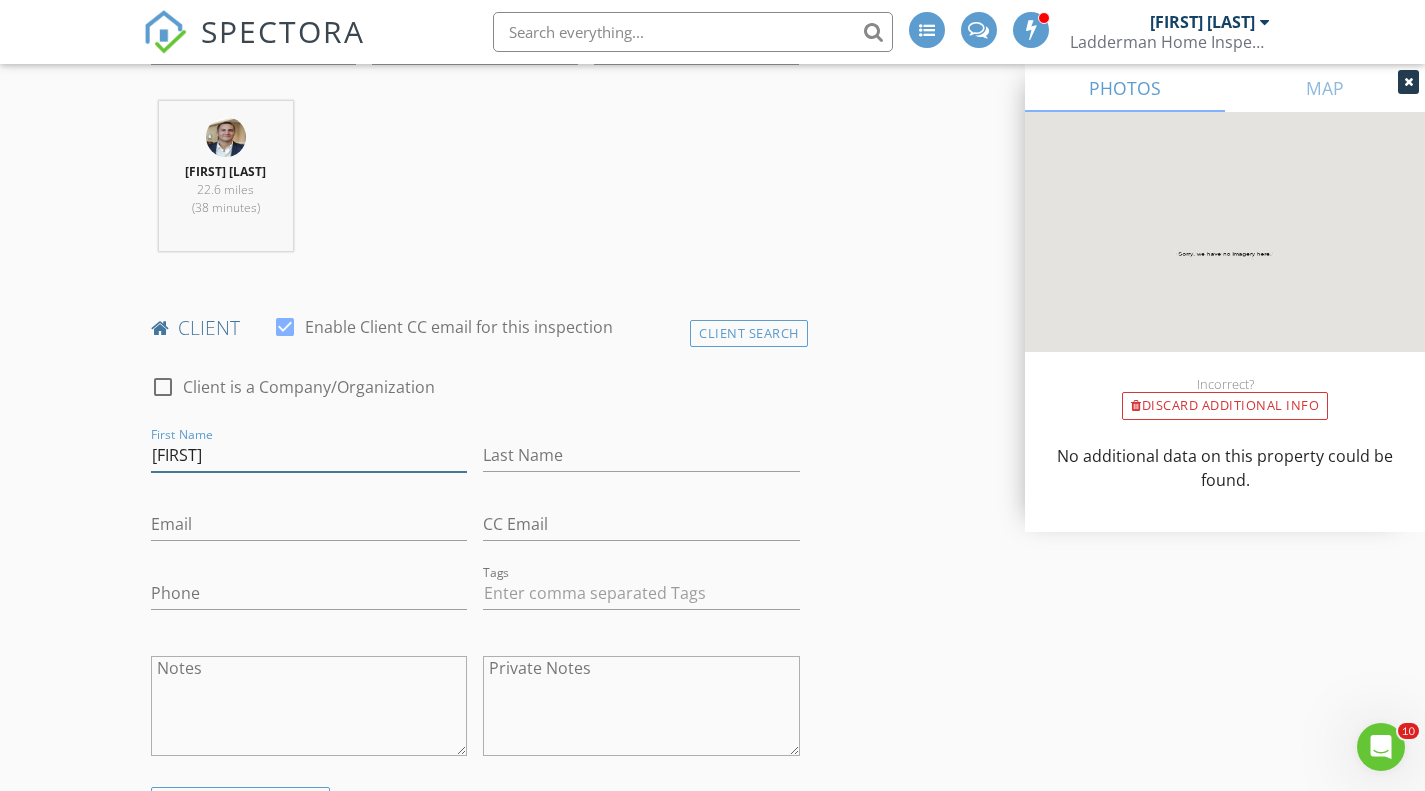 type on "Brendan" 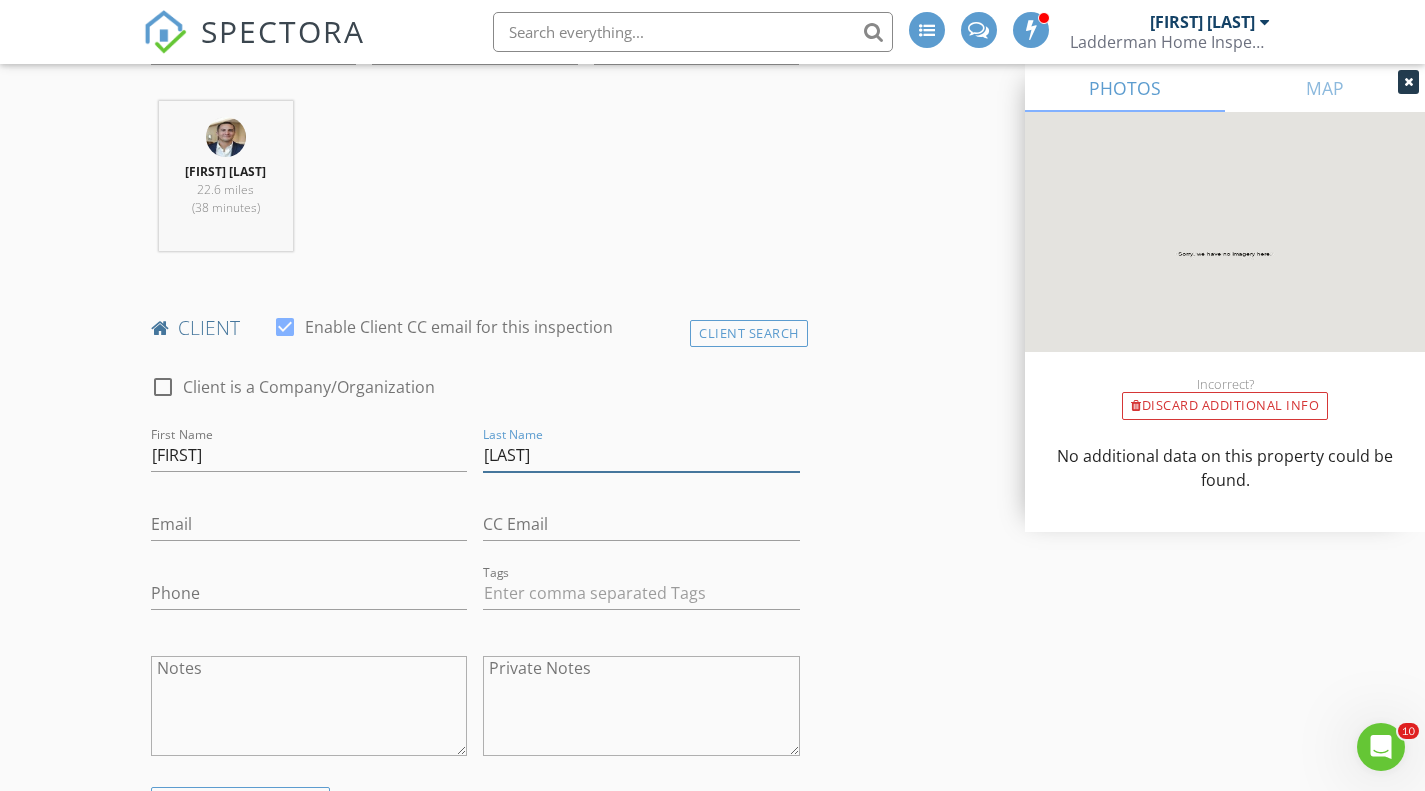 type on "Corbin" 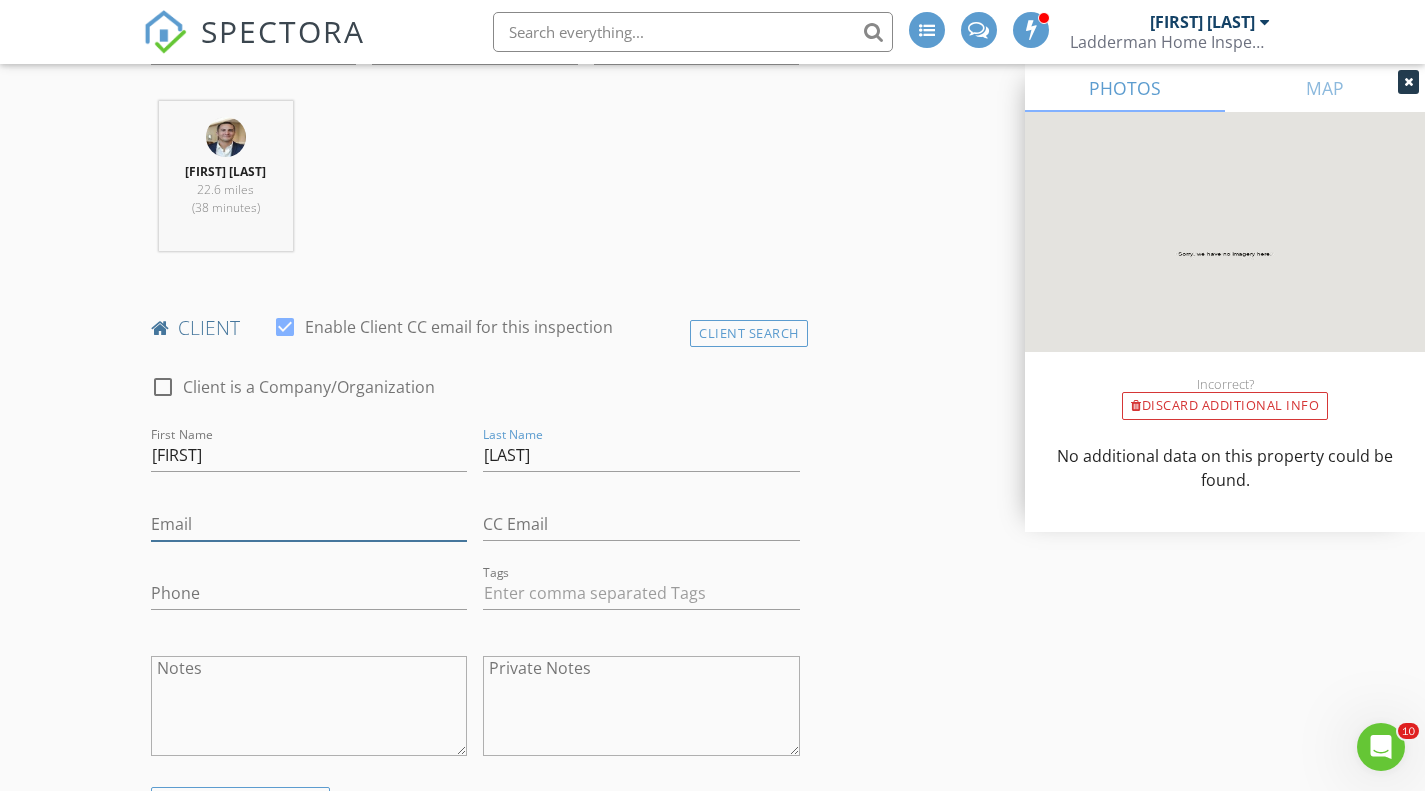 click on "Email" at bounding box center [309, 524] 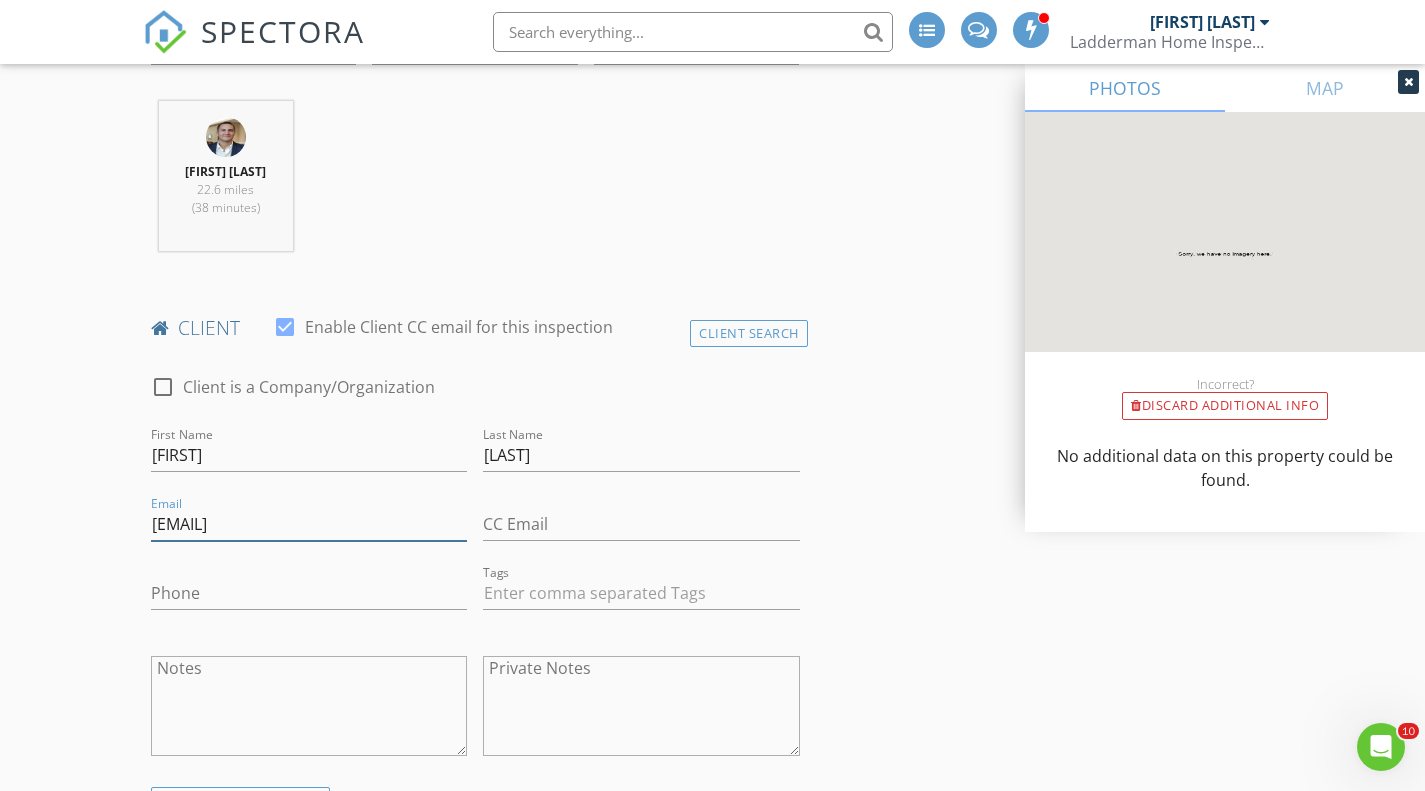 type on "corbinbrendan@yahoo.com" 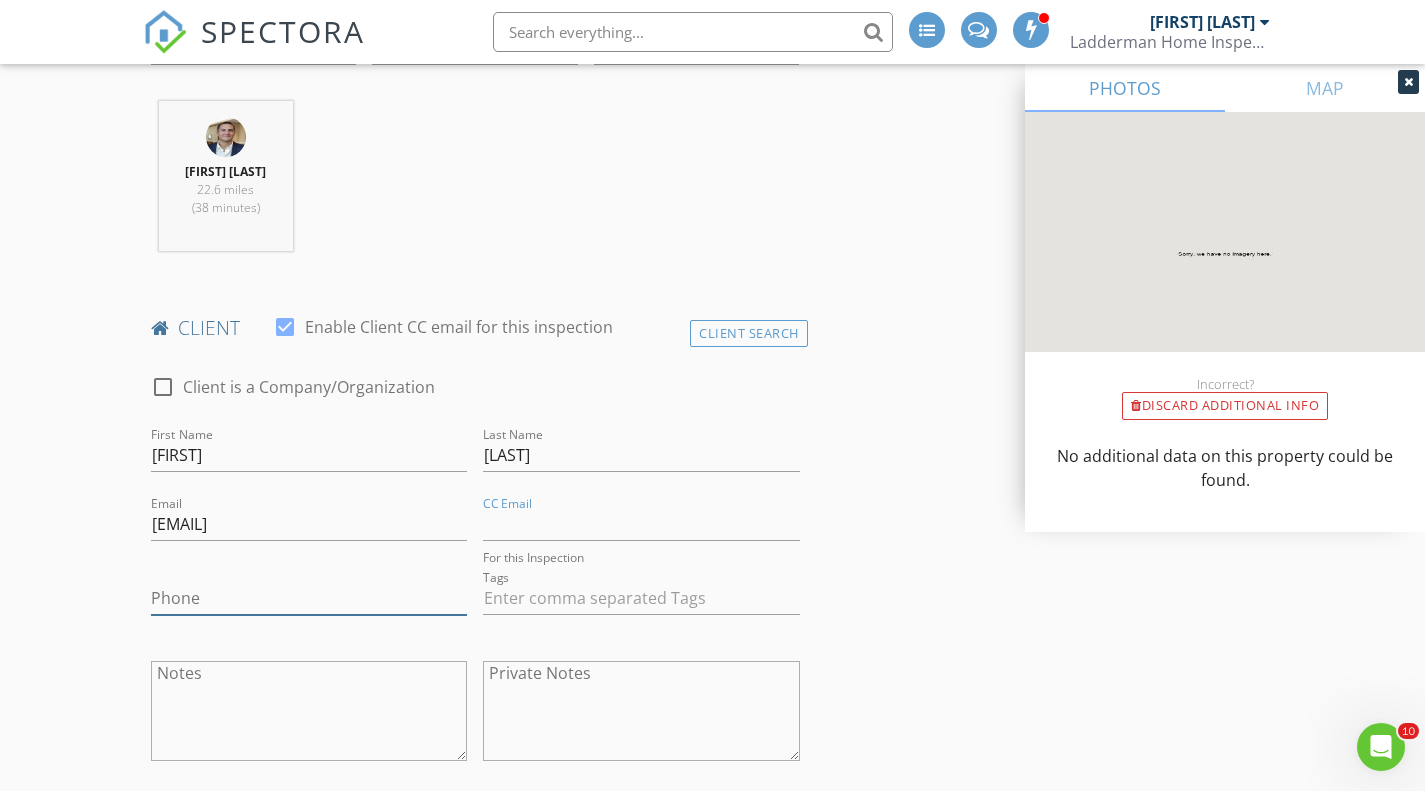 click on "Phone" at bounding box center (309, 598) 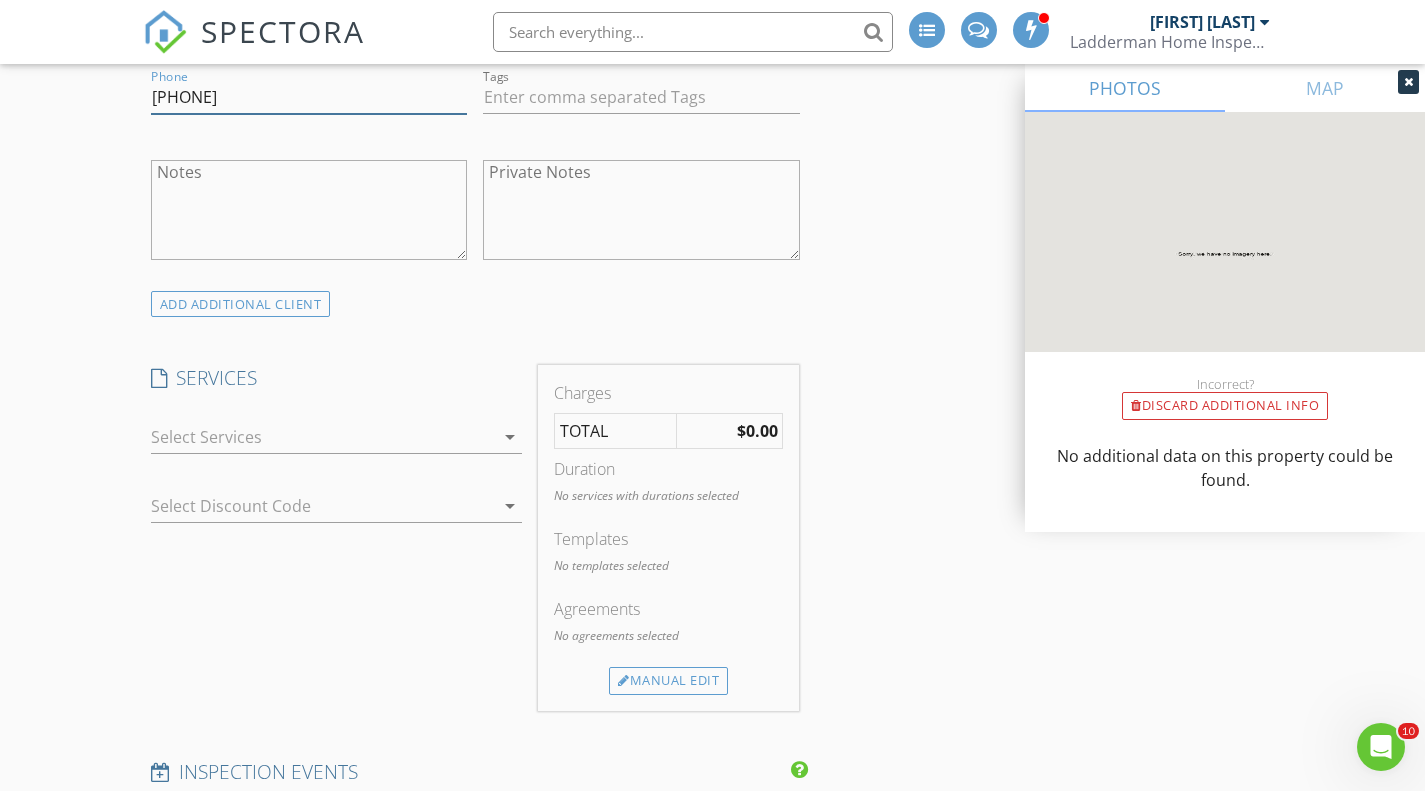 scroll, scrollTop: 1324, scrollLeft: 0, axis: vertical 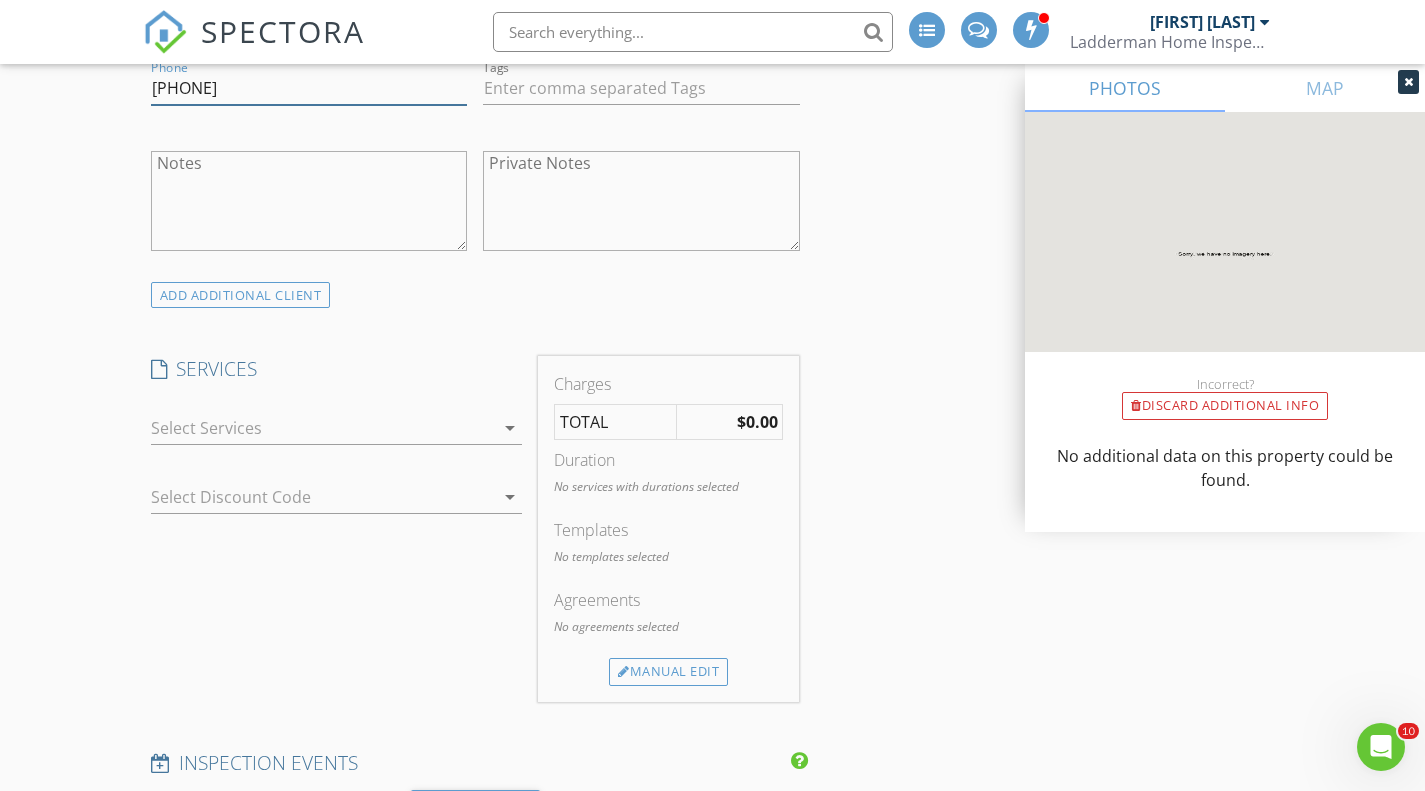 type on "832-499-7012" 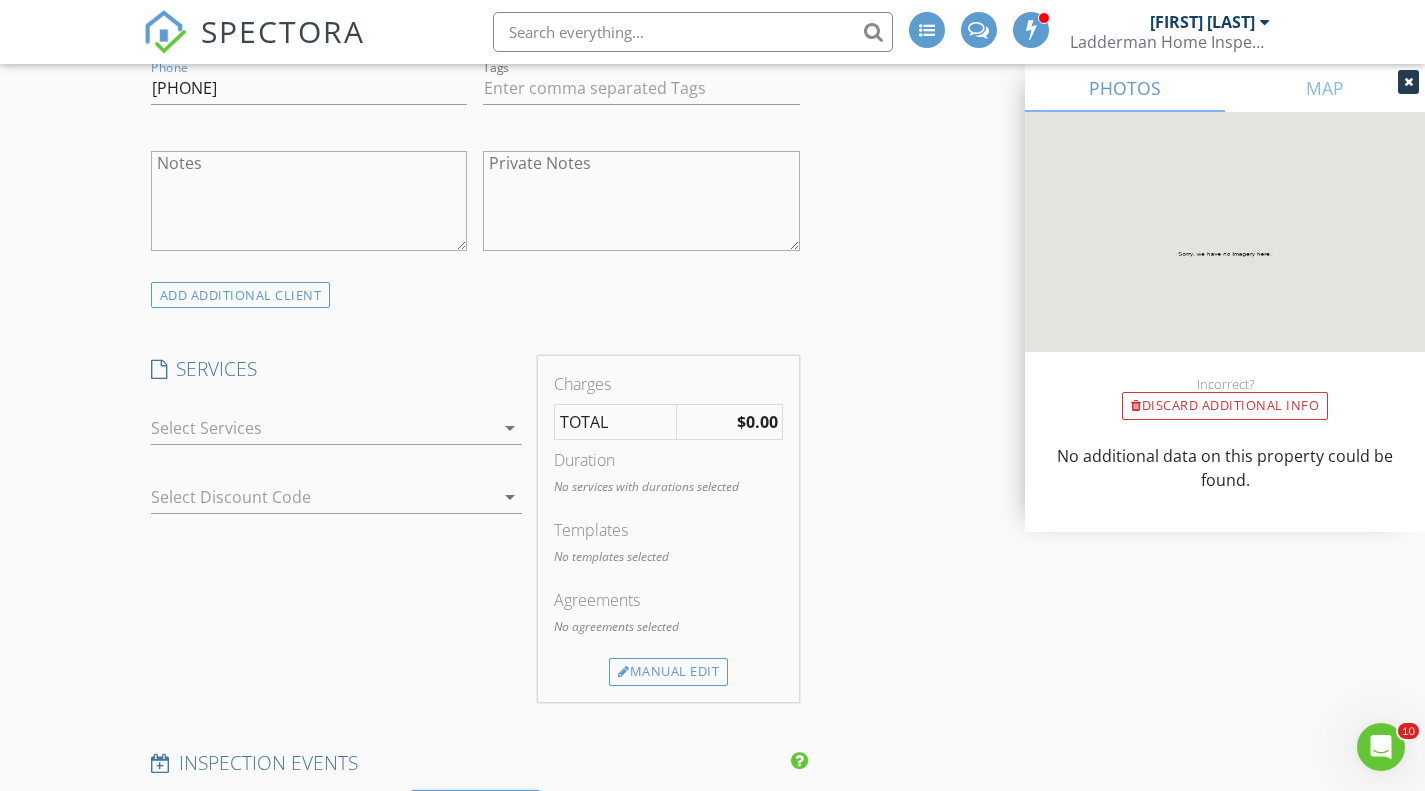 click at bounding box center [323, 428] 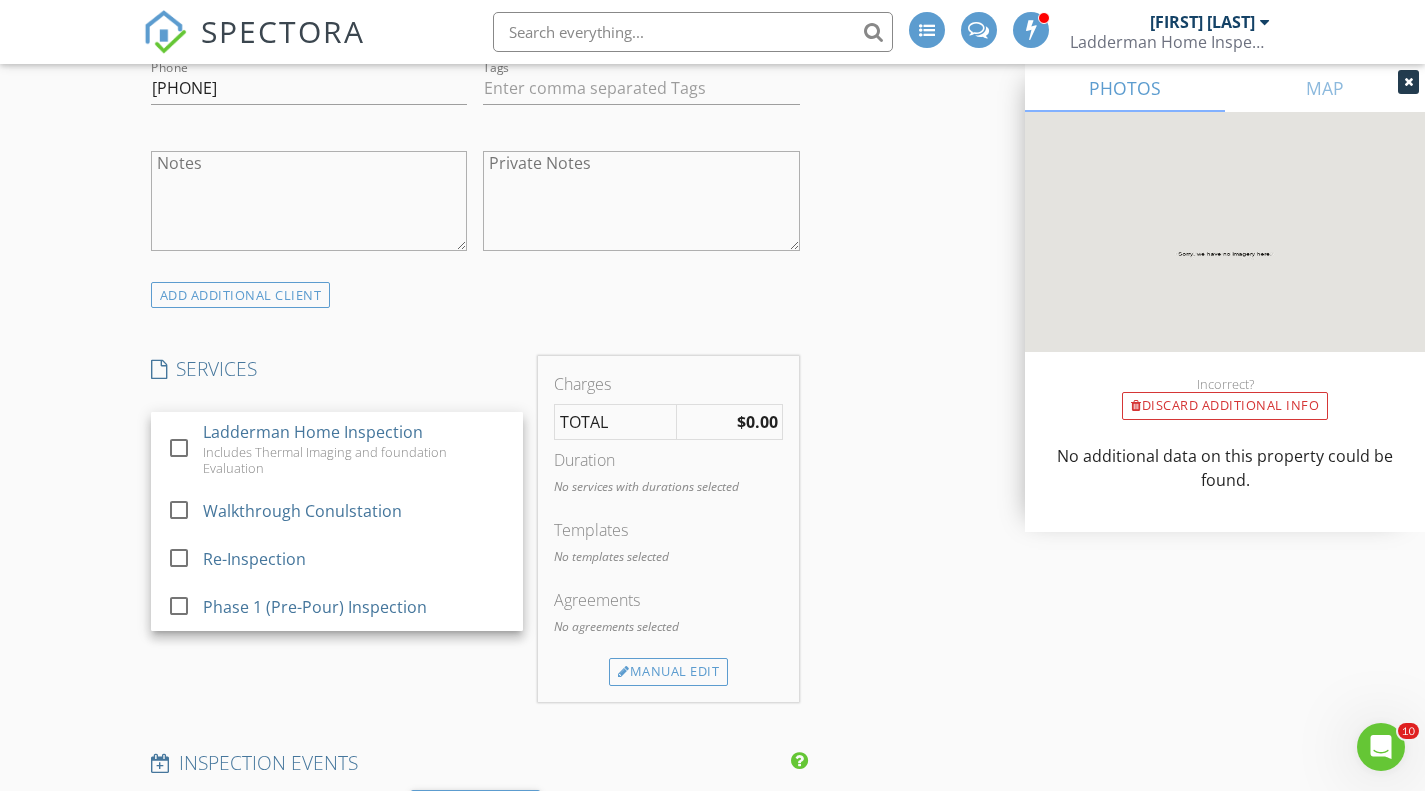 click on "Includes Thermal Imaging and foundation Evaluation" at bounding box center [355, 460] 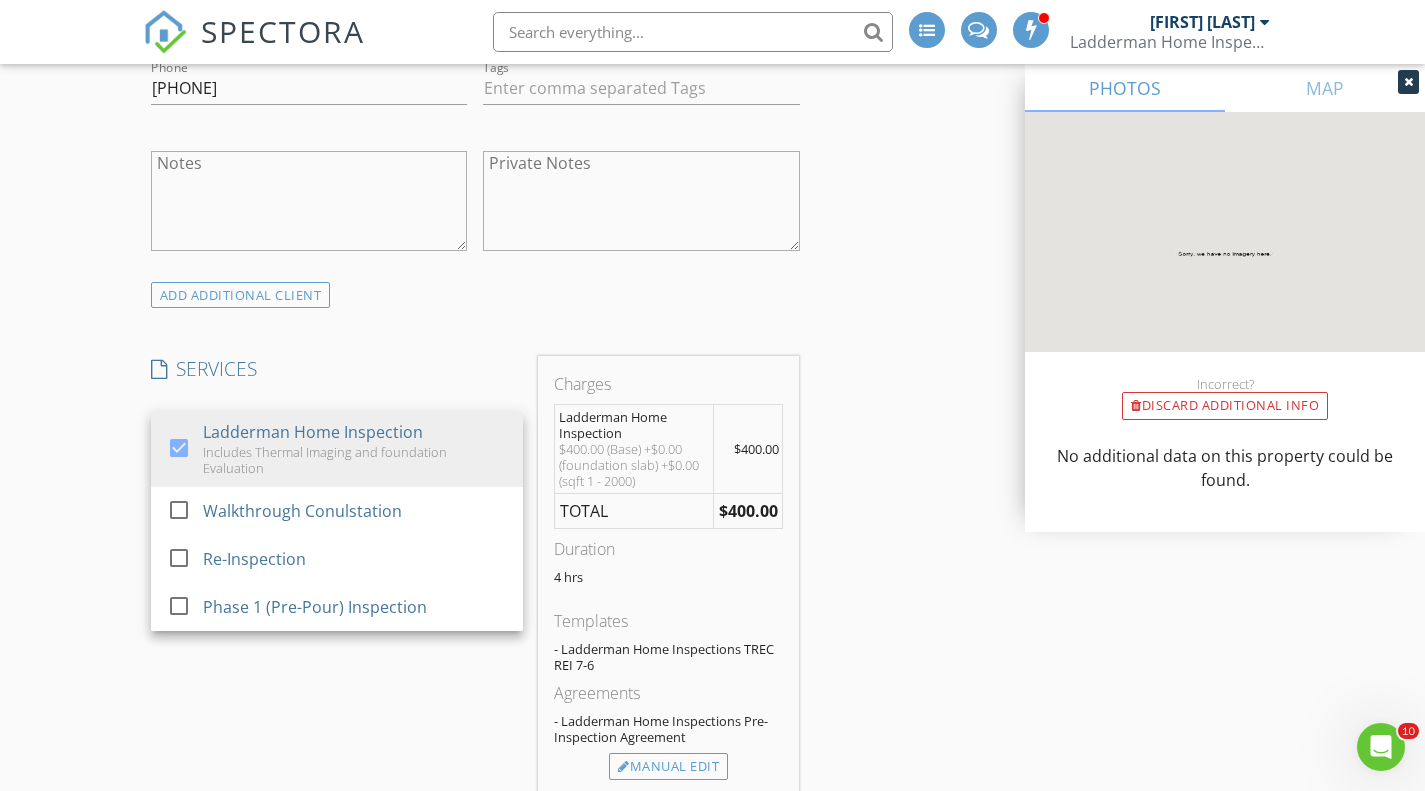 click on "Manual Edit" at bounding box center (668, 767) 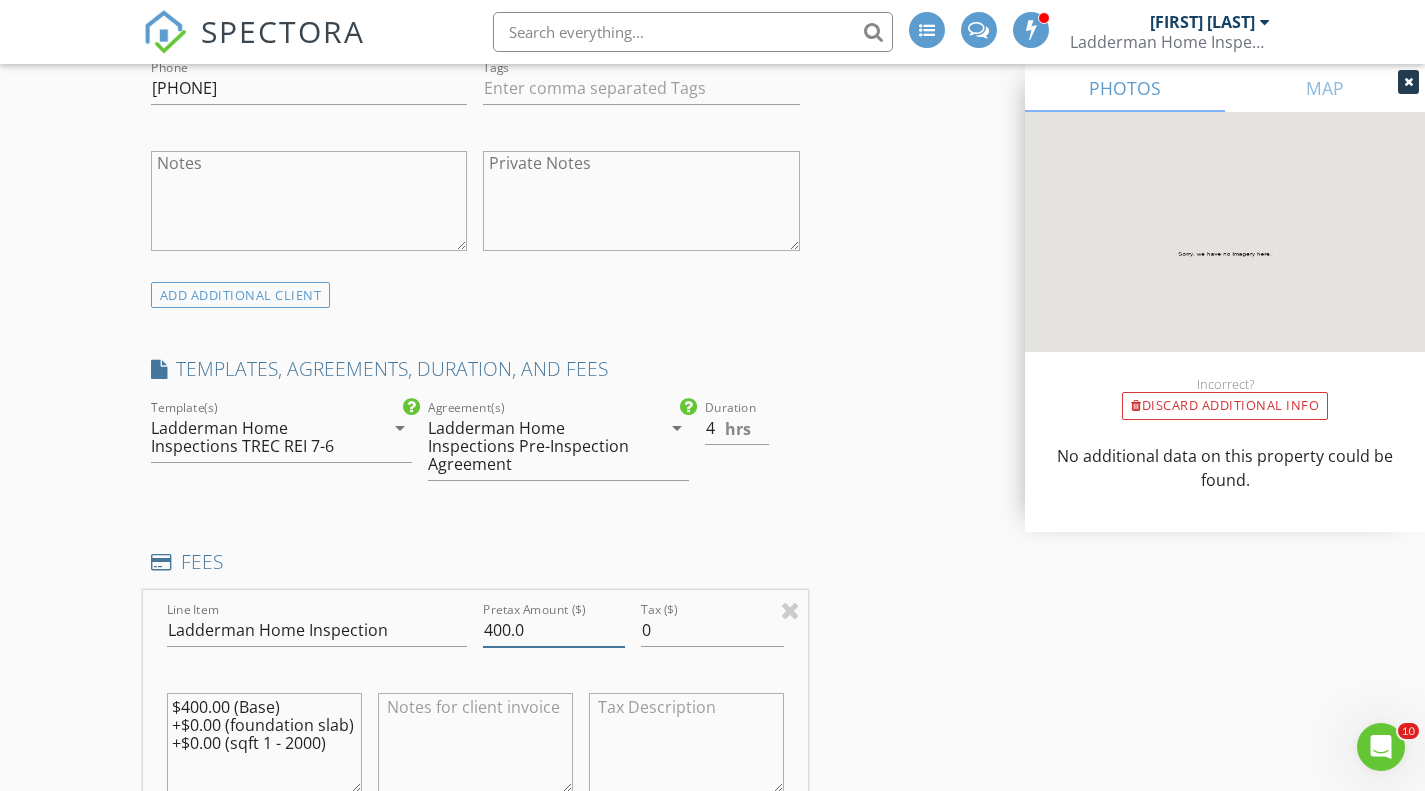 click on "400.0" at bounding box center [554, 630] 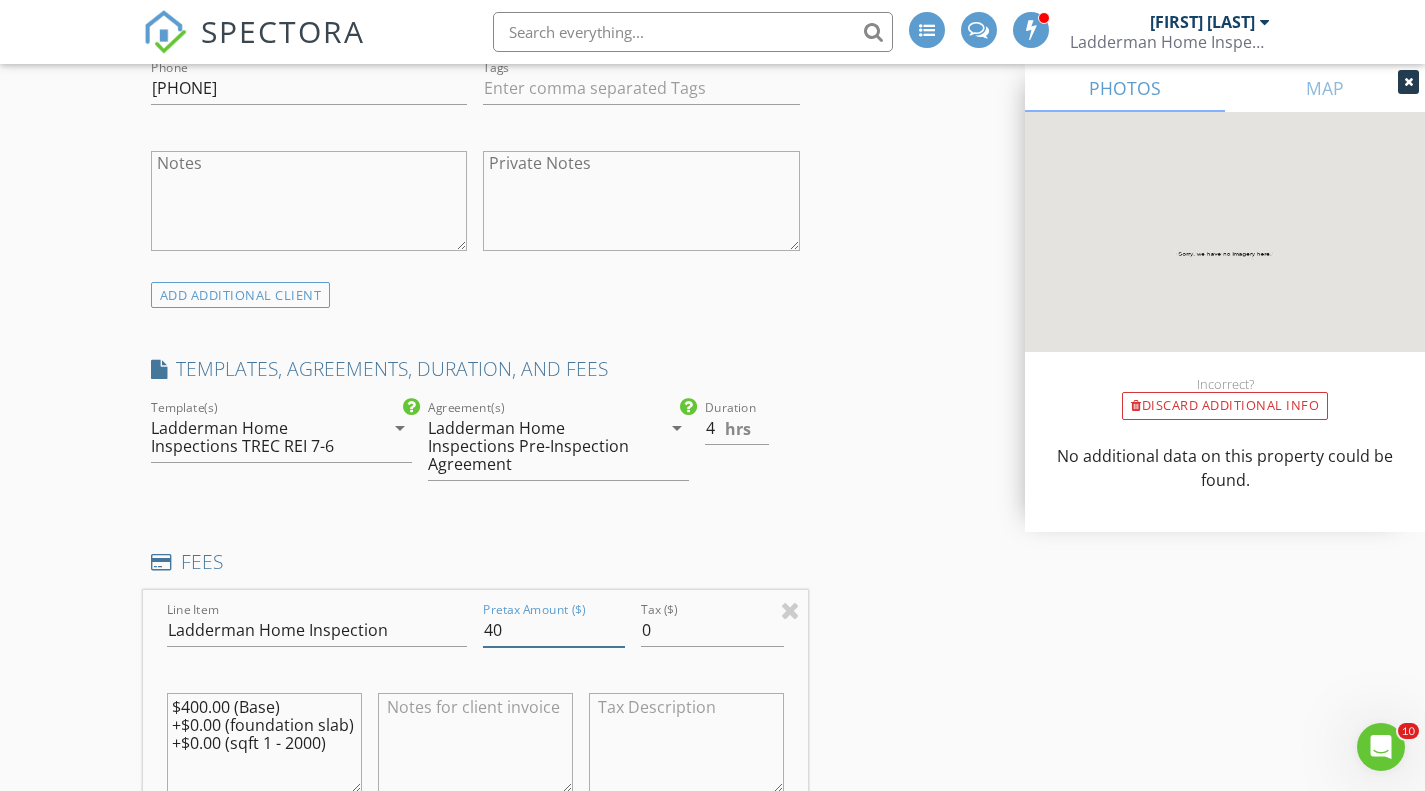 type on "4" 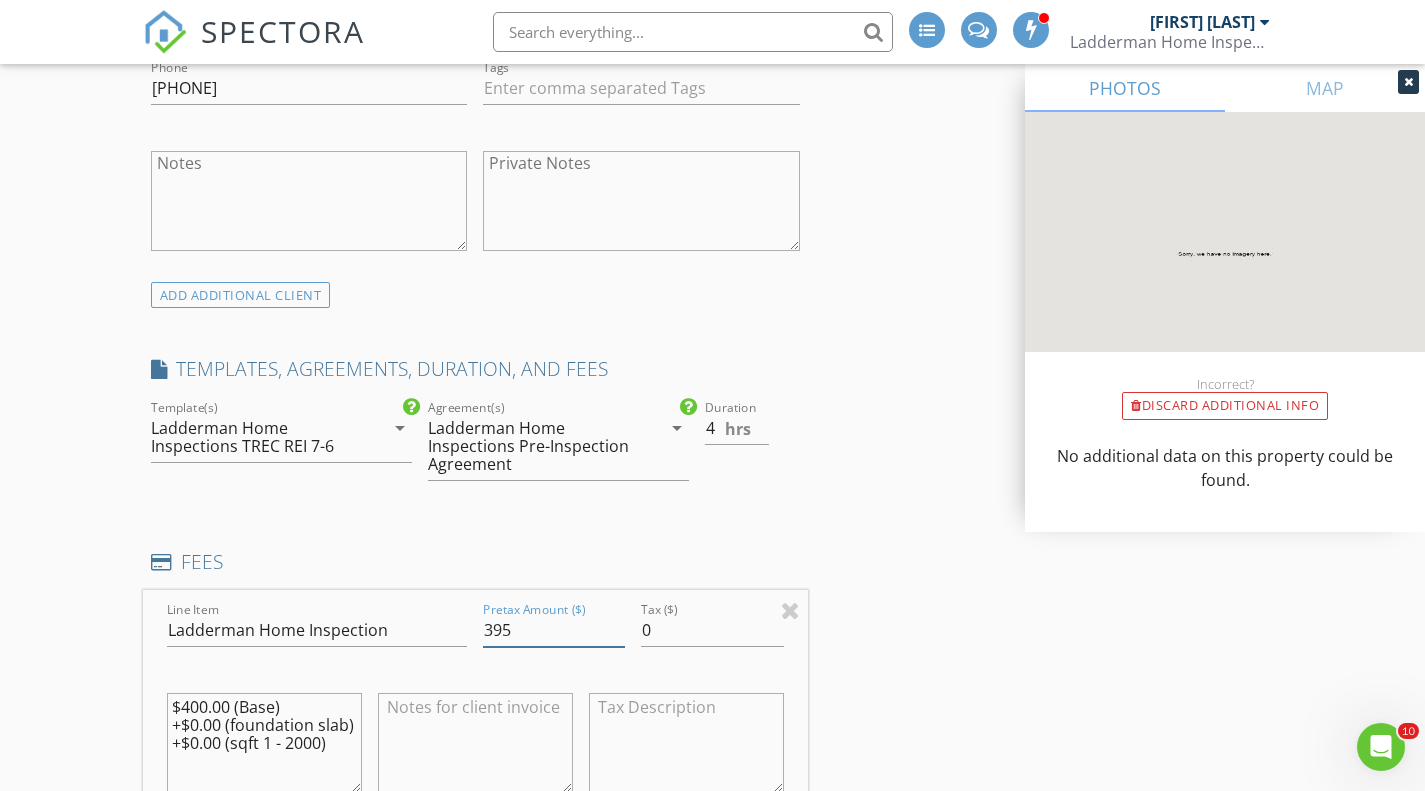 type on "395" 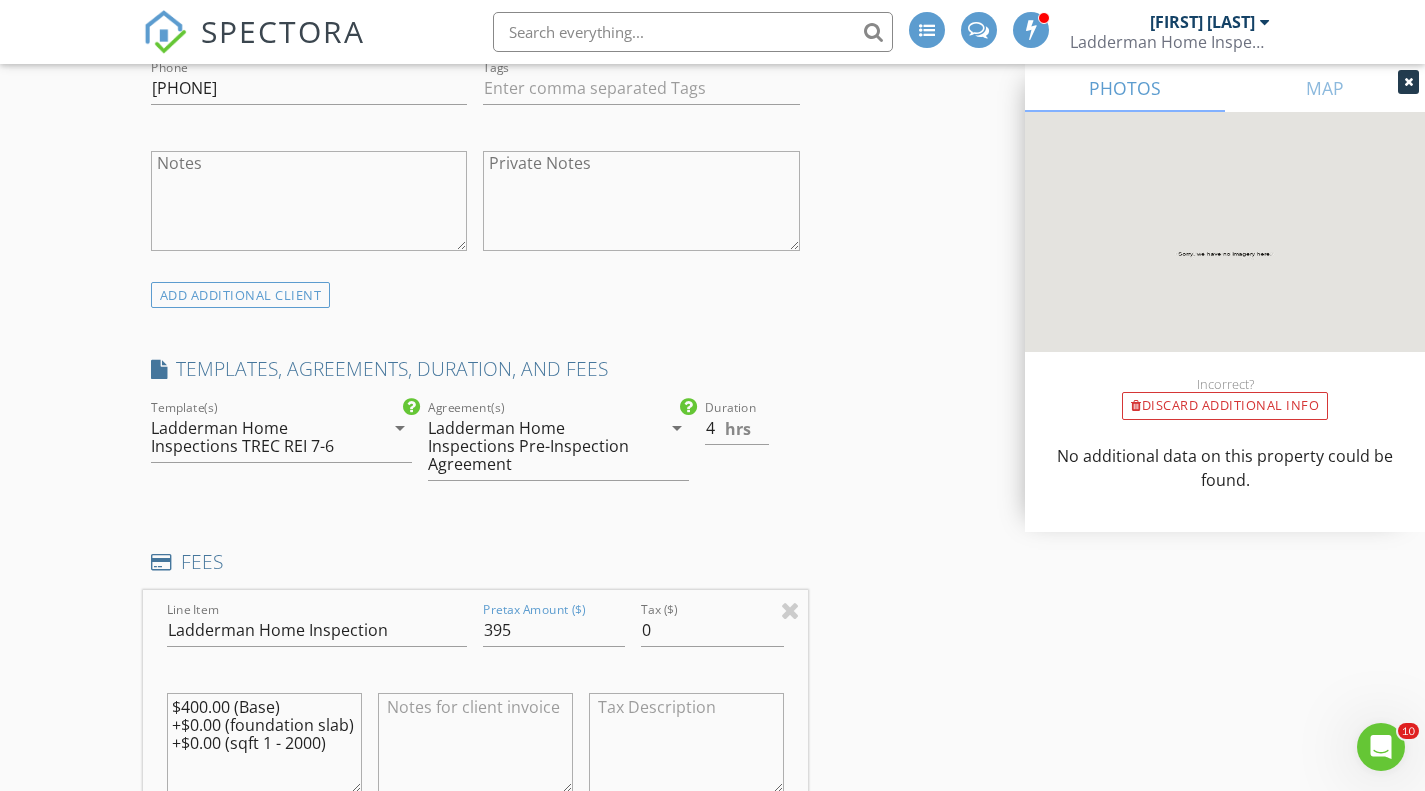 click on "$400.00 (Base)
+$0.00 (foundation slab)
+$0.00 (sqft 1 - 2000)" at bounding box center [264, 743] 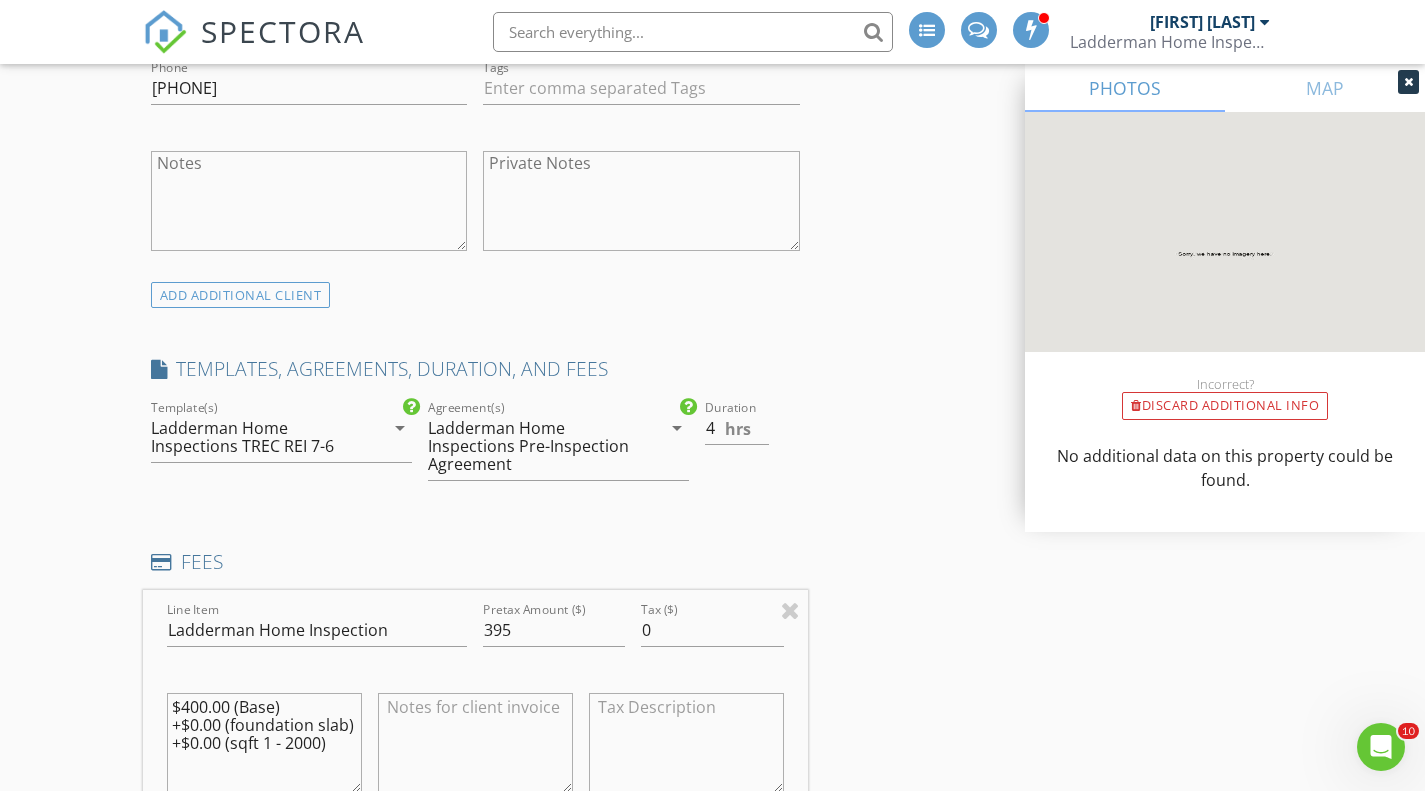 drag, startPoint x: 336, startPoint y: 742, endPoint x: 119, endPoint y: 706, distance: 219.96591 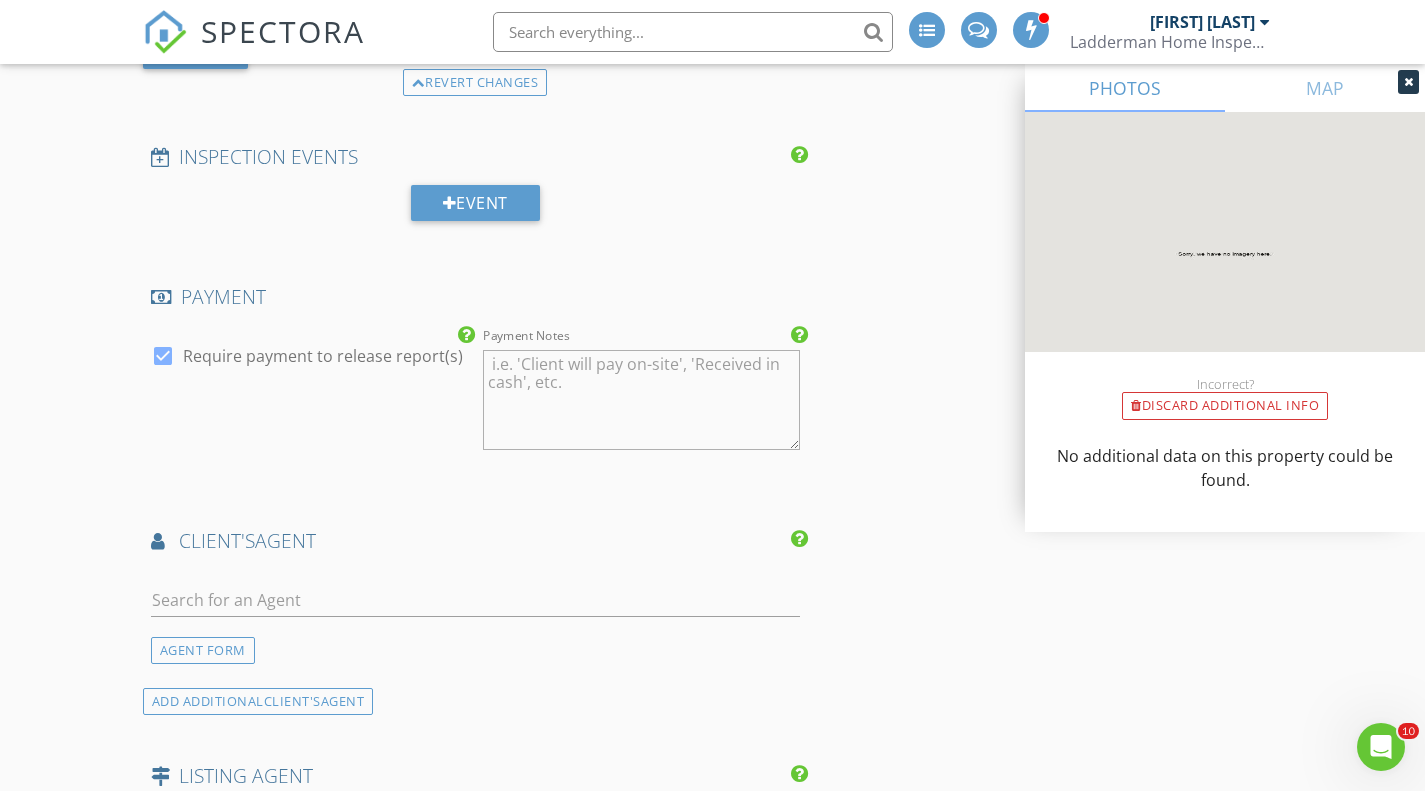 scroll, scrollTop: 2190, scrollLeft: 0, axis: vertical 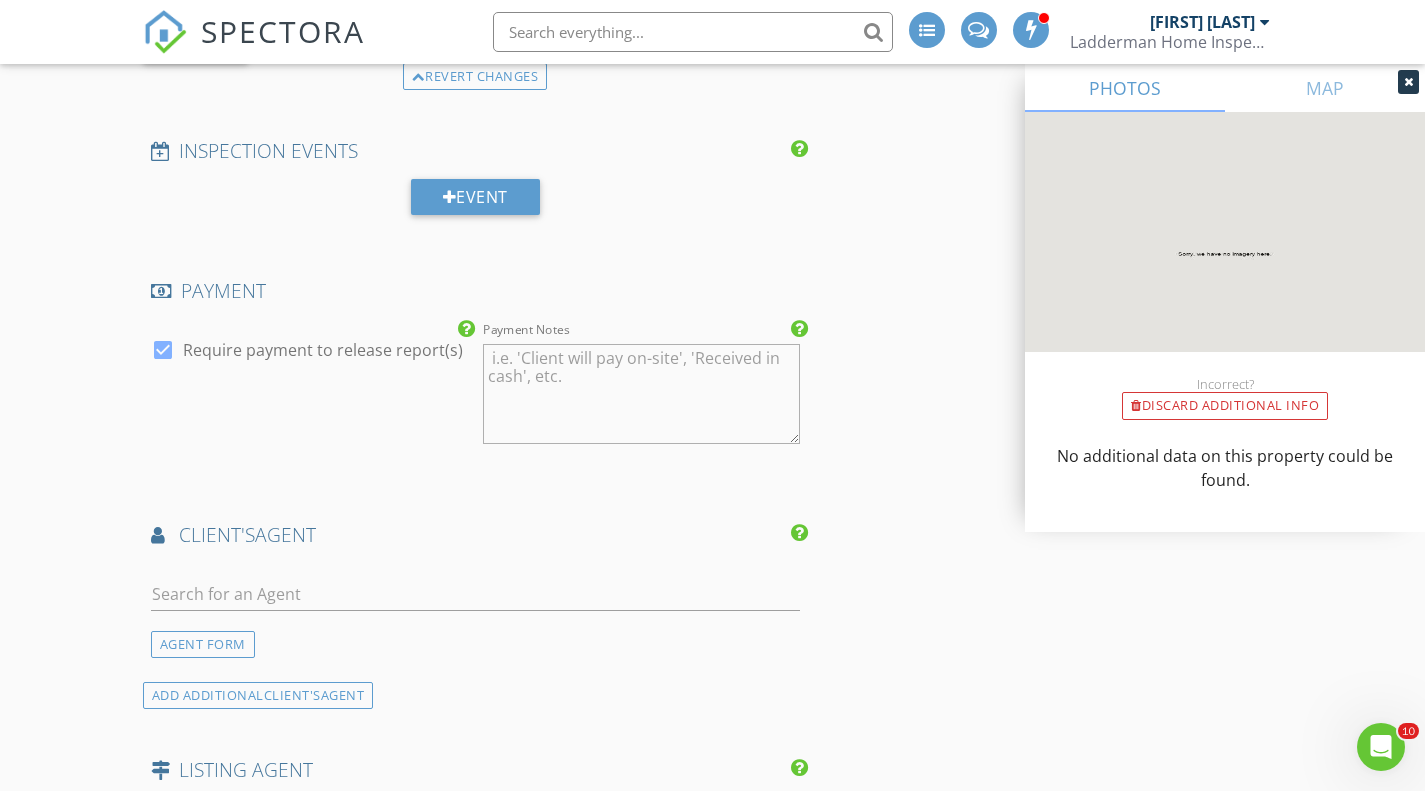 type on "1,900 sq/ft, Slab Foundation, New Construction 2025 yr" 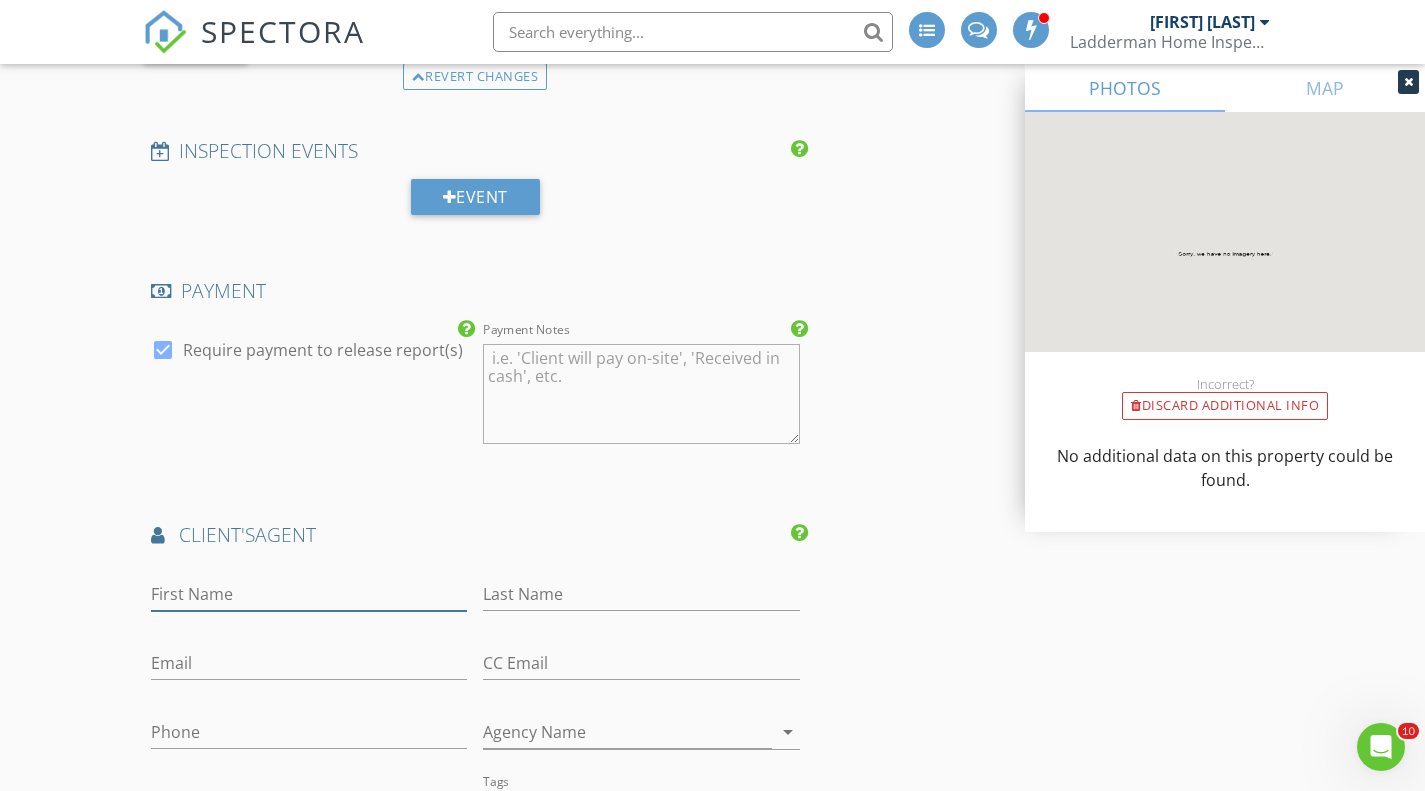 click on "First Name" at bounding box center [309, 594] 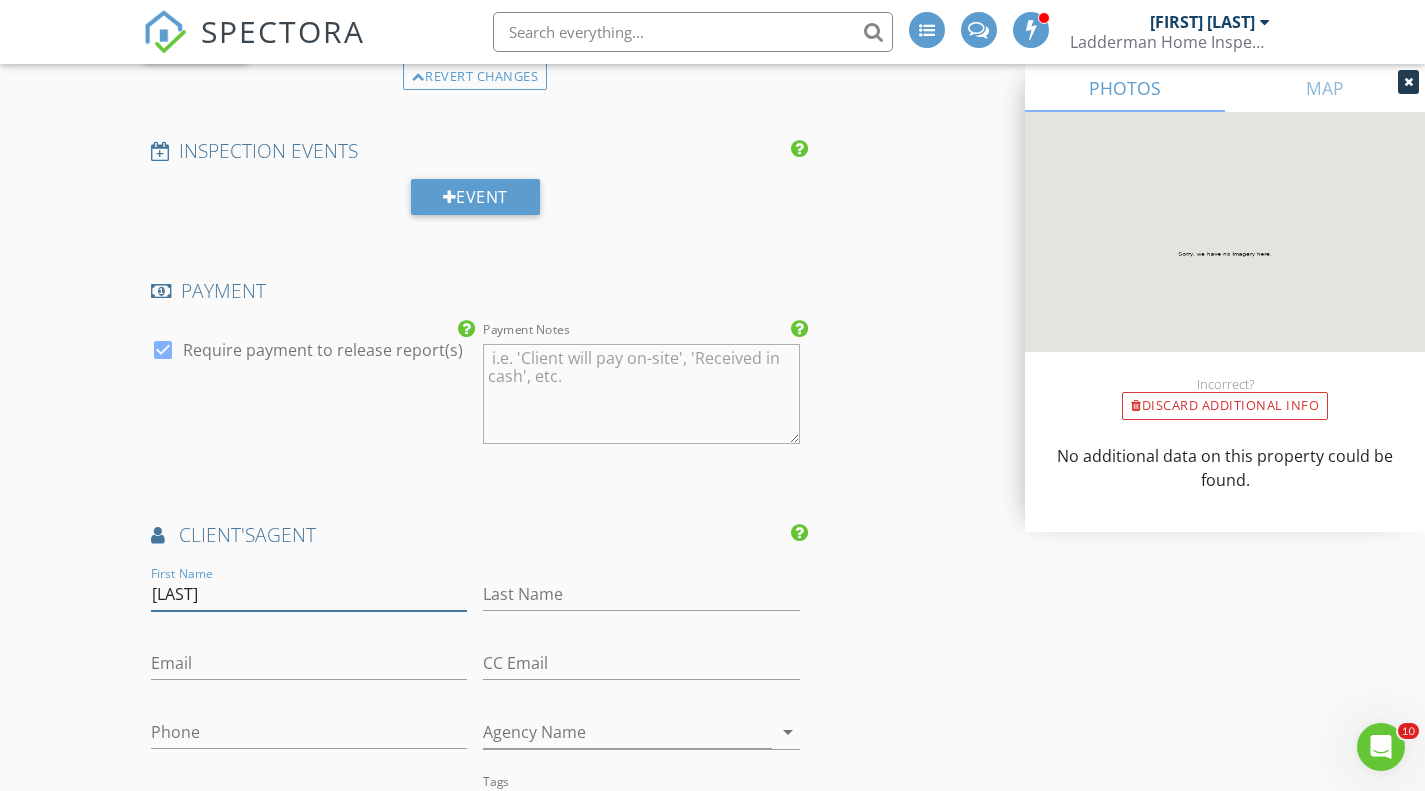 type on "Christi" 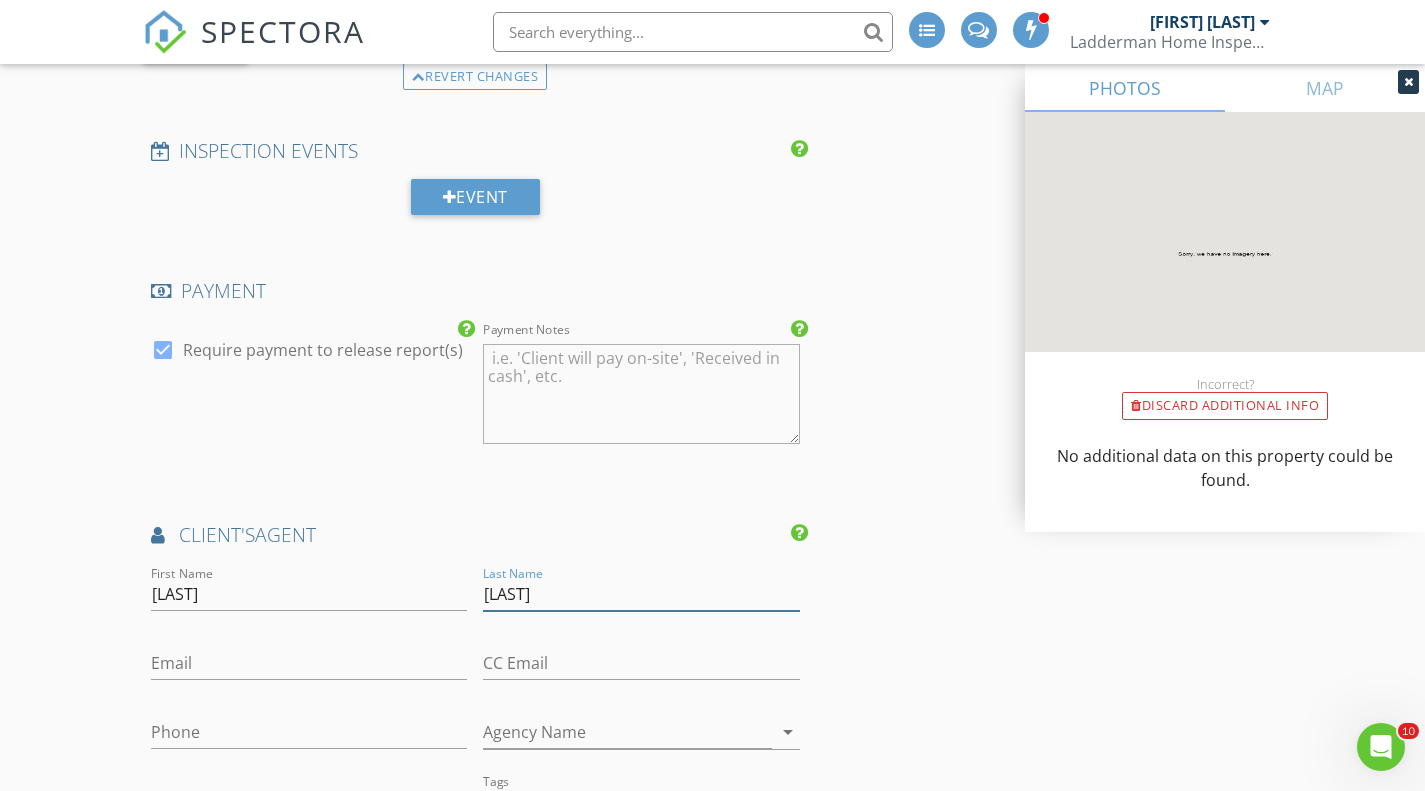 type on "Corbin" 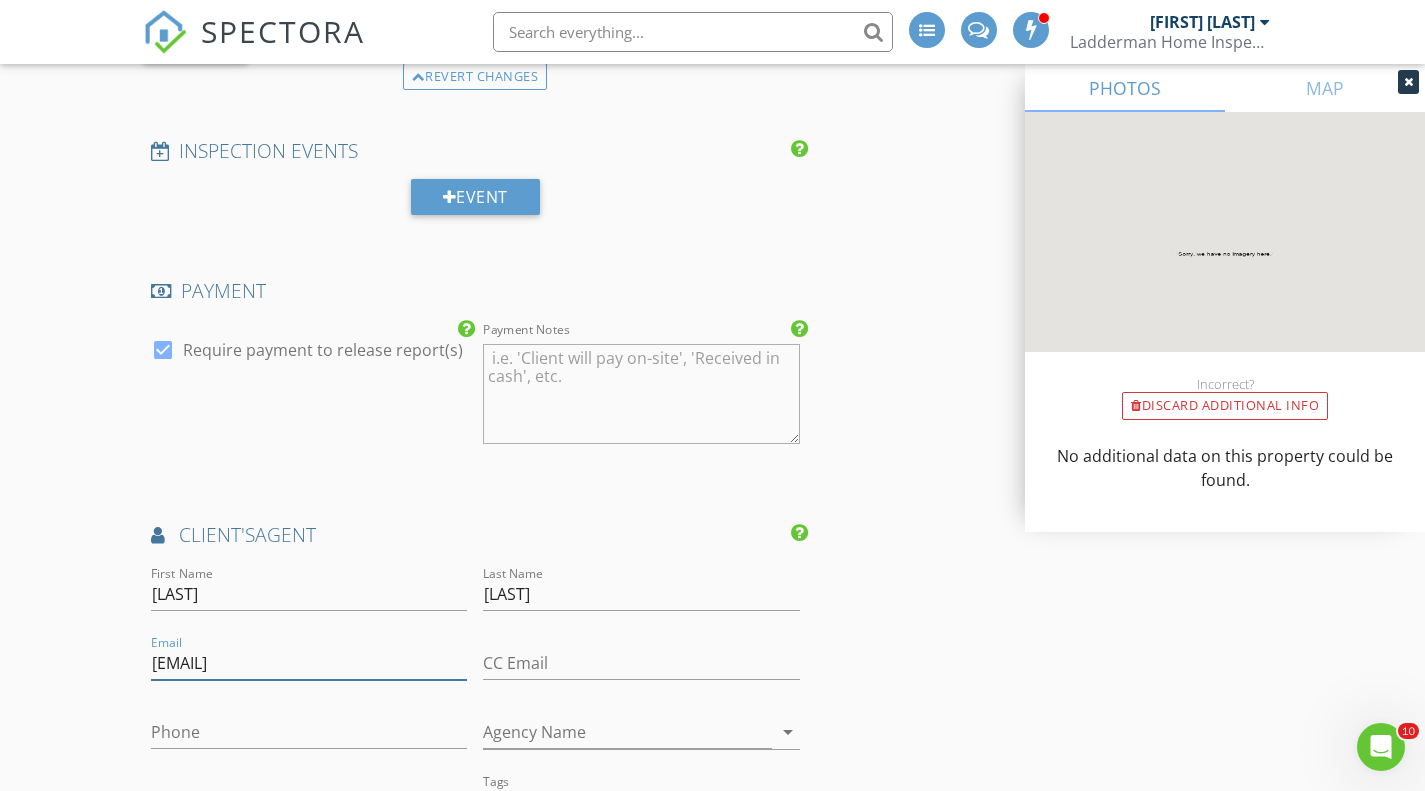 type on "corbinchristi@gmail.com" 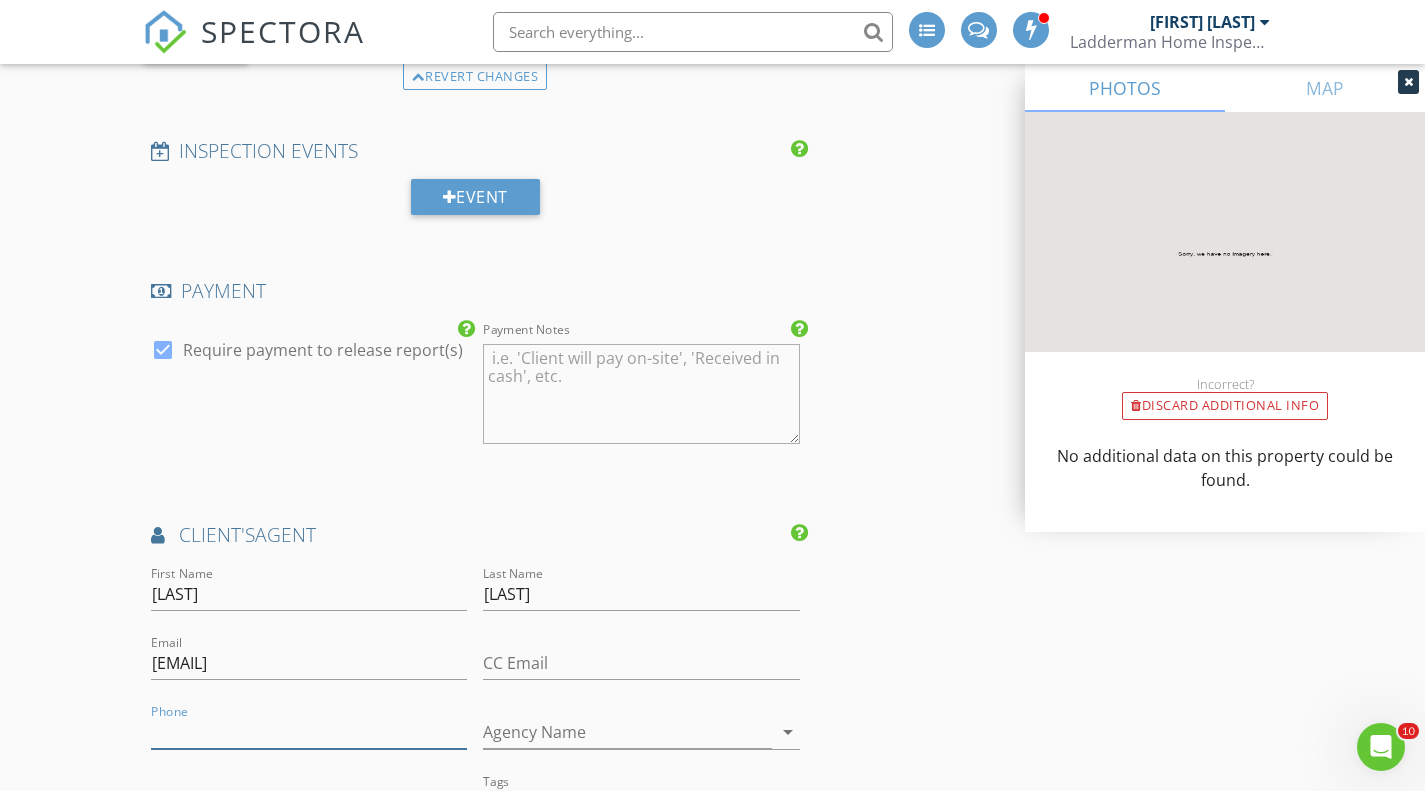 click on "Phone" at bounding box center [309, 732] 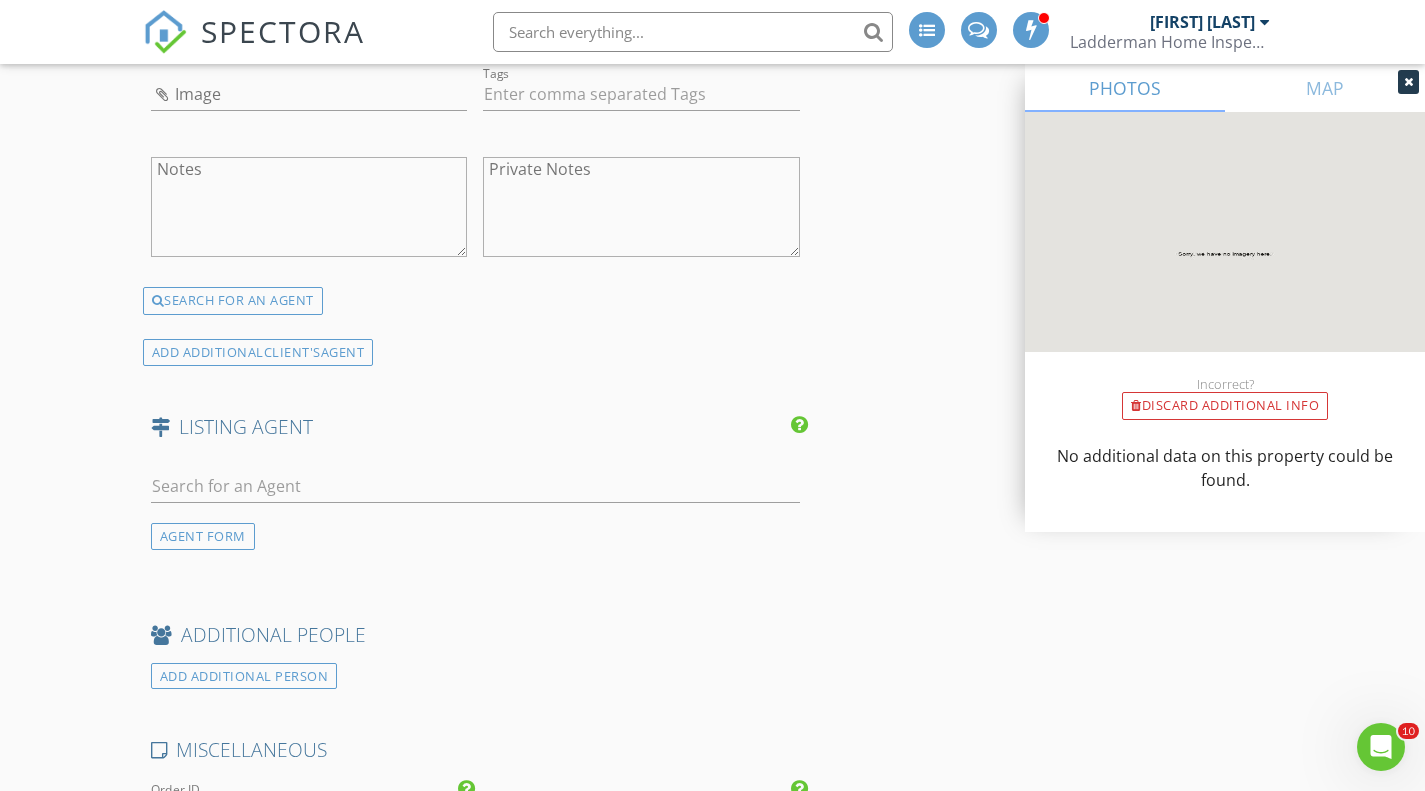scroll, scrollTop: 3721, scrollLeft: 0, axis: vertical 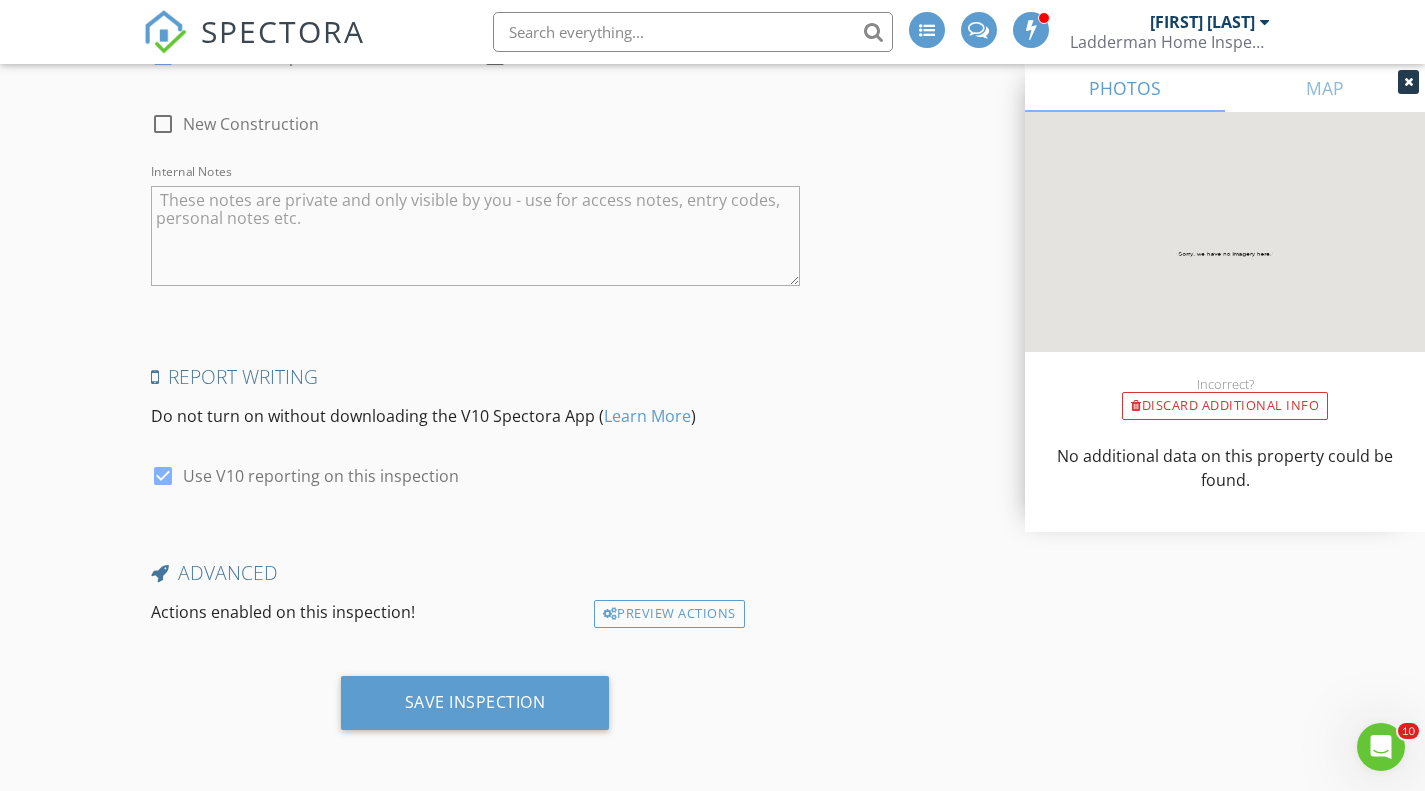 type on "281-435-7064" 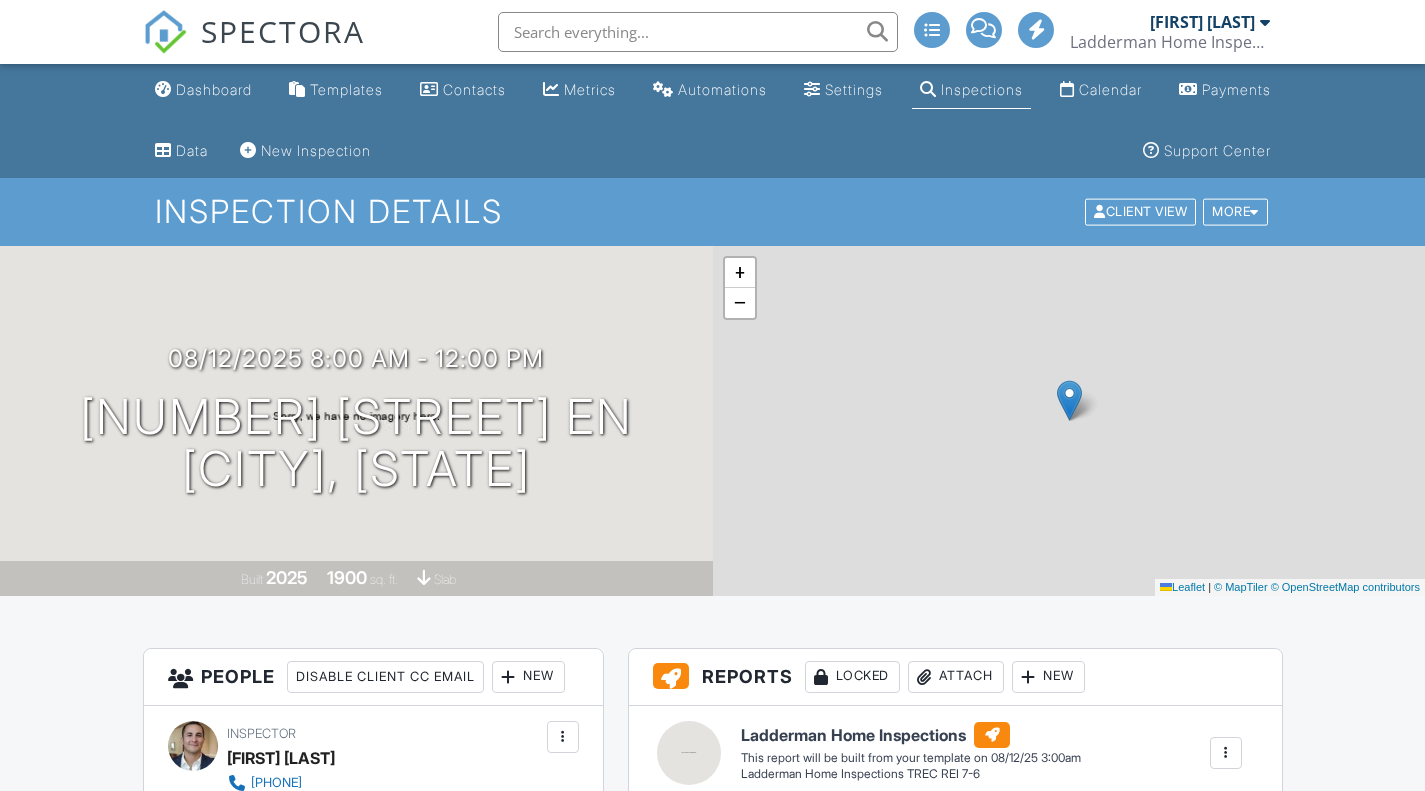 scroll, scrollTop: 0, scrollLeft: 0, axis: both 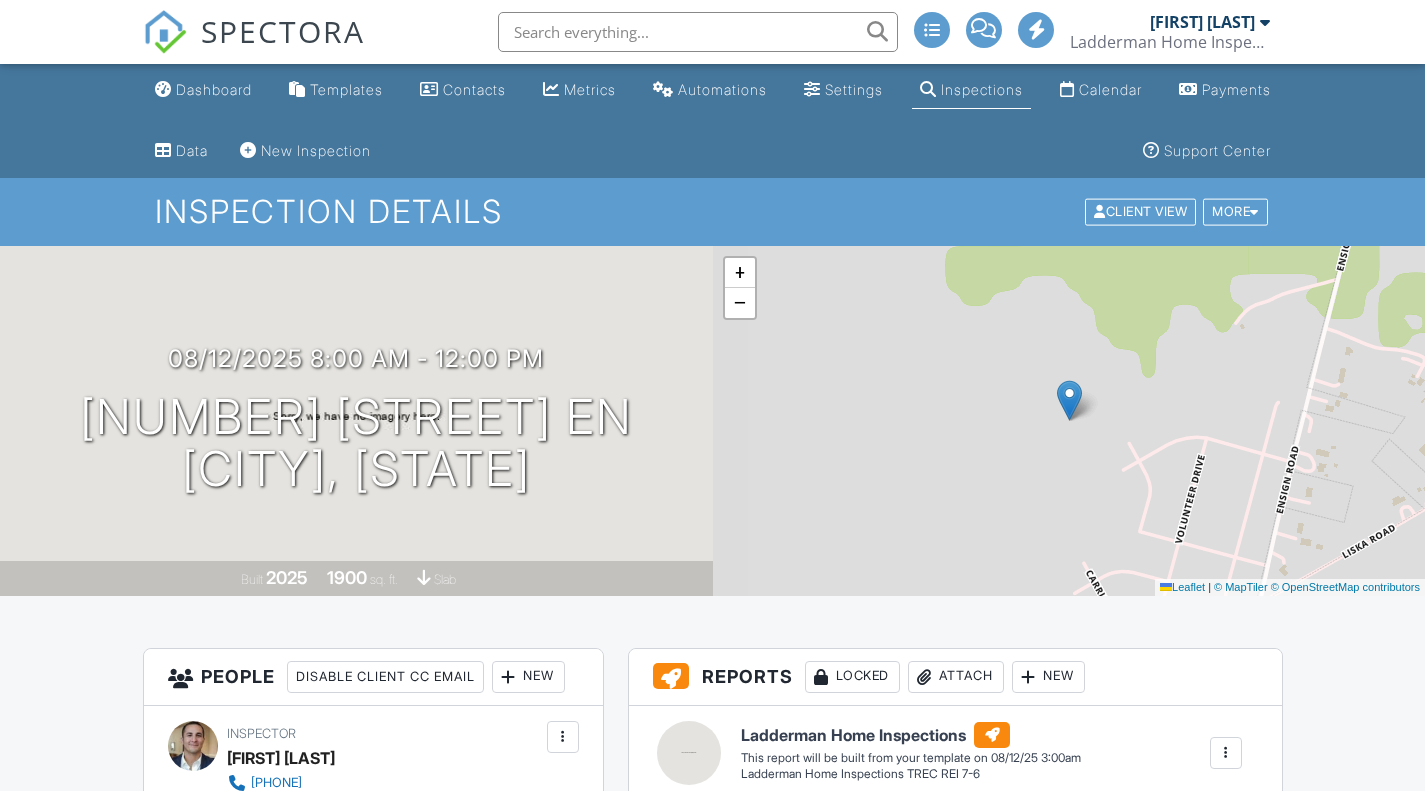 click on "New Inspection" at bounding box center [316, 150] 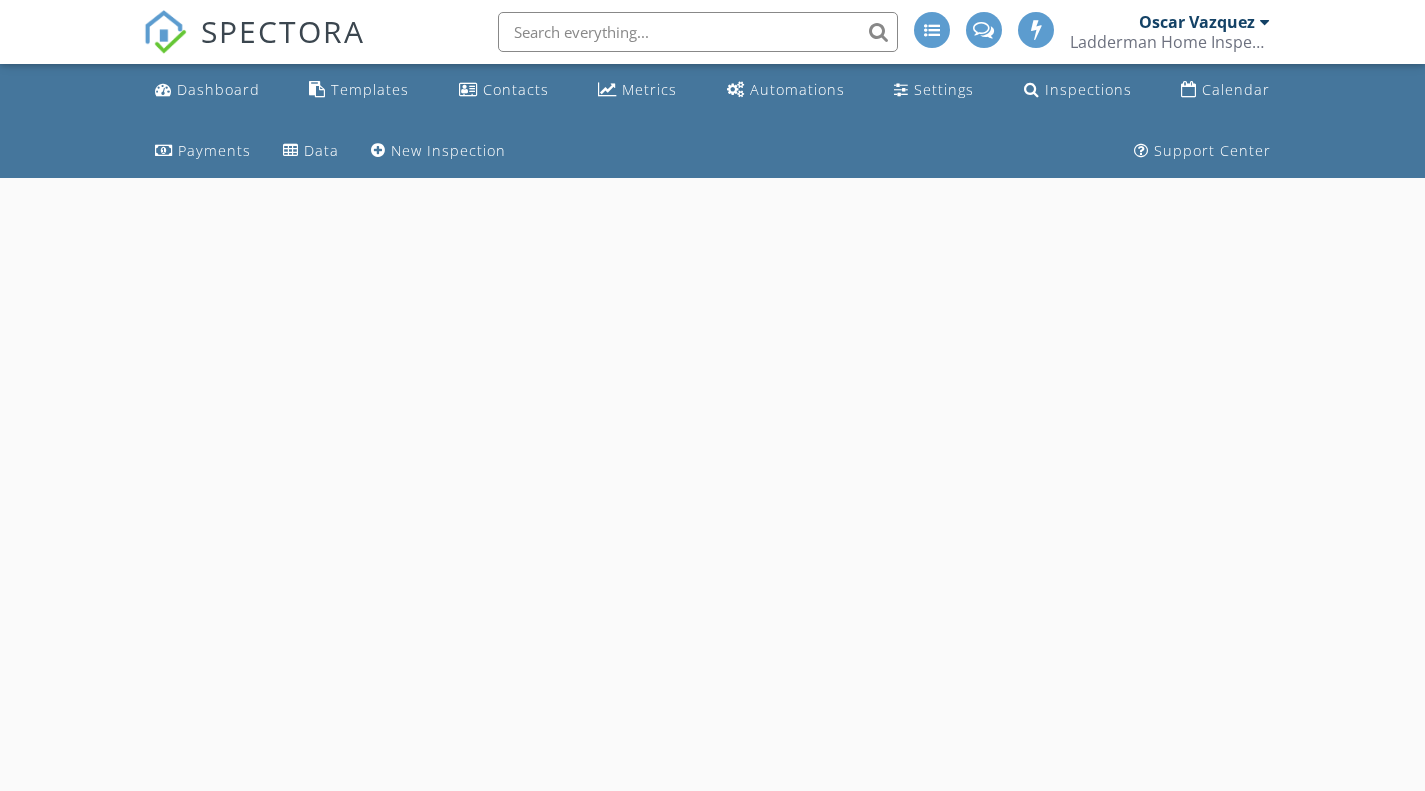 scroll, scrollTop: 0, scrollLeft: 0, axis: both 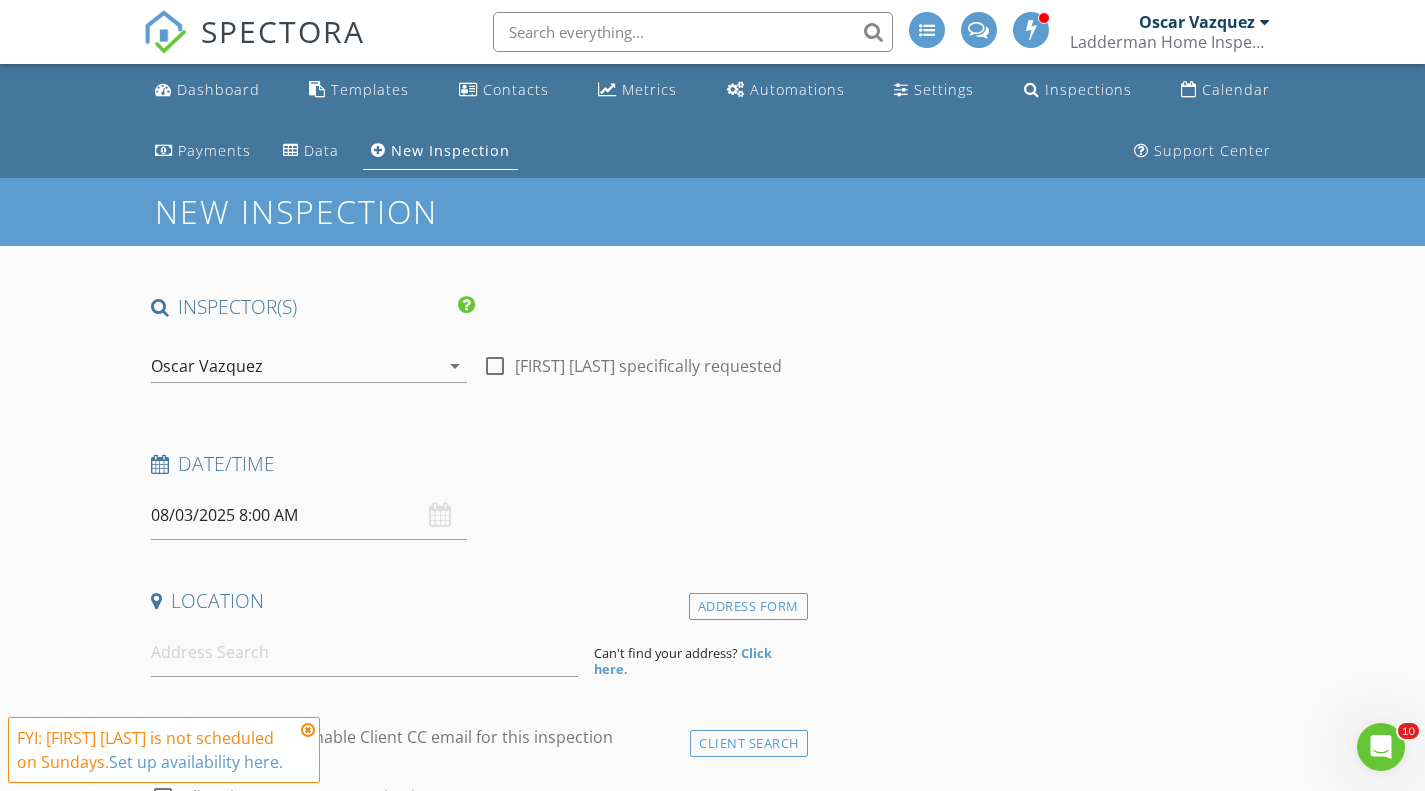 click on "08/03/2025 8:00 AM" at bounding box center [309, 515] 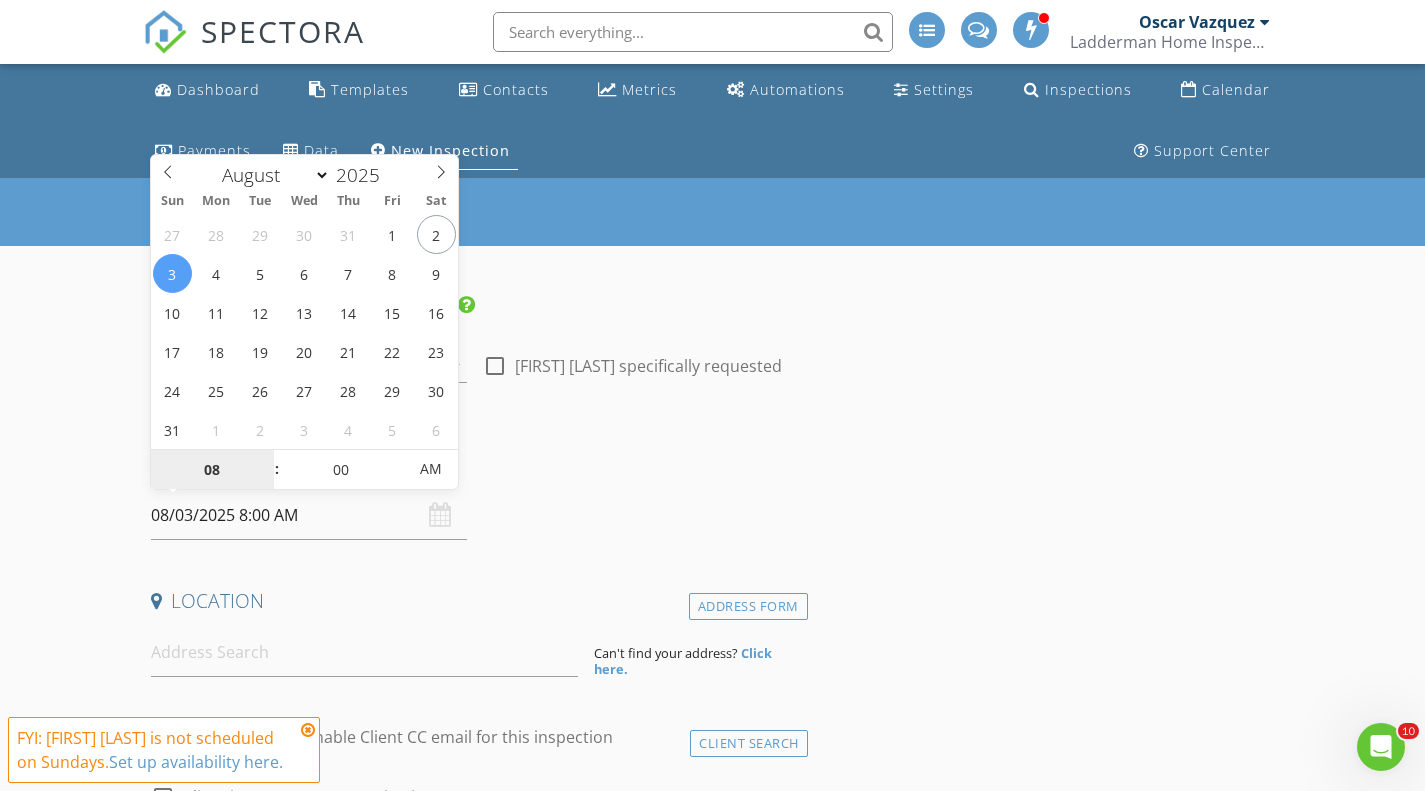 type on "08/06/2025 8:00 AM" 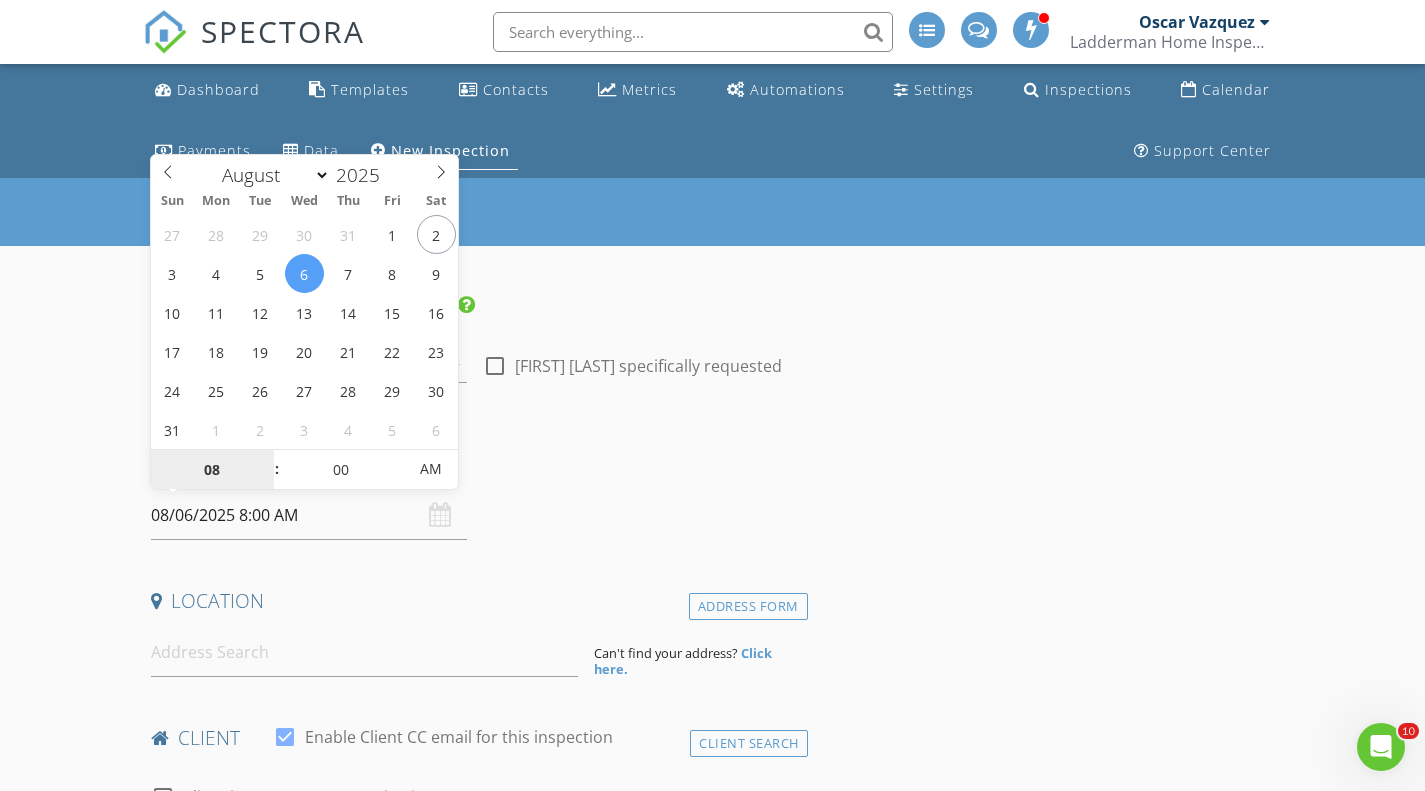 click on "08" at bounding box center (212, 470) 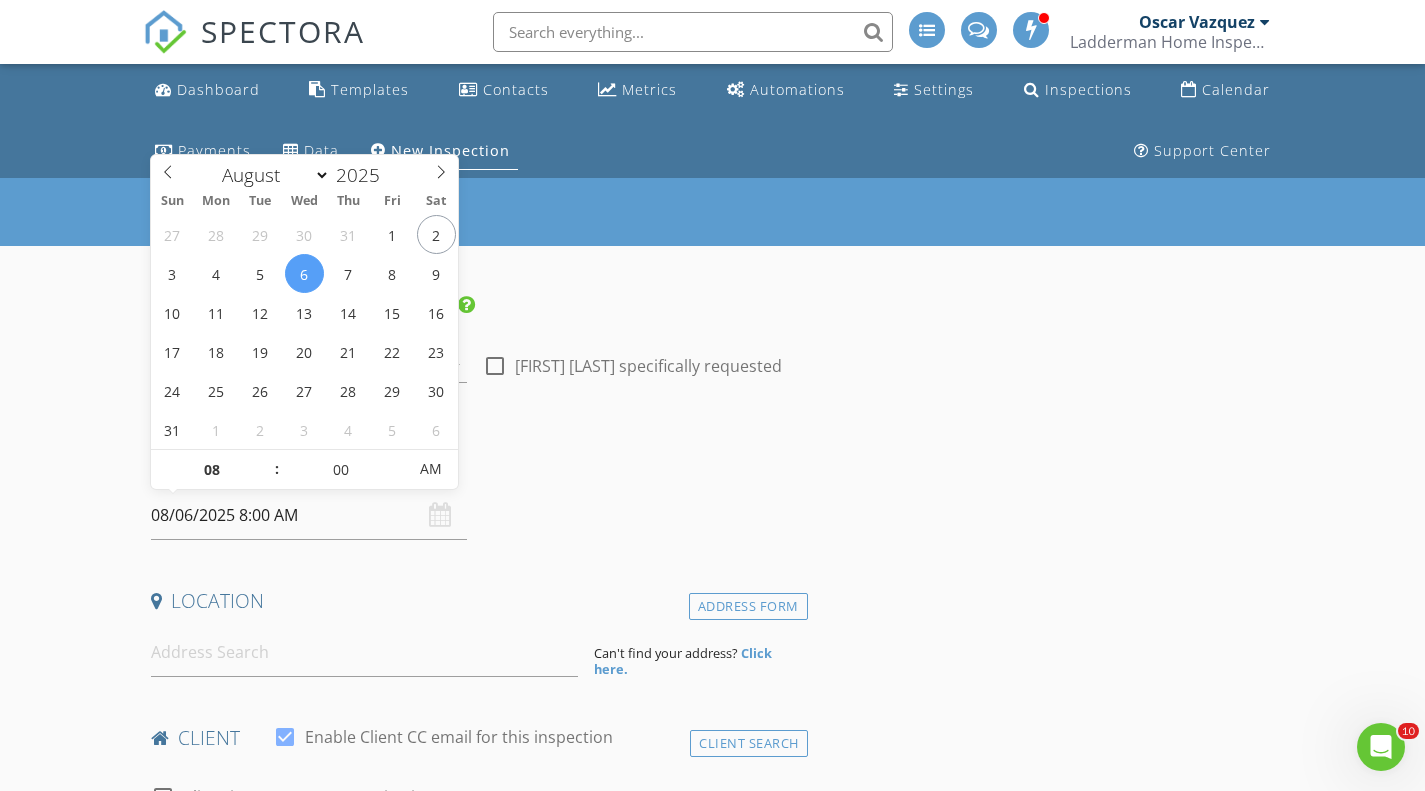 click on ":" at bounding box center [277, 469] 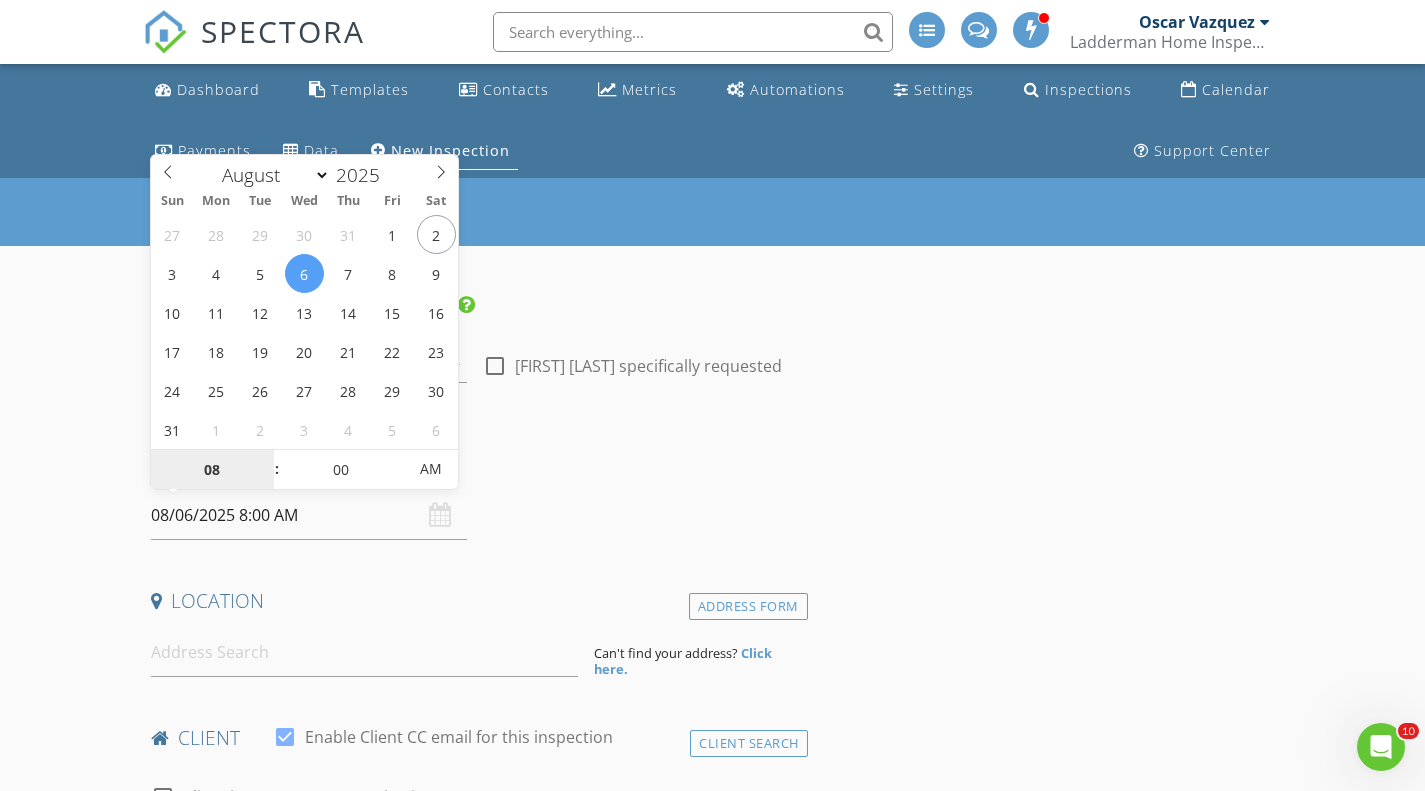 click on "08" at bounding box center [212, 470] 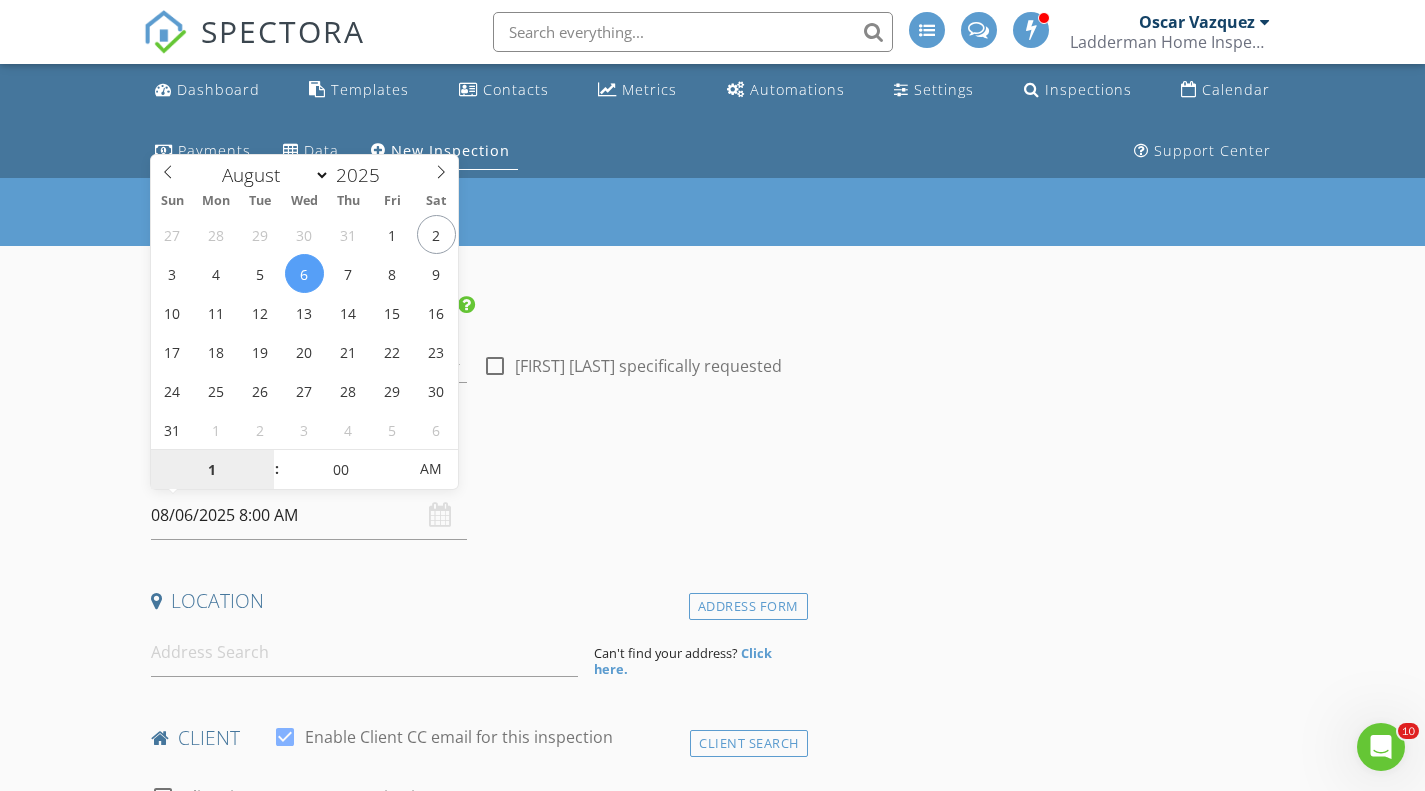 type on "12" 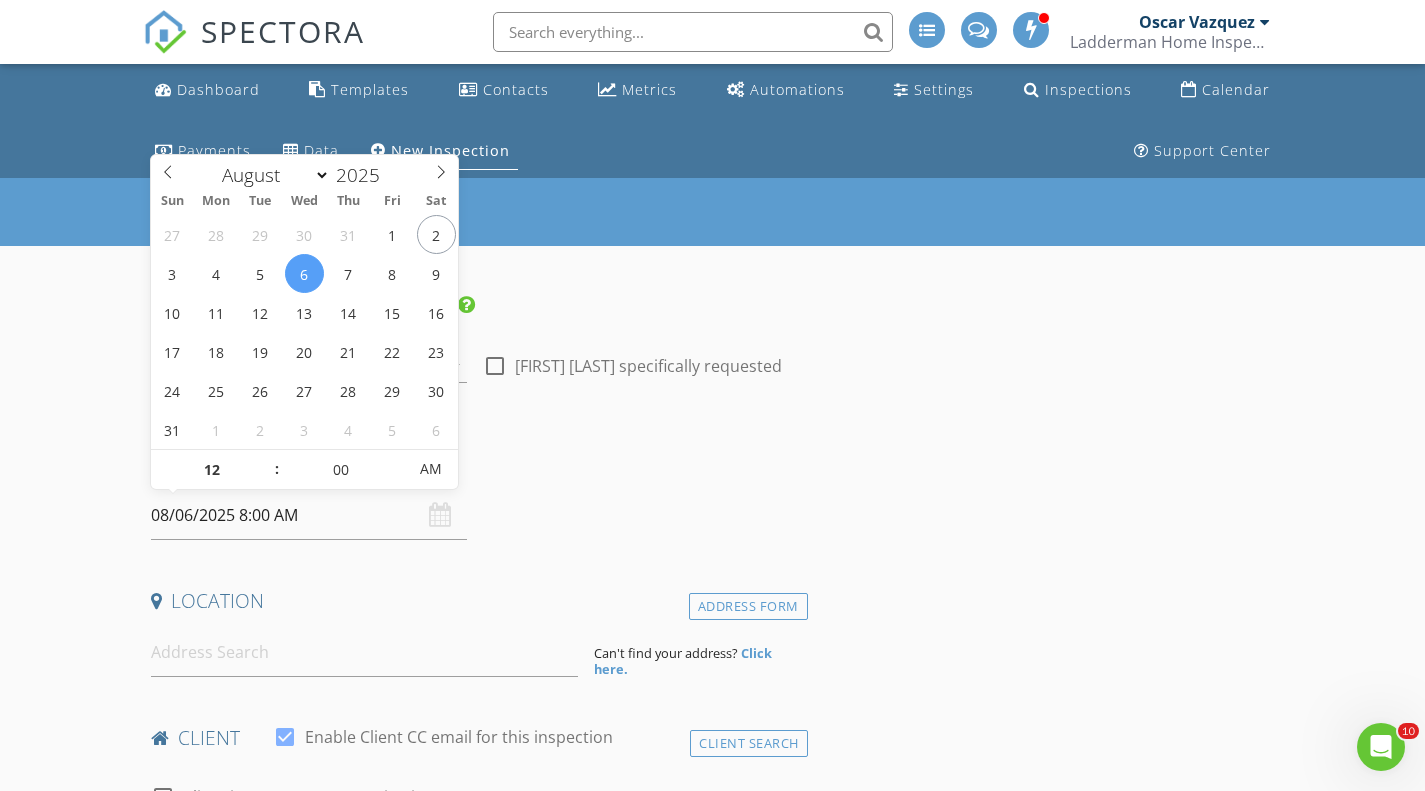click on "Oscar Vazquez specifically requested" at bounding box center (648, 366) 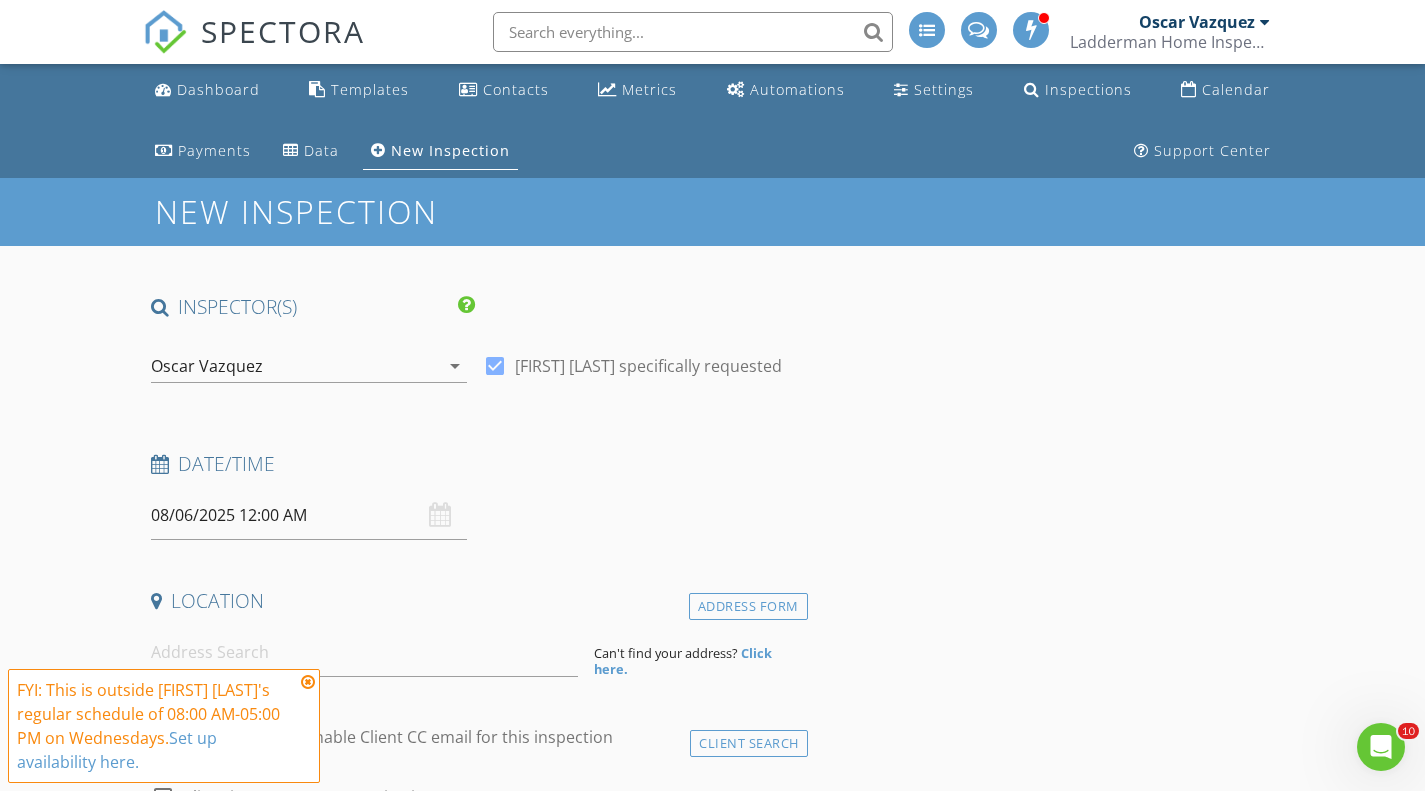 click on "08/06/2025 12:00 AM" at bounding box center (309, 515) 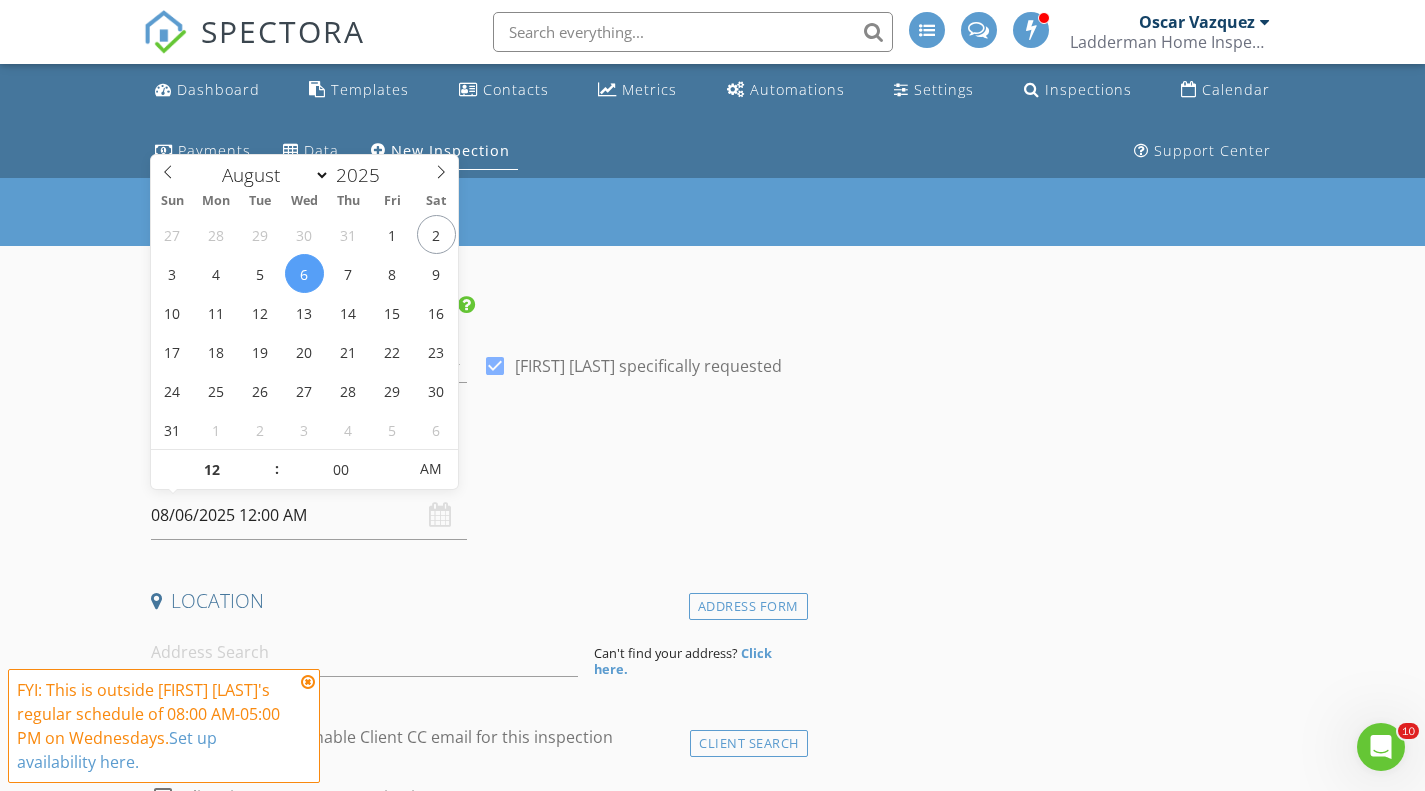 click on "AM" at bounding box center [430, 469] 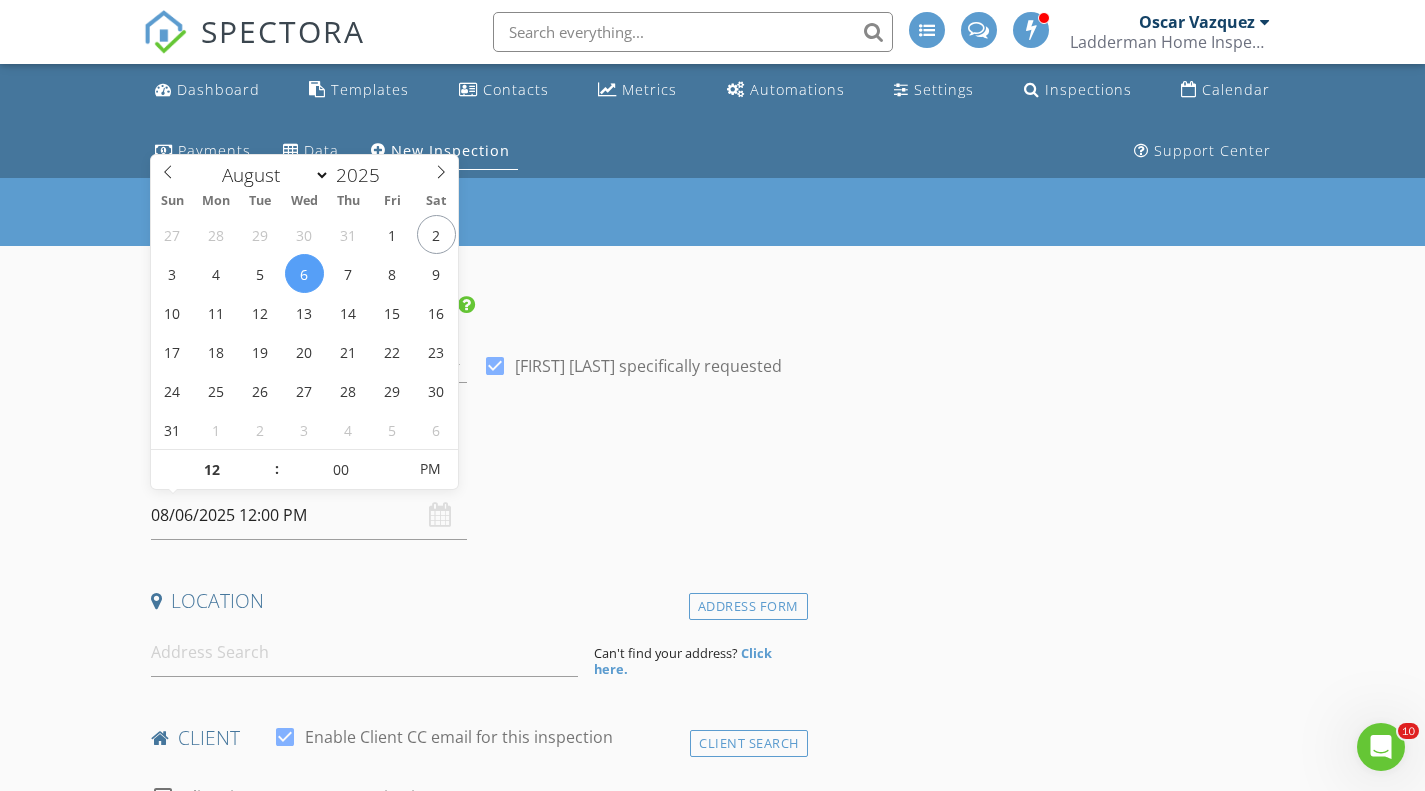 click on "INSPECTOR(S)
check_box   Oscar Vazquez   PRIMARY   Oscar Vazquez arrow_drop_down   check_box Oscar Vazquez specifically requested
Date/Time
08/06/2025 12:00 PM
Location
Address Form       Can't find your address?   Click here.
client
check_box Enable Client CC email for this inspection   Client Search     check_box_outline_blank Client is a Company/Organization     First Name   Last Name   Email   CC Email   Phone         Tags         Notes   Private Notes
ADD ADDITIONAL client
SERVICES
arrow_drop_down     Select Discount Code arrow_drop_down    Charges       TOTAL   $0.00    Duration    No services with durations selected      Templates    No templates selected    Agreements    No agreements selected
Manual Edit
FEES
TOTAL:" at bounding box center [475, 1807] 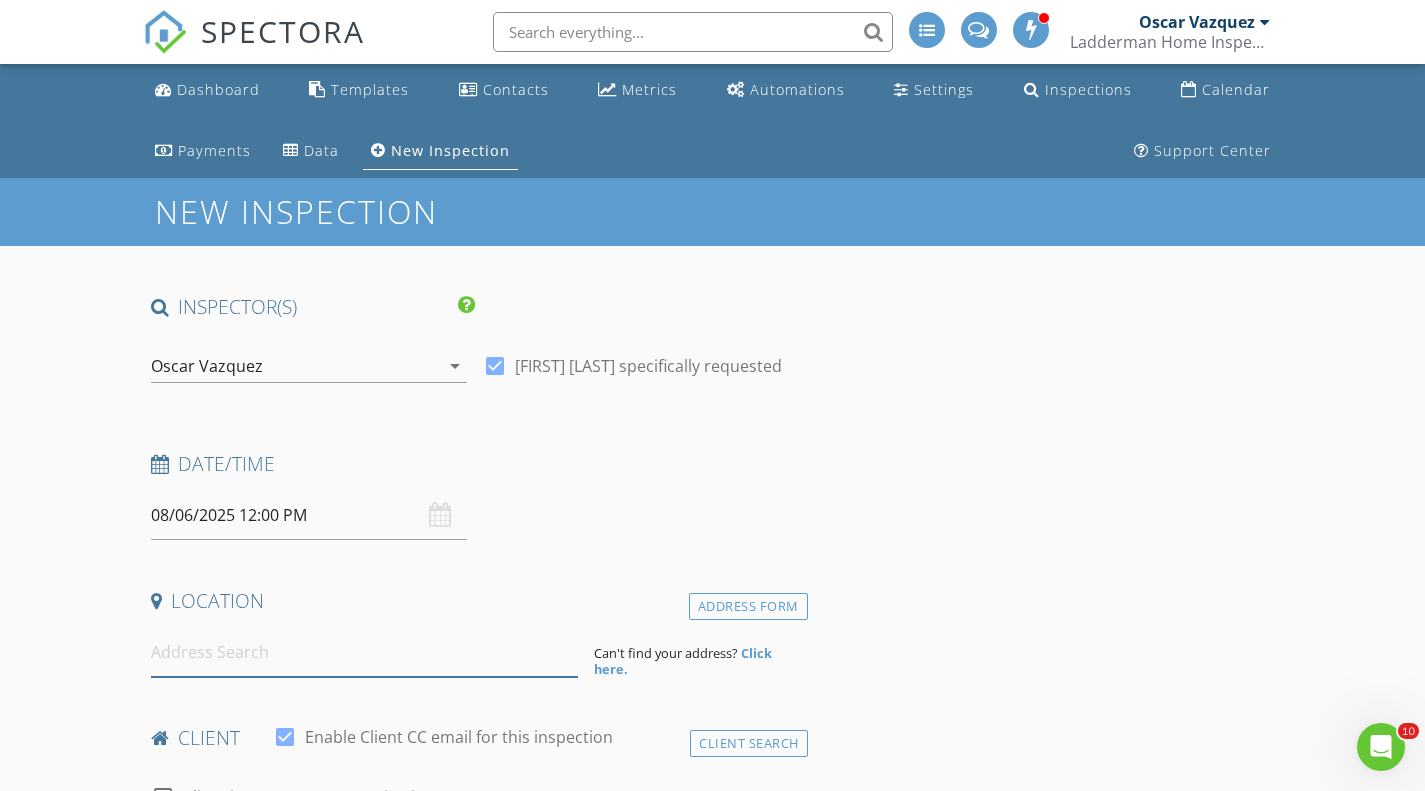 click at bounding box center [364, 652] 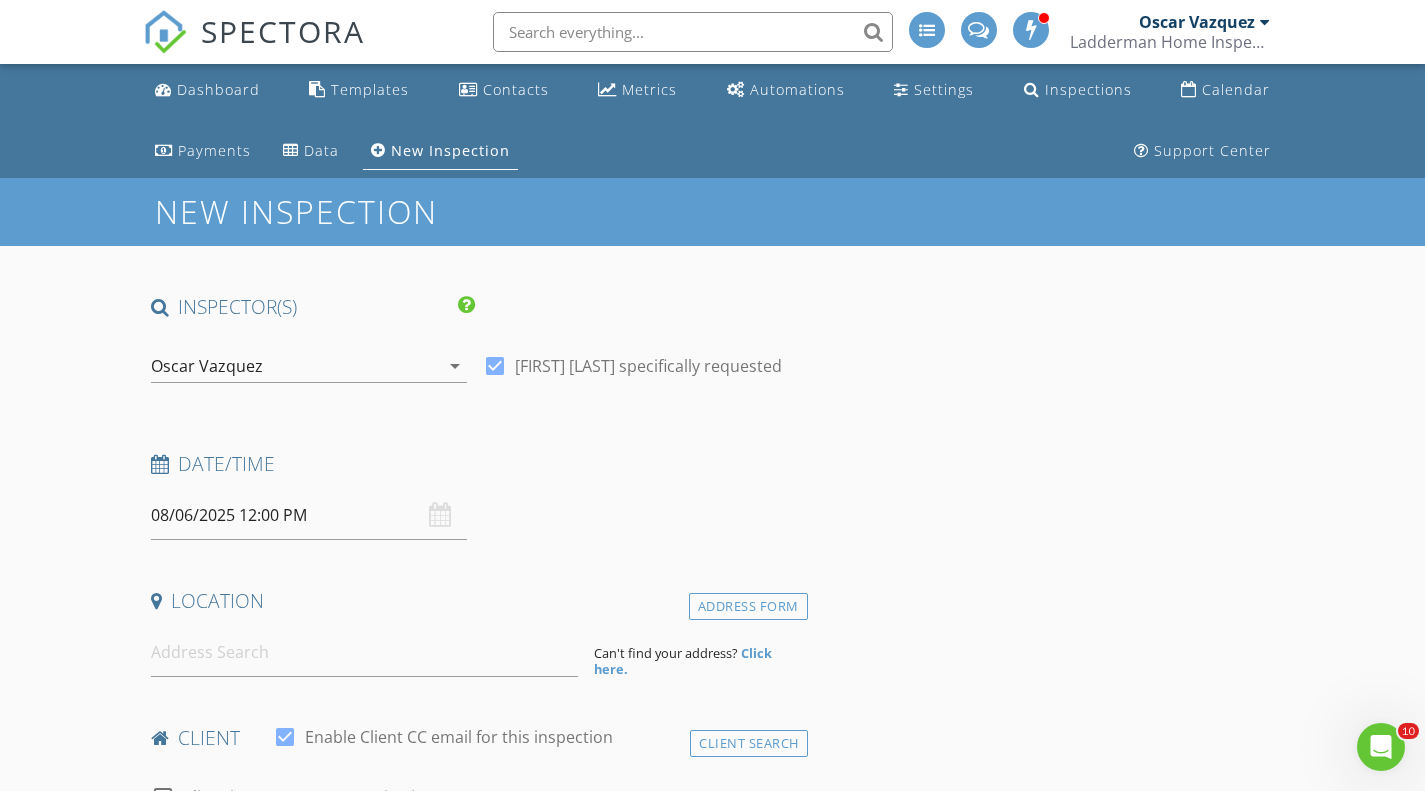 click on "08/06/2025 12:00 PM" at bounding box center (309, 515) 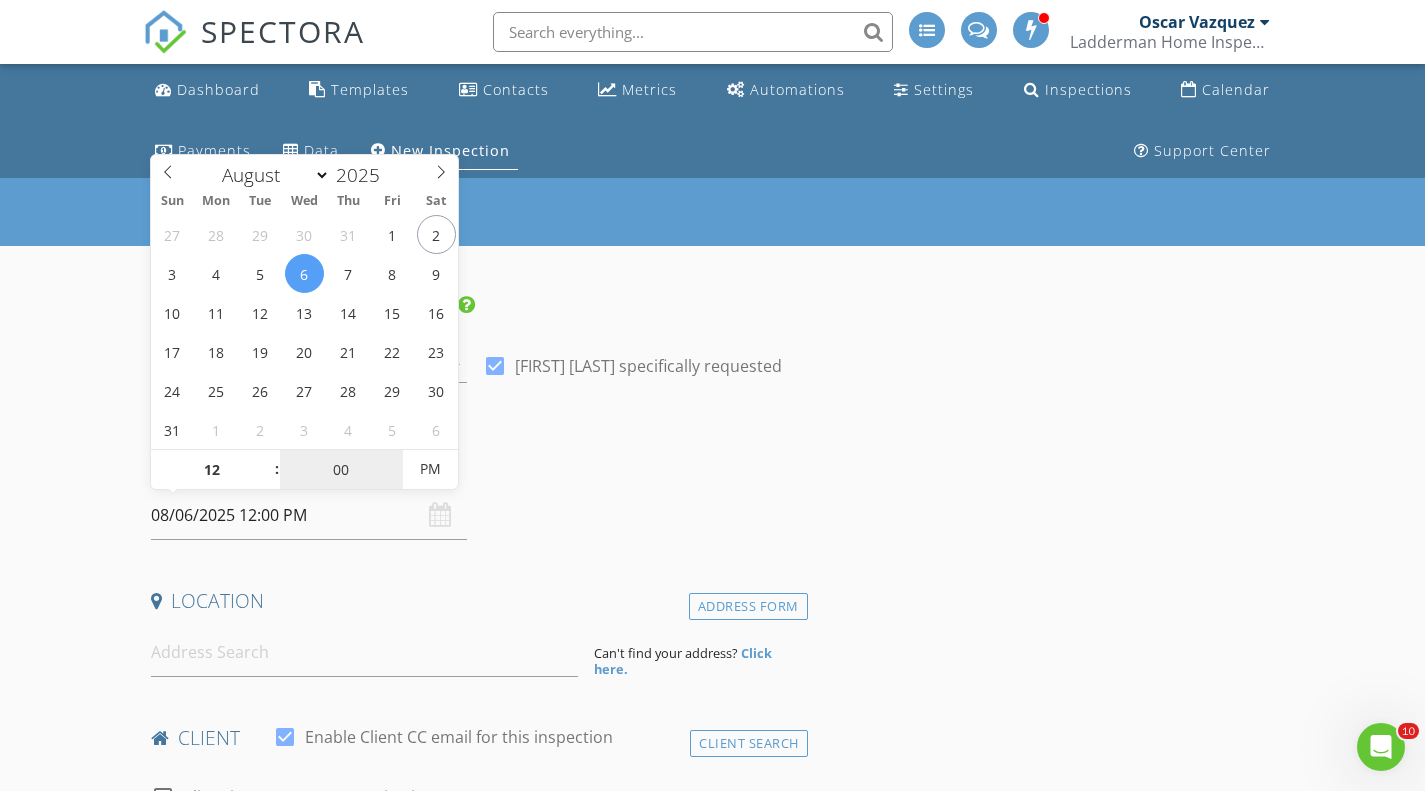 click on "00" at bounding box center [341, 470] 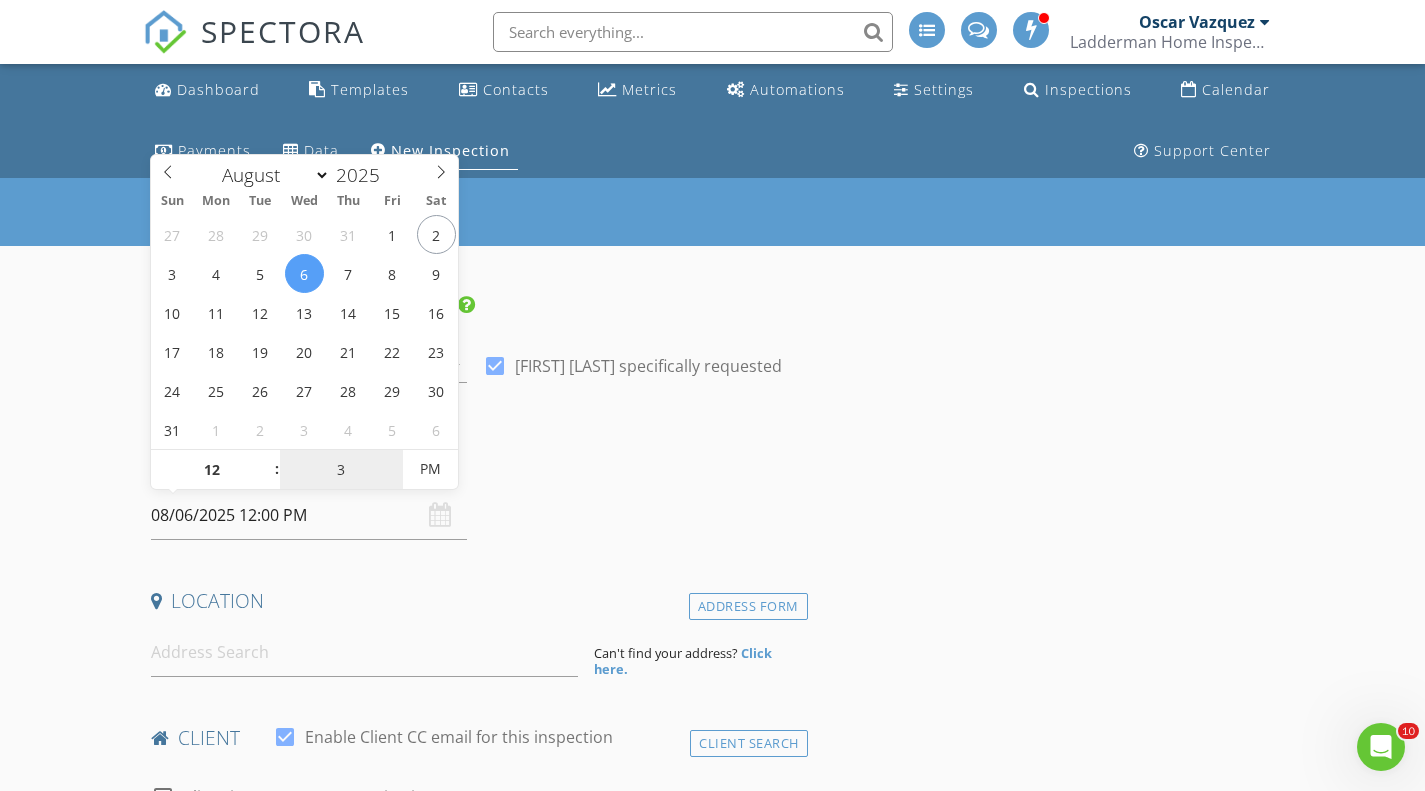type on "30" 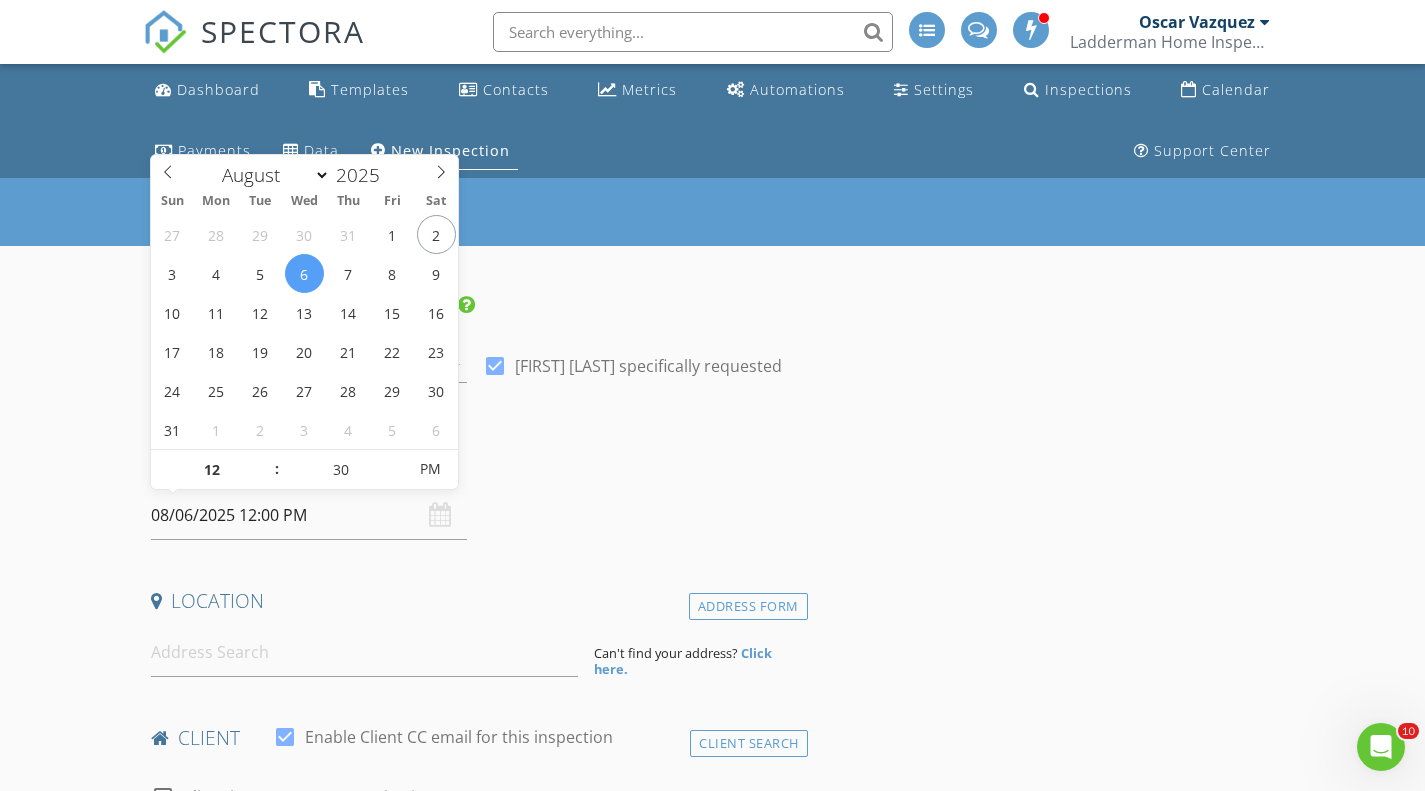 click on "INSPECTOR(S)
check_box   Oscar Vazquez   PRIMARY   Oscar Vazquez arrow_drop_down   check_box Oscar Vazquez specifically requested
Date/Time
08/06/2025 12:00 PM
Location
Address Form       Can't find your address?   Click here.
client
check_box Enable Client CC email for this inspection   Client Search     check_box_outline_blank Client is a Company/Organization     First Name   Last Name   Email   CC Email   Phone         Tags         Notes   Private Notes
ADD ADDITIONAL client
SERVICES
arrow_drop_down     Select Discount Code arrow_drop_down    Charges       TOTAL   $0.00    Duration    No services with durations selected      Templates    No templates selected    Agreements    No agreements selected
Manual Edit
FEES" at bounding box center (713, 1866) 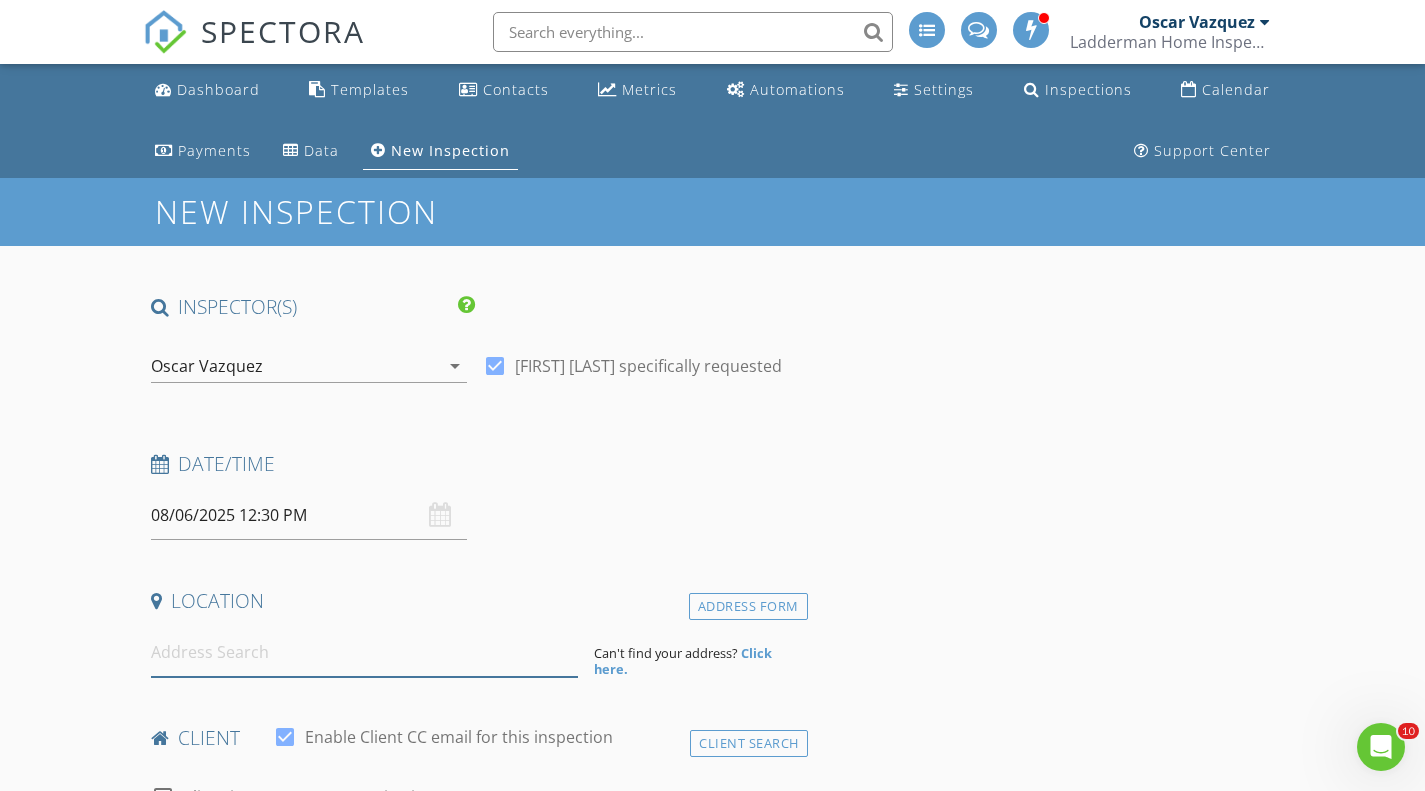 click at bounding box center (364, 652) 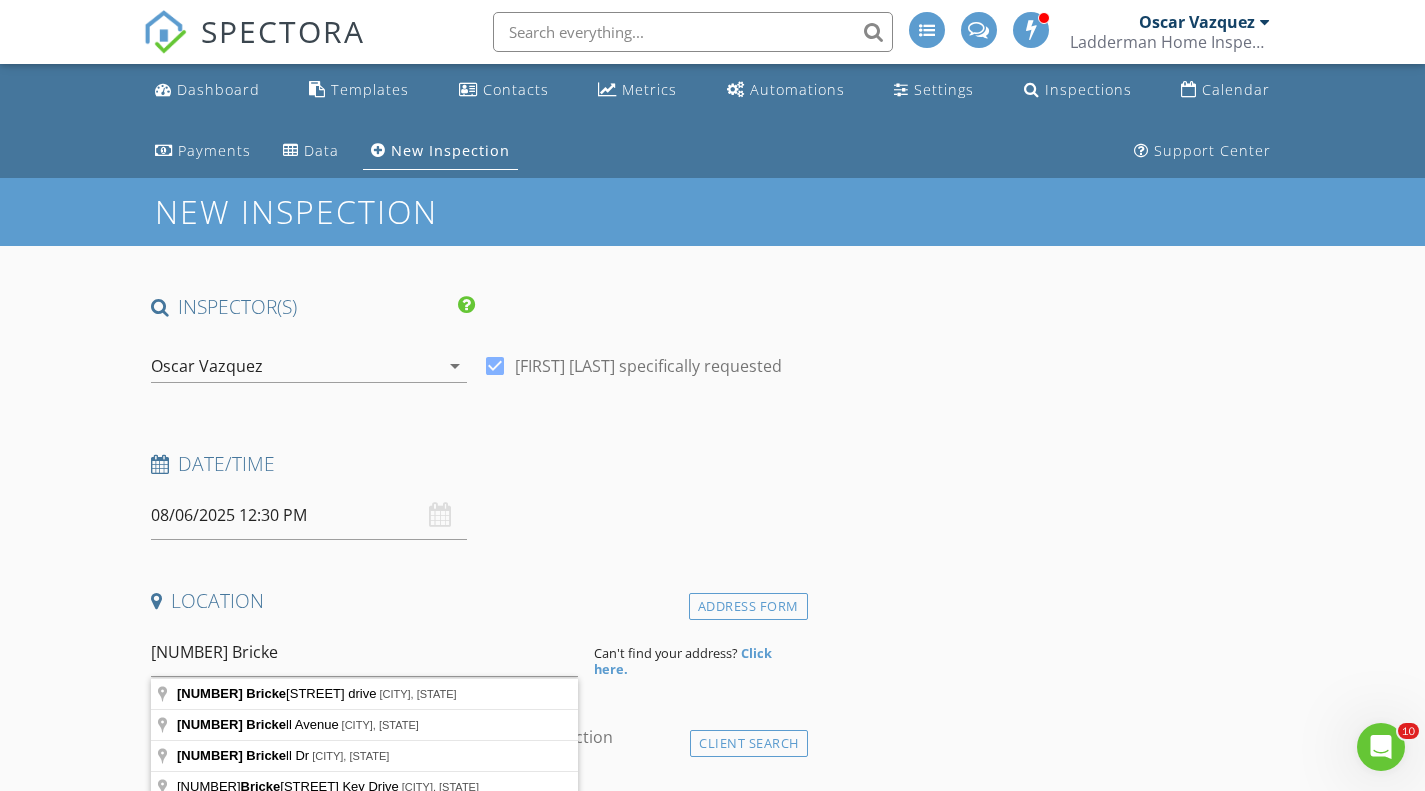 type on "5184 Brickellia drive, Dallas, TX, USA" 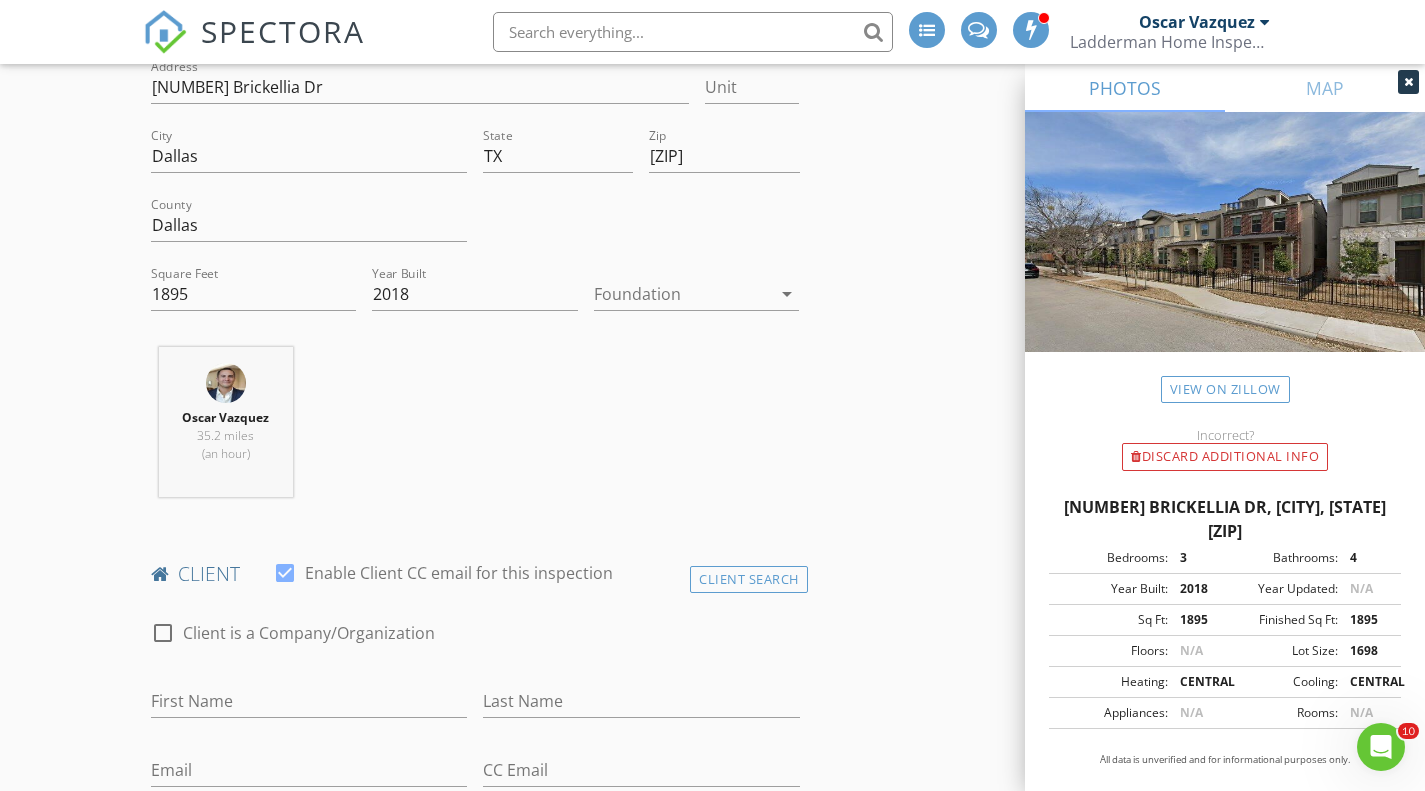 scroll, scrollTop: 572, scrollLeft: 0, axis: vertical 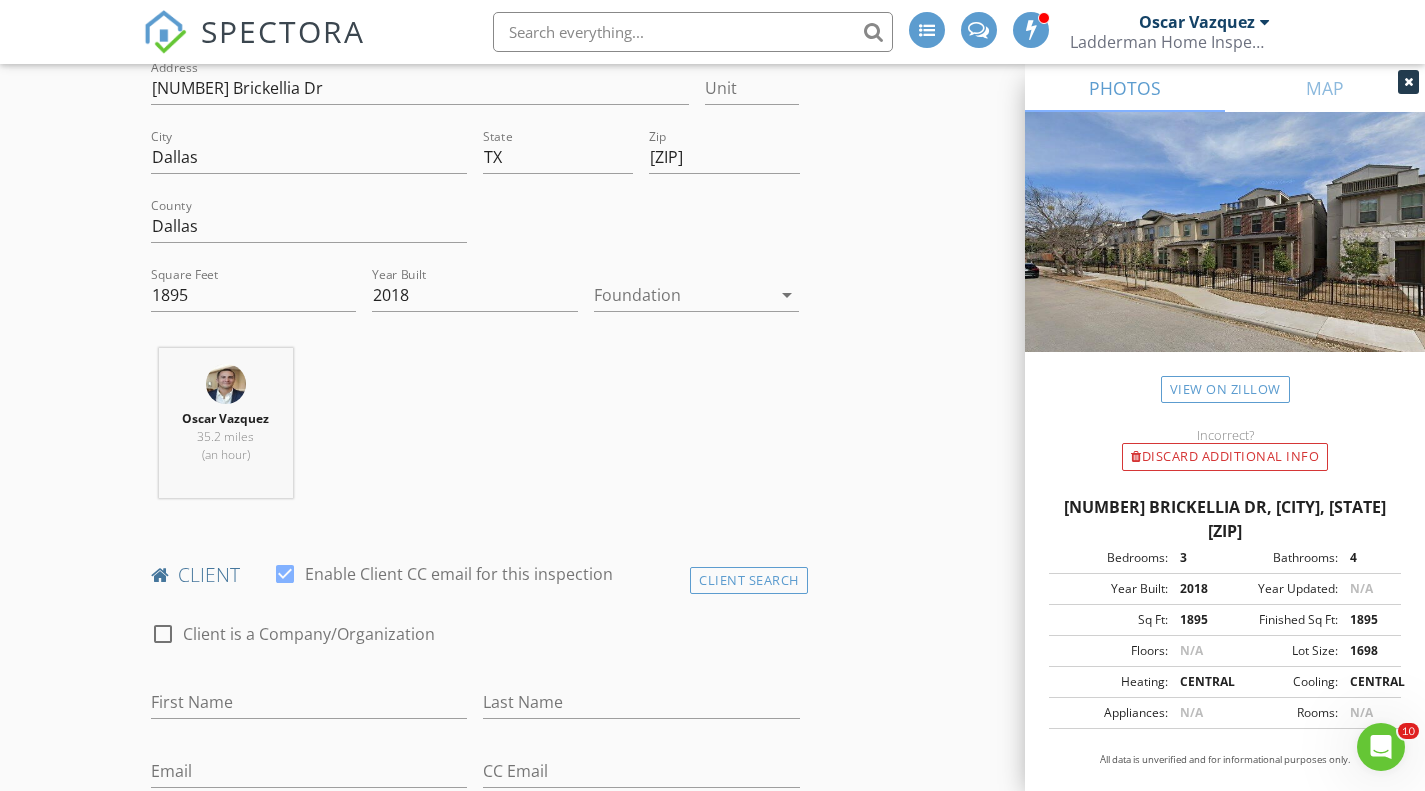 click at bounding box center (683, 295) 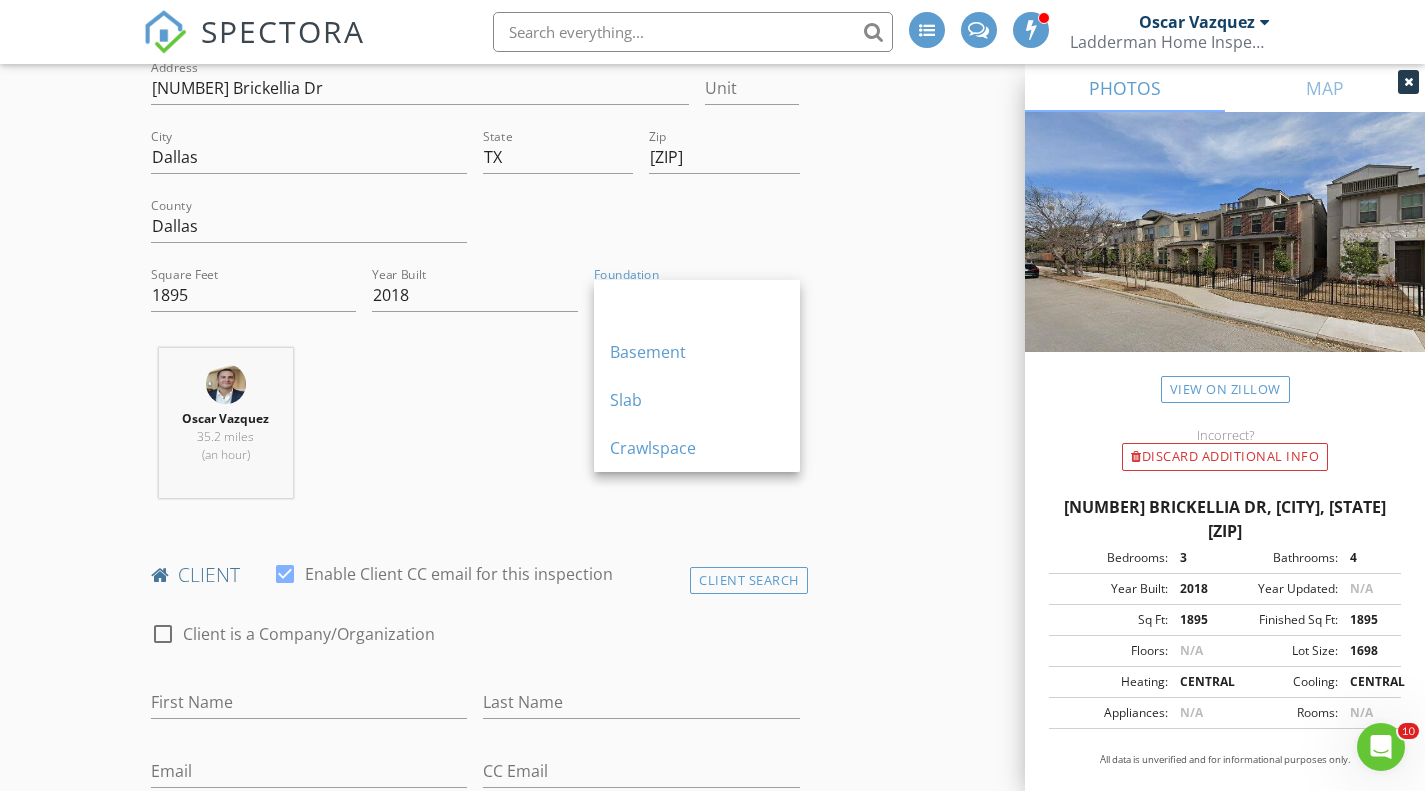click on "Slab" at bounding box center (697, 400) 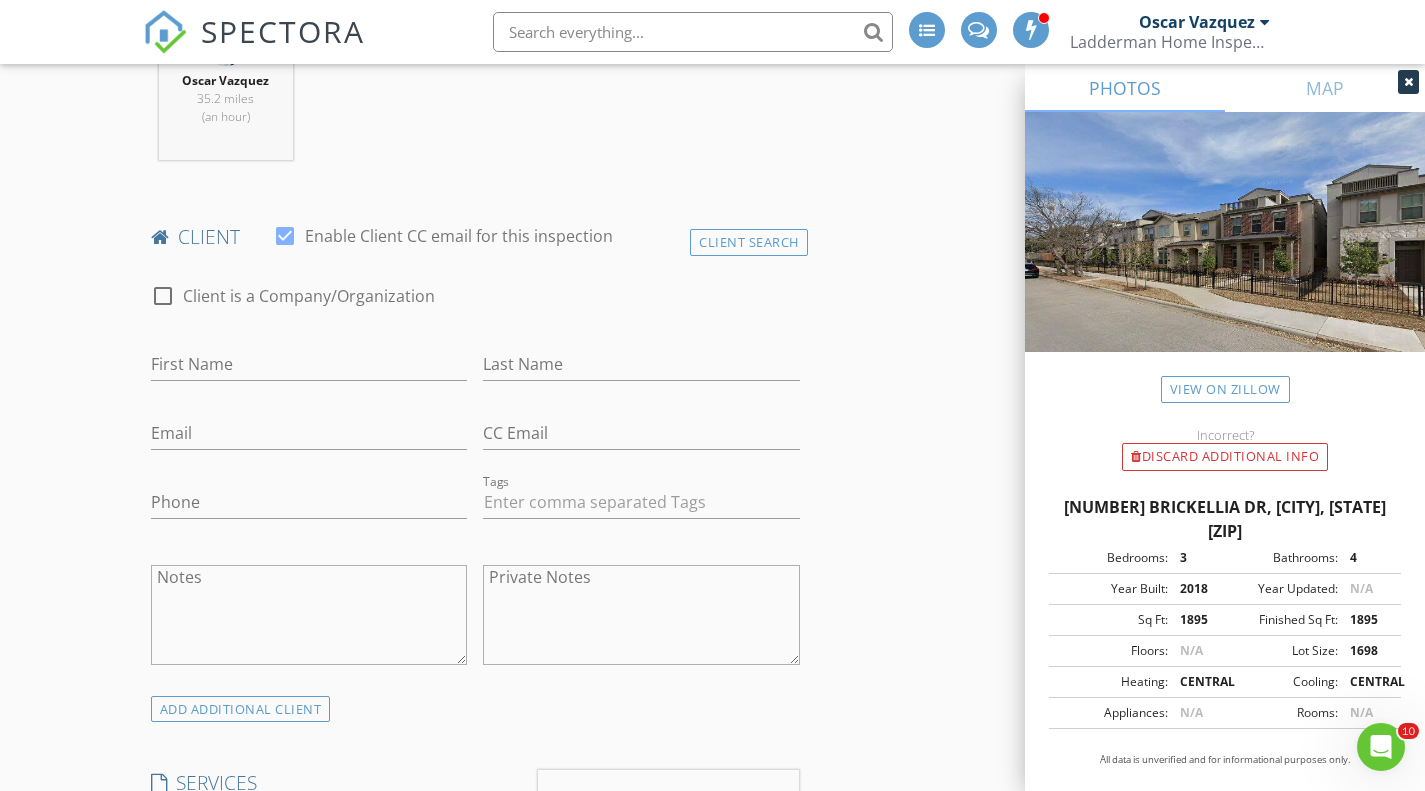 scroll, scrollTop: 922, scrollLeft: 0, axis: vertical 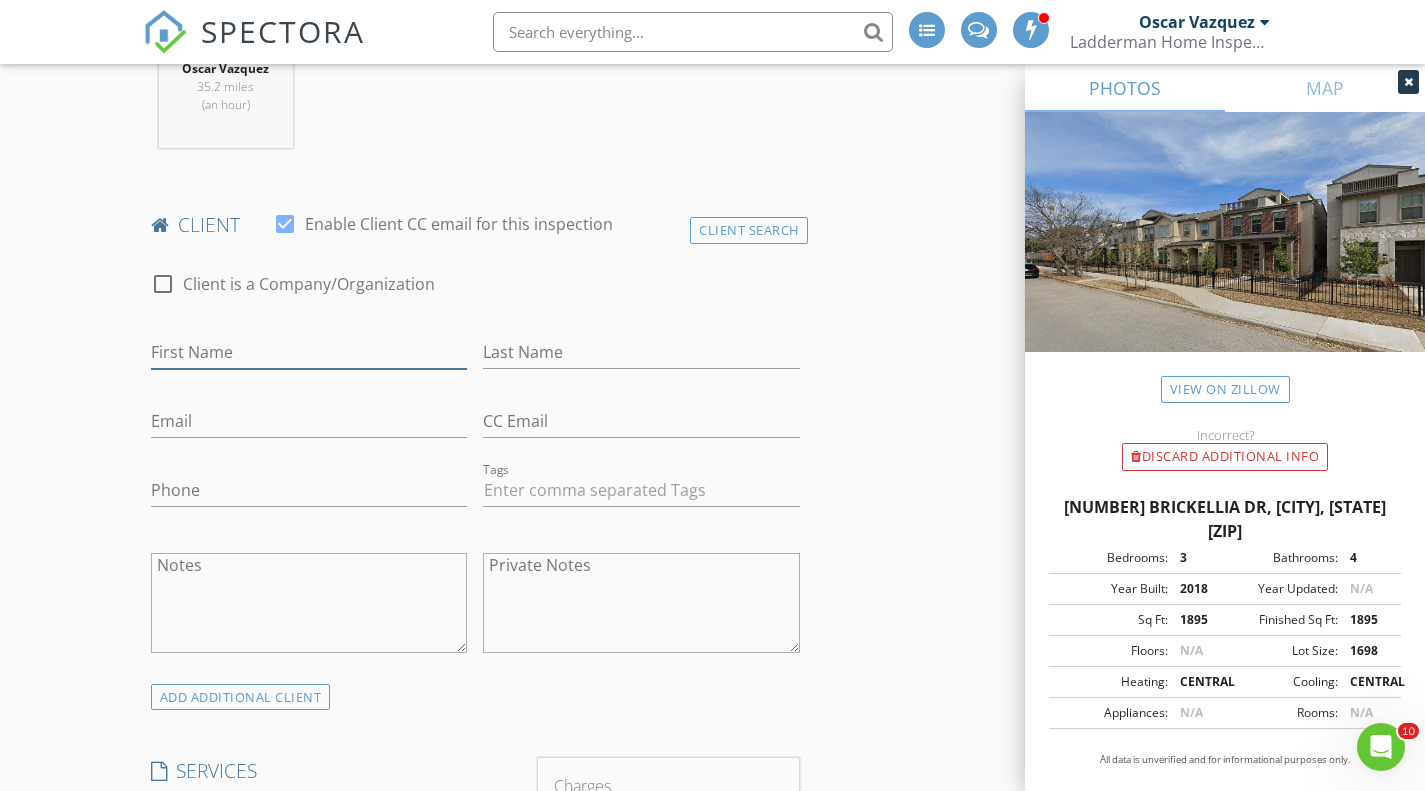 click on "First Name" at bounding box center [309, 352] 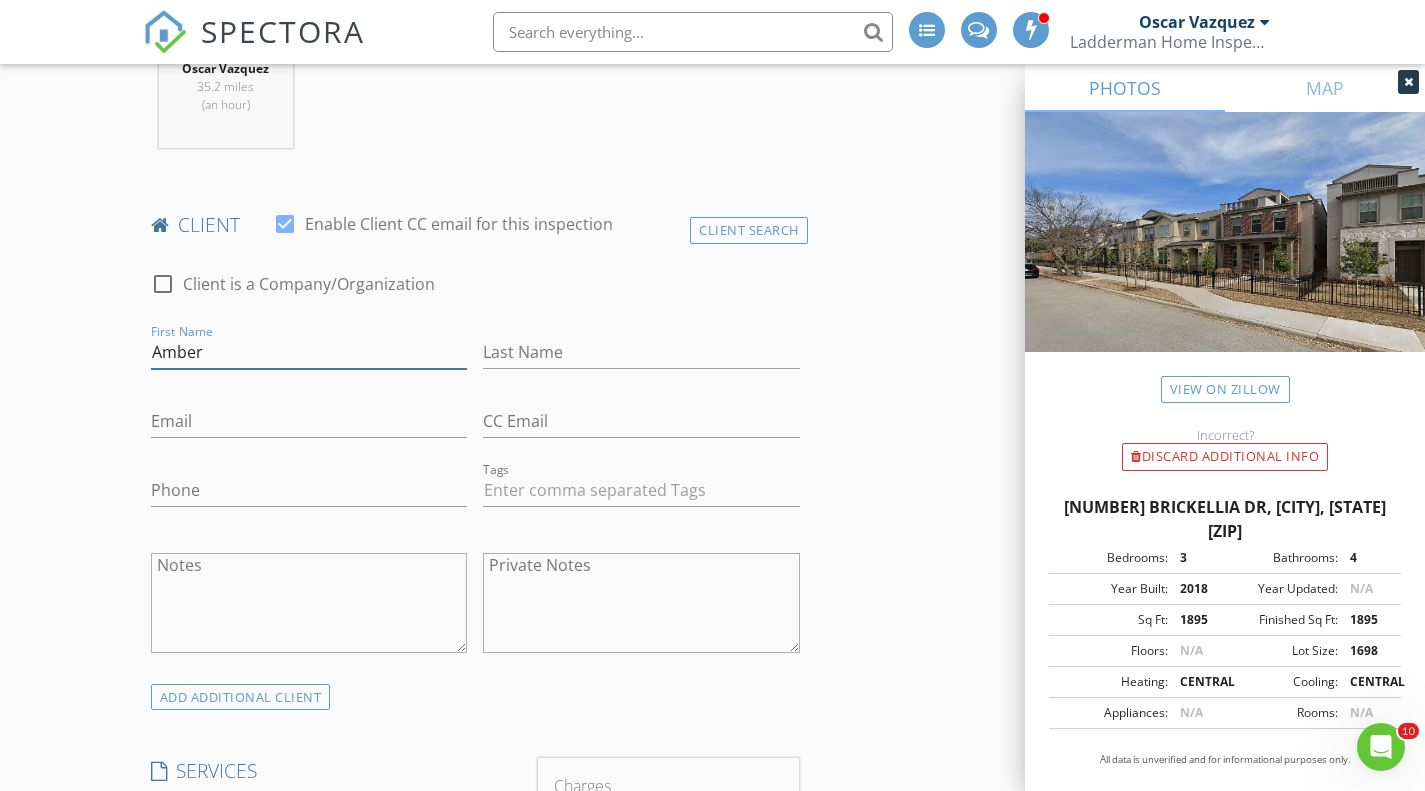 type on "Amber" 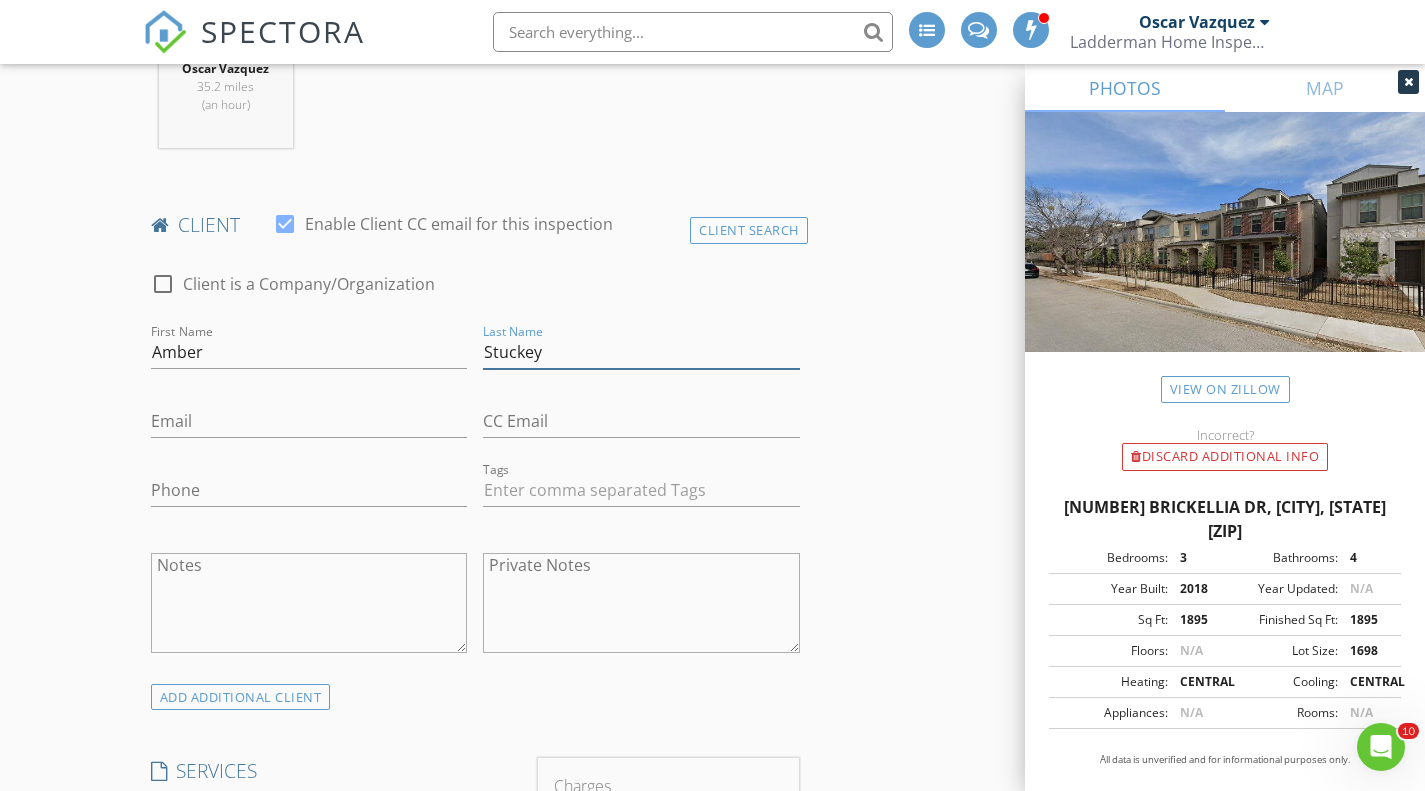 type on "Stuckey" 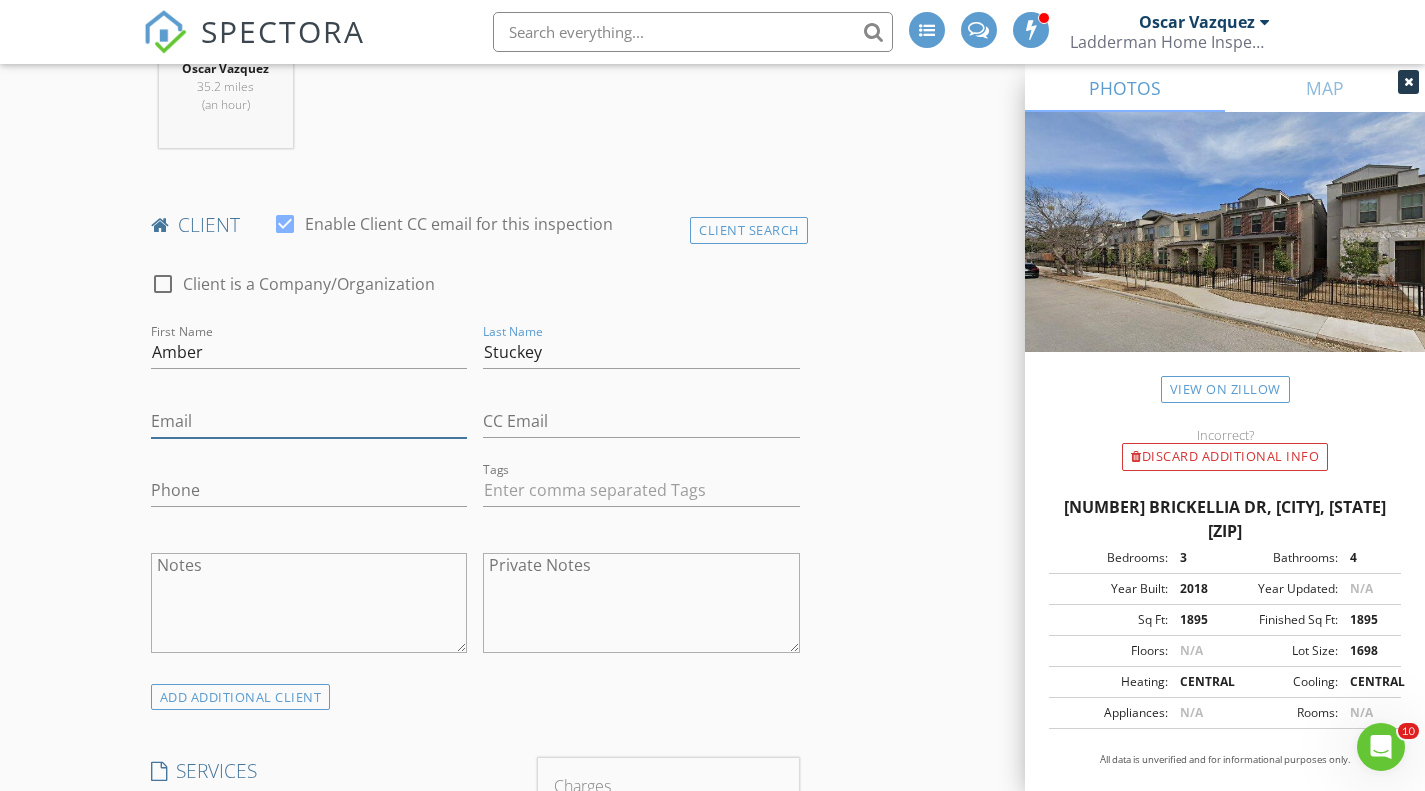 click on "Email" at bounding box center (309, 421) 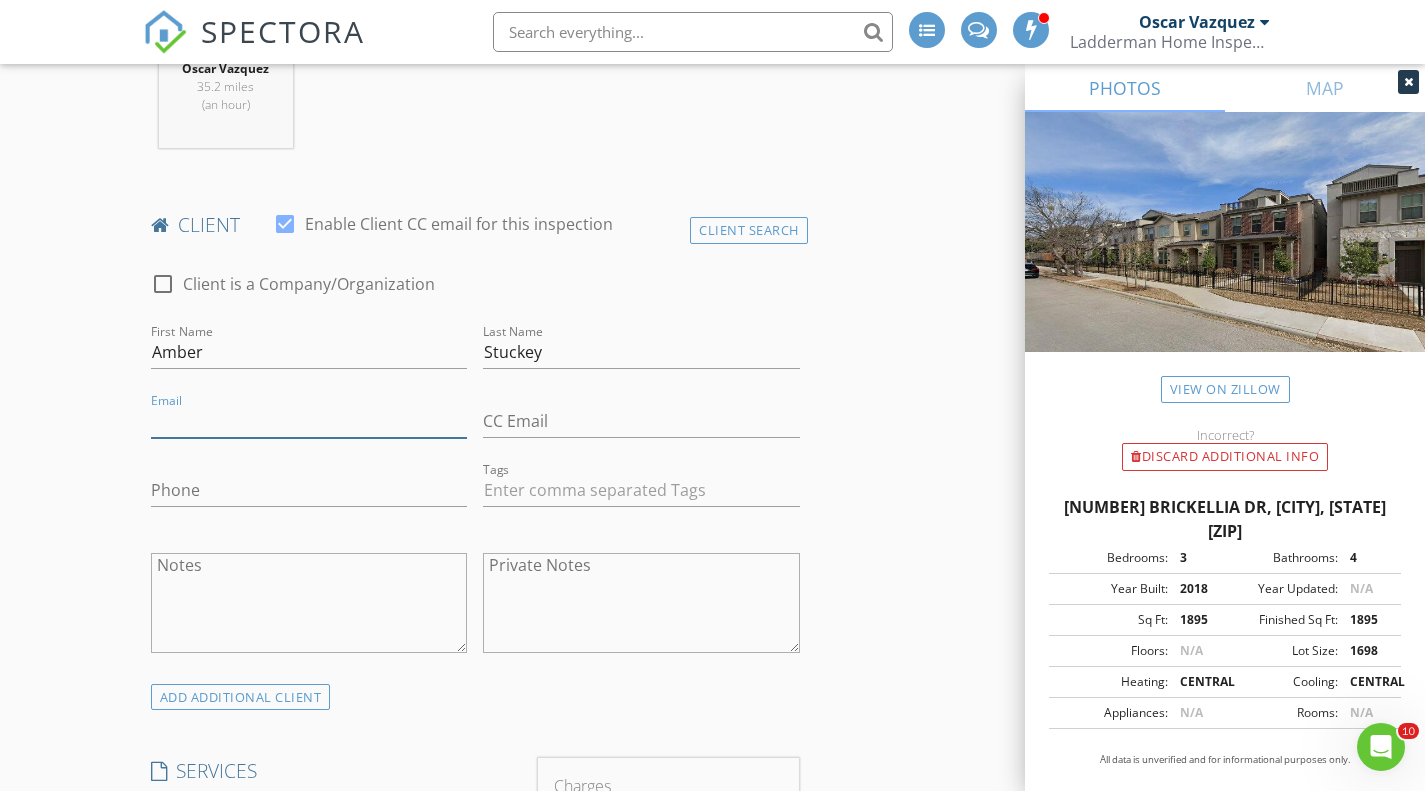 paste on "[EMAIL]" 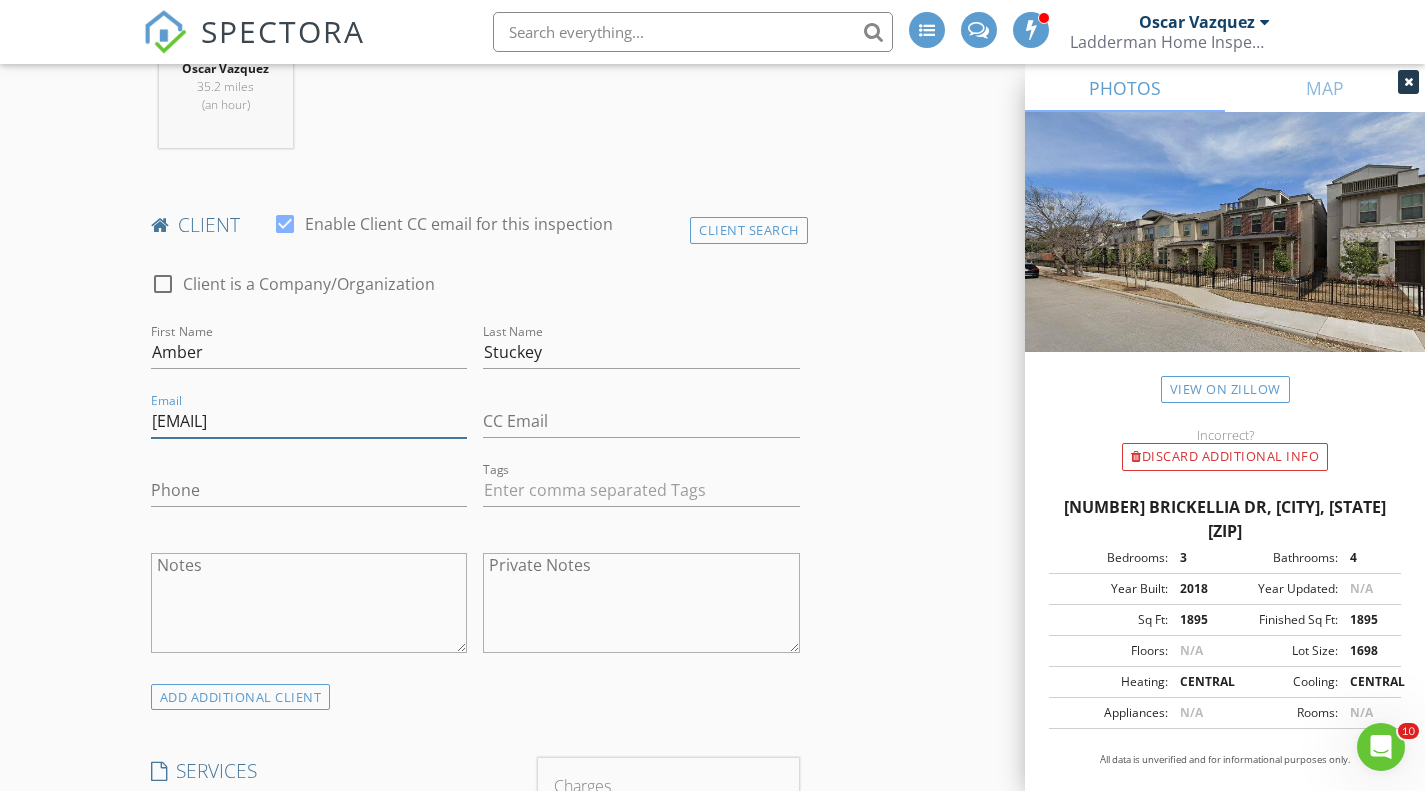 type on "[EMAIL]" 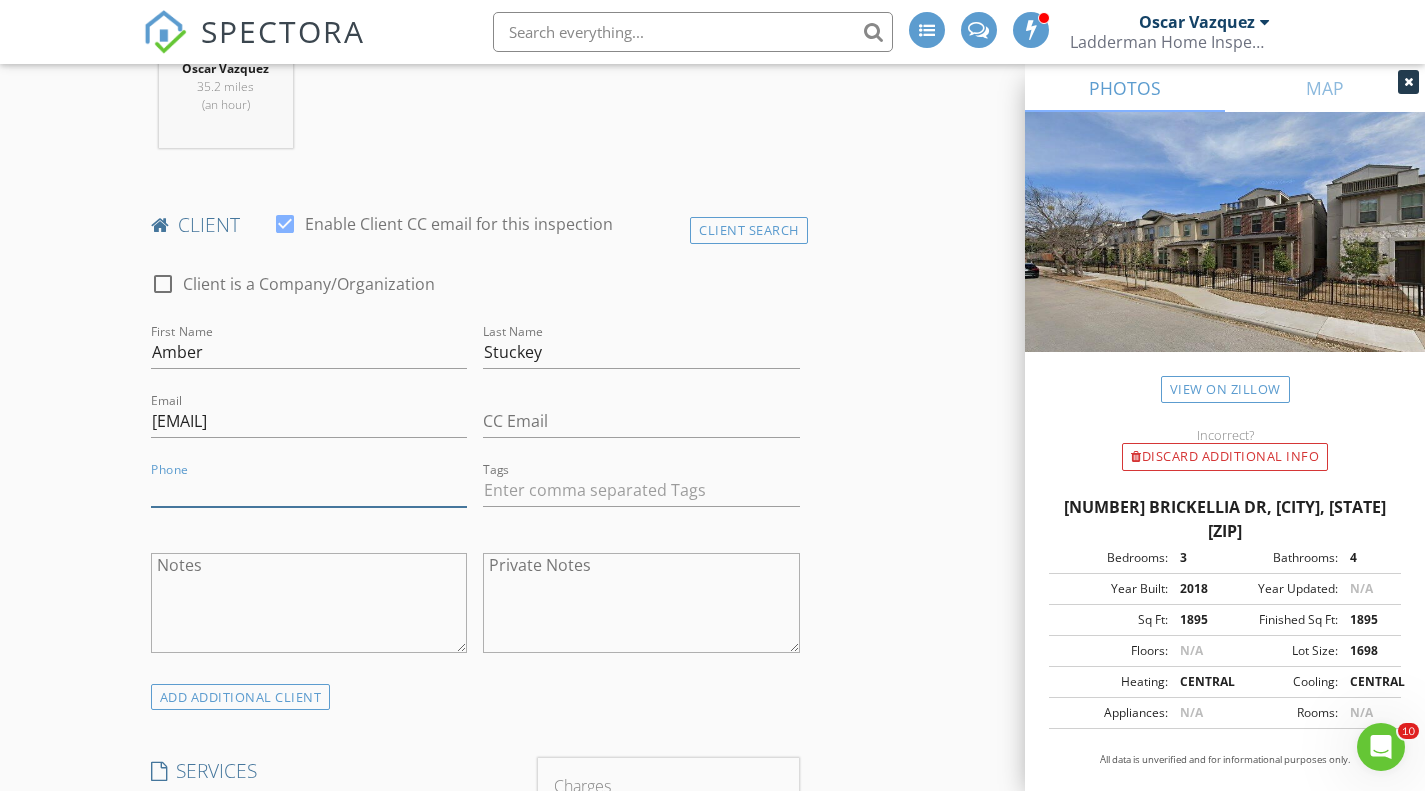 click on "Phone" at bounding box center (309, 490) 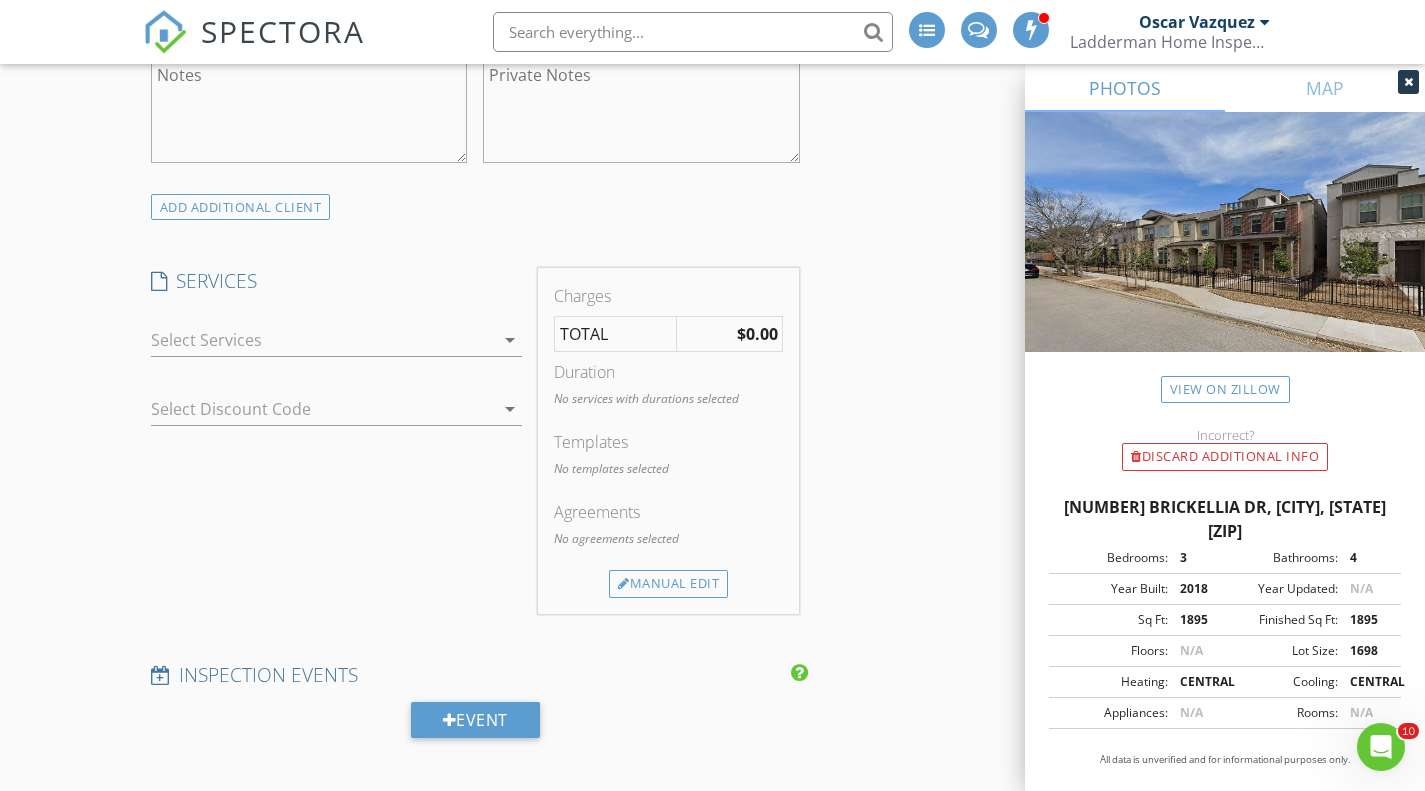 scroll, scrollTop: 1386, scrollLeft: 0, axis: vertical 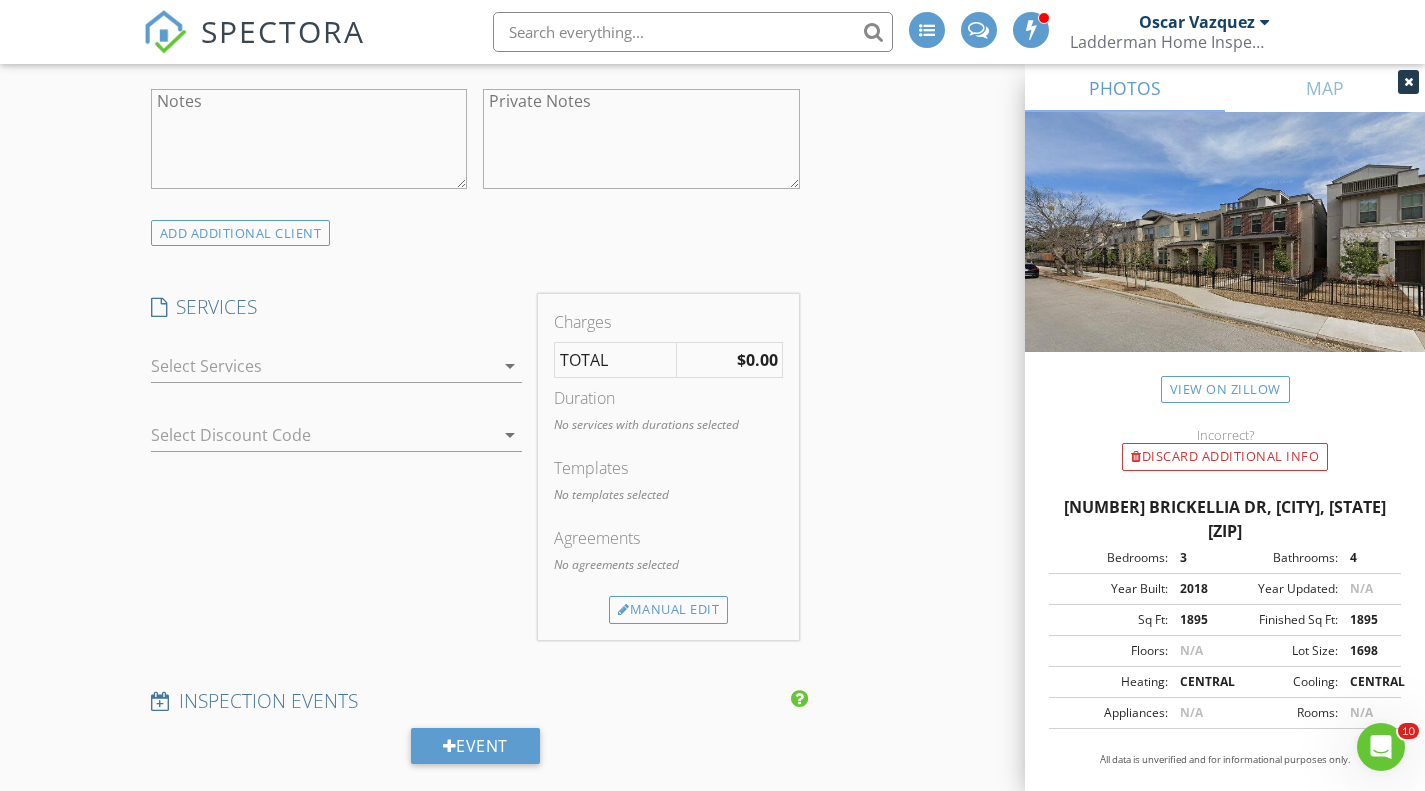 type on "[PHONE]" 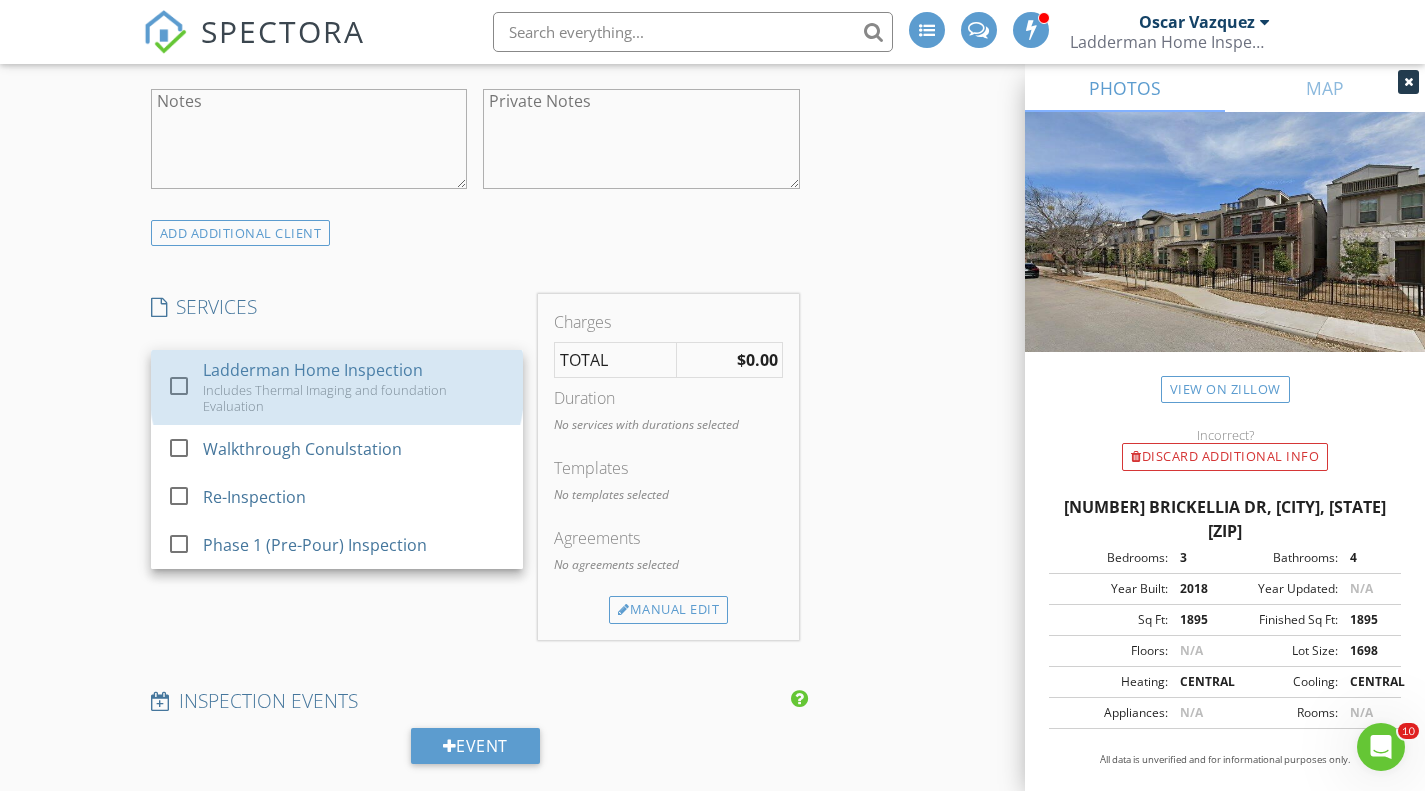 click on "Includes Thermal Imaging and foundation Evaluation" at bounding box center (355, 398) 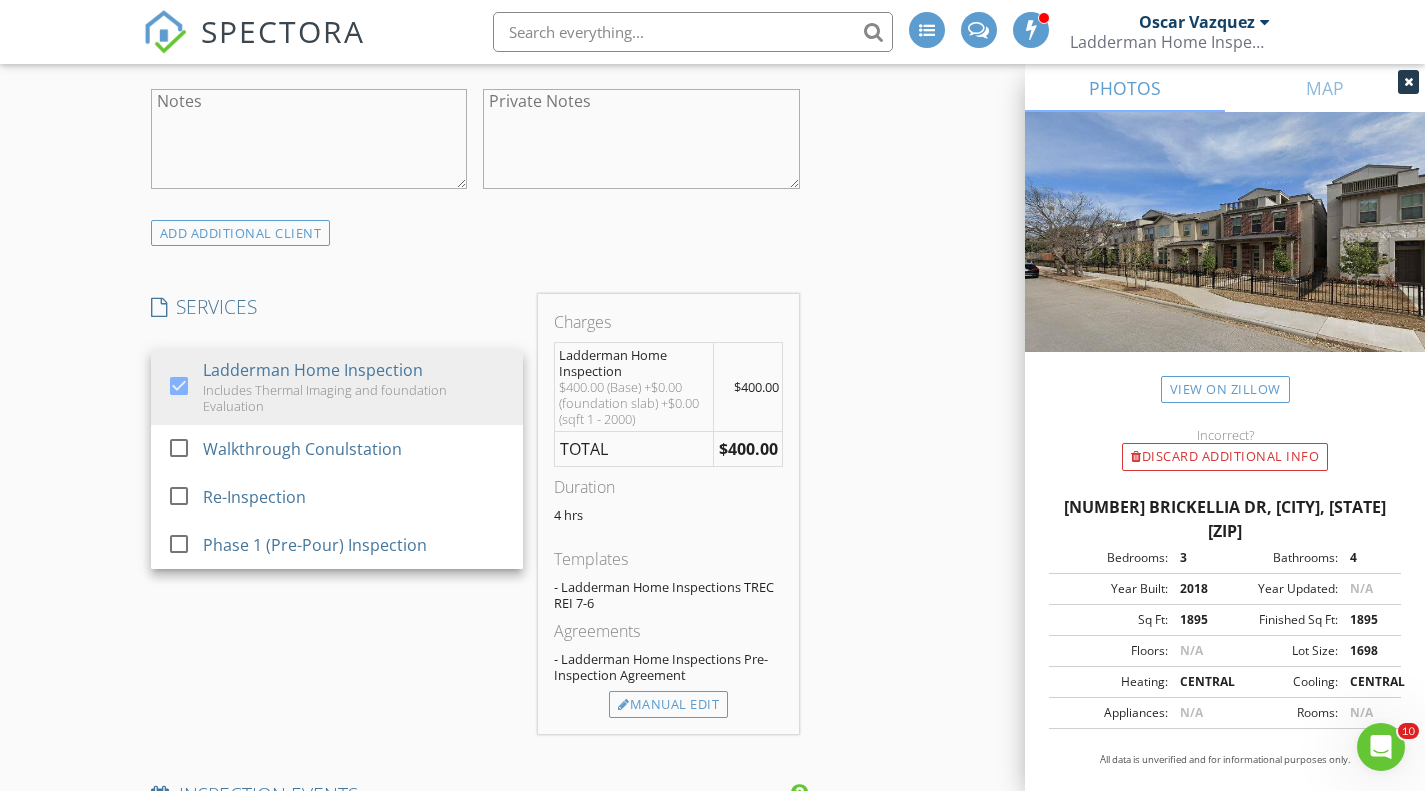 click on "Manual Edit" at bounding box center [668, 705] 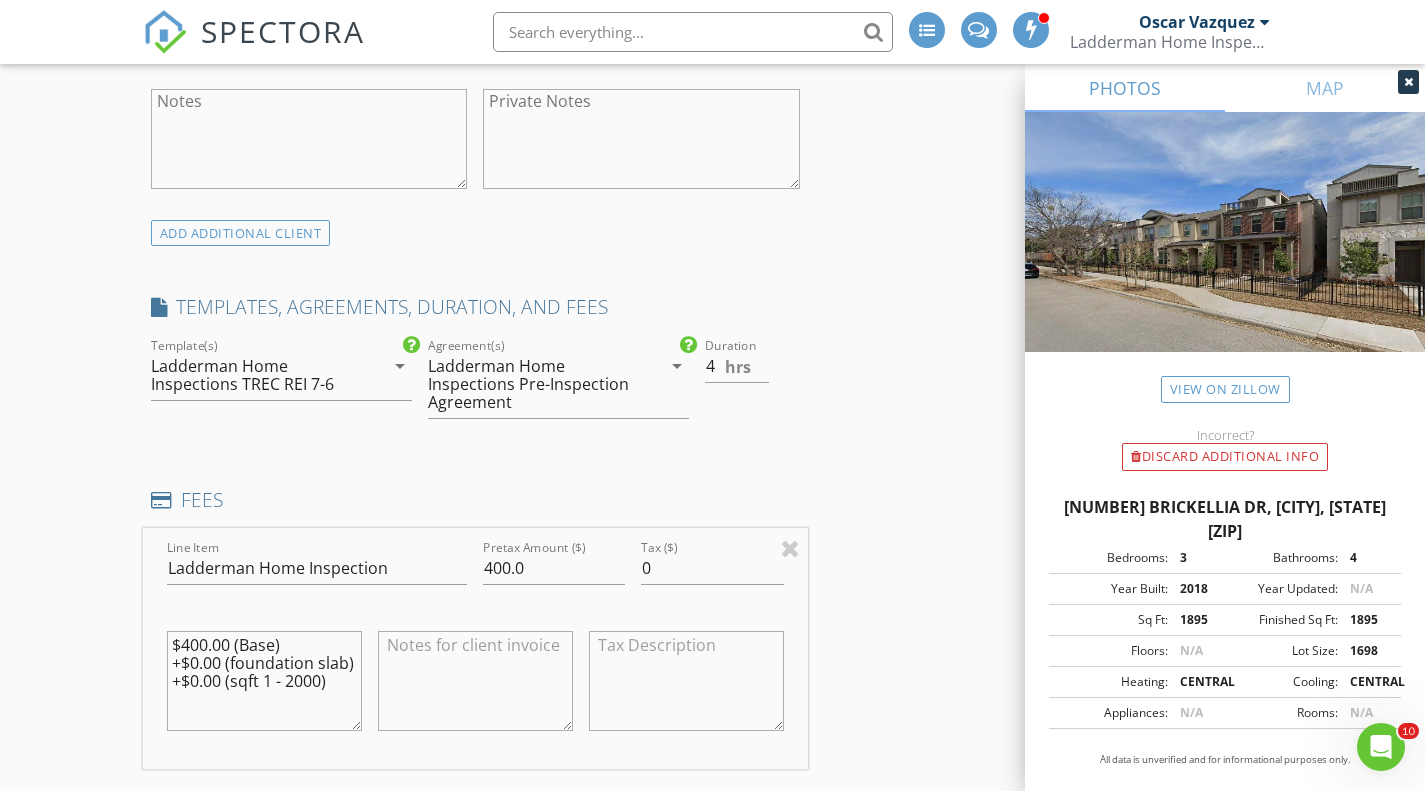click on "$400.00 (Base)
+$0.00 (foundation slab)
+$0.00 (sqft 1 - 2000)" at bounding box center (264, 681) 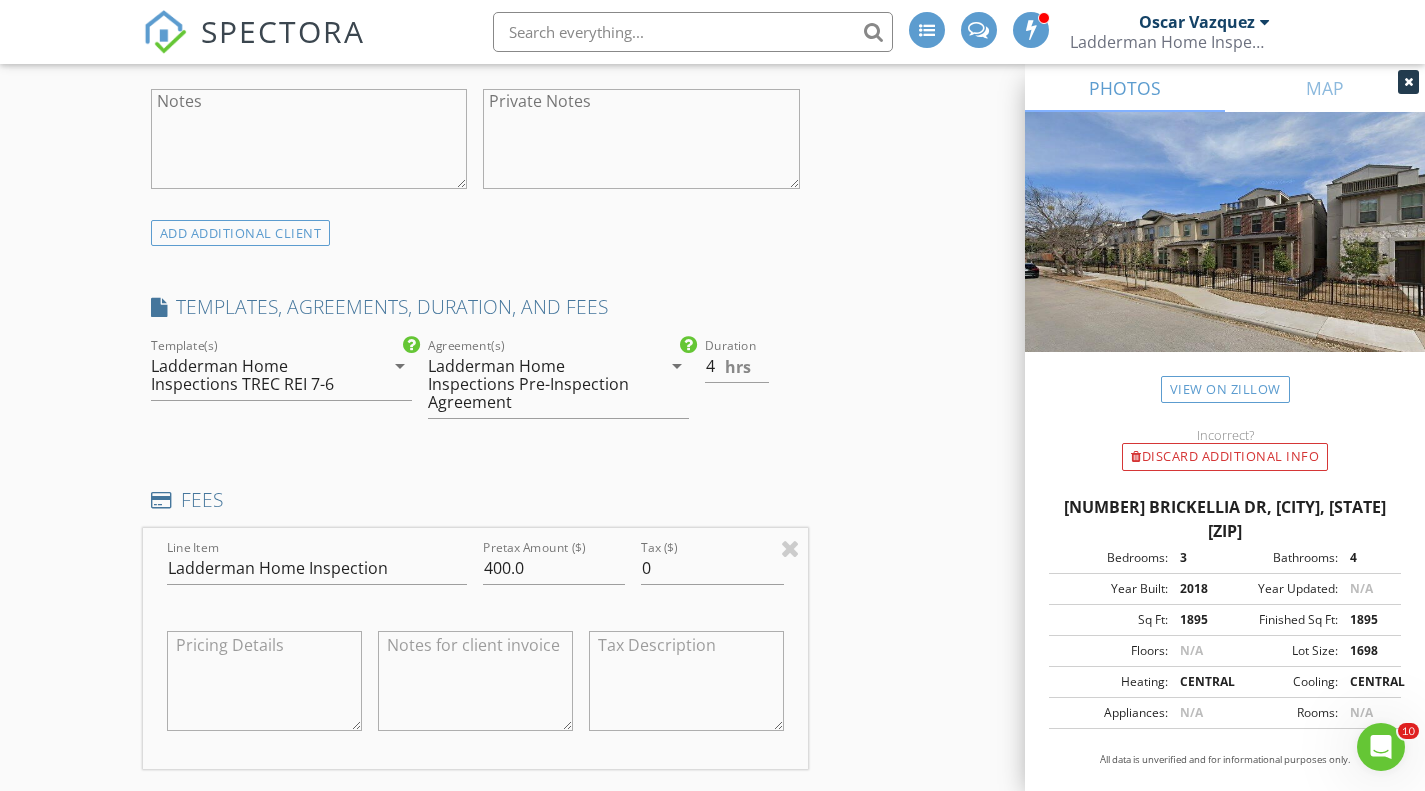 type 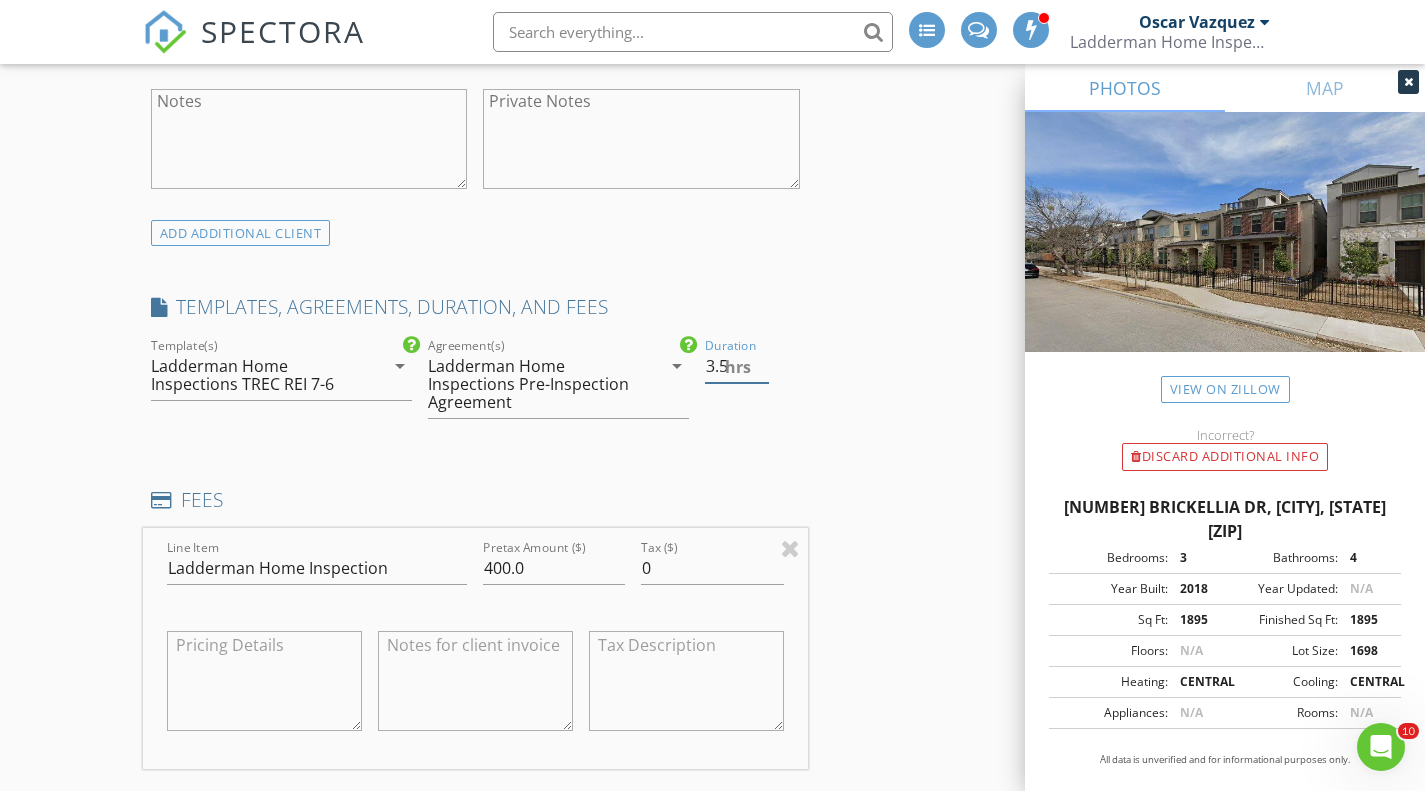 click on "3.5" at bounding box center (737, 366) 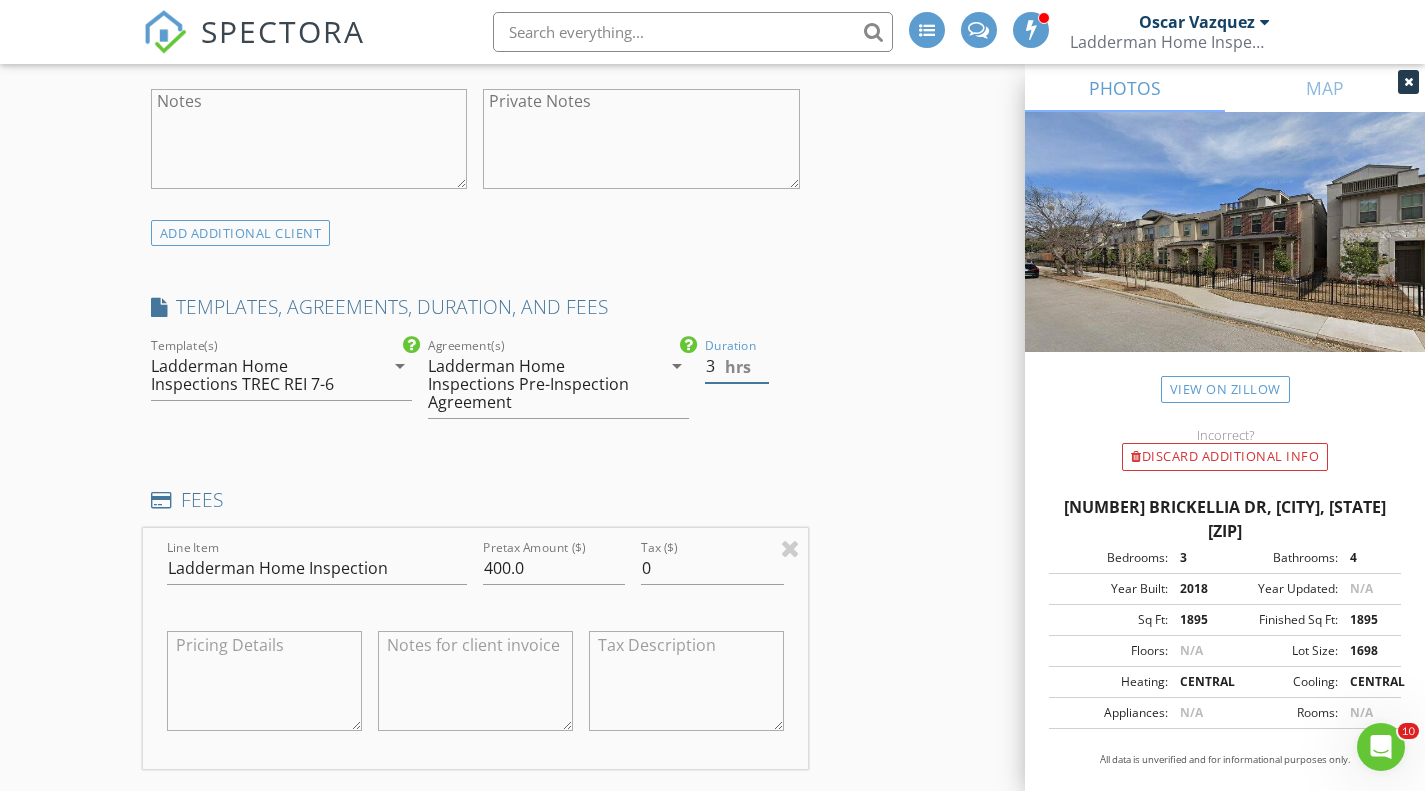 type on "3" 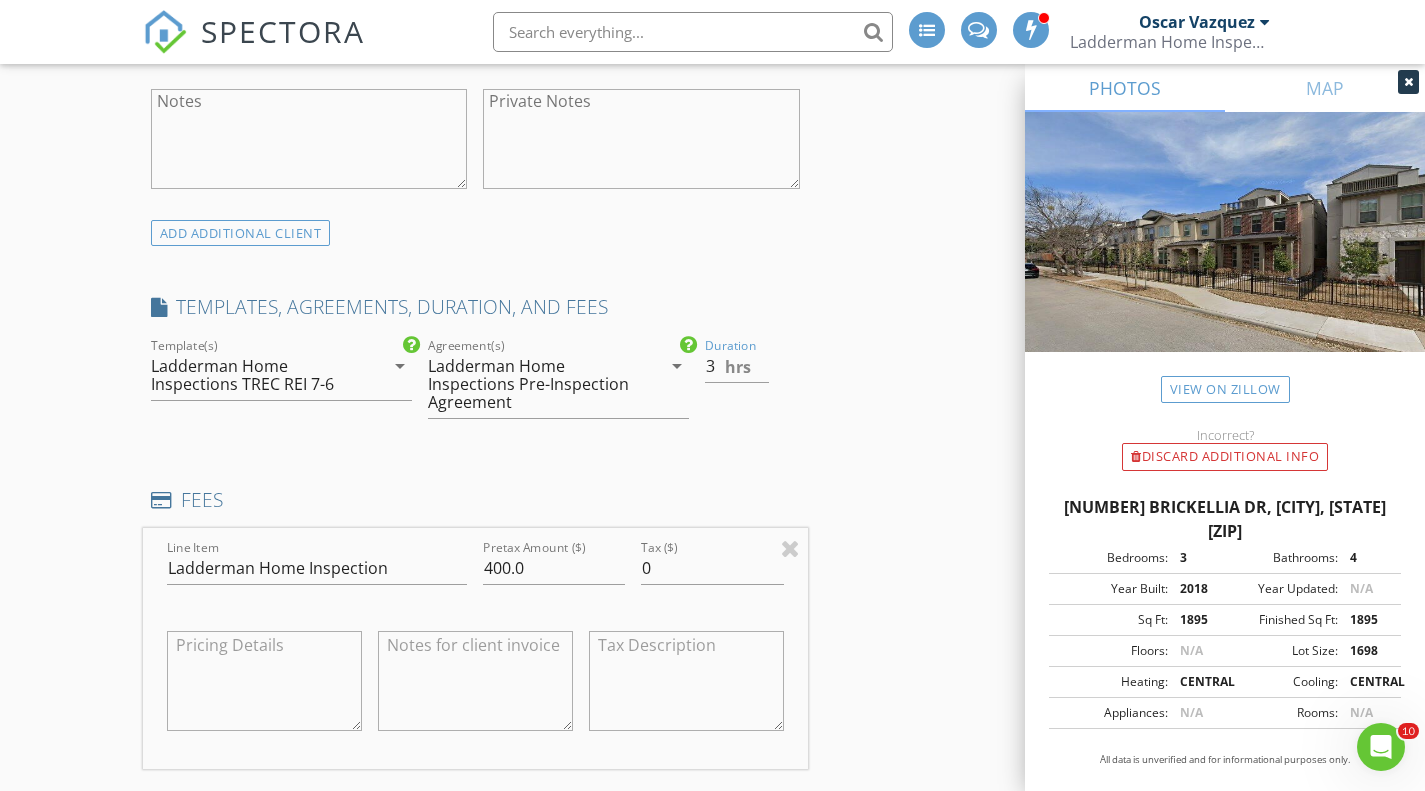 click at bounding box center (264, 681) 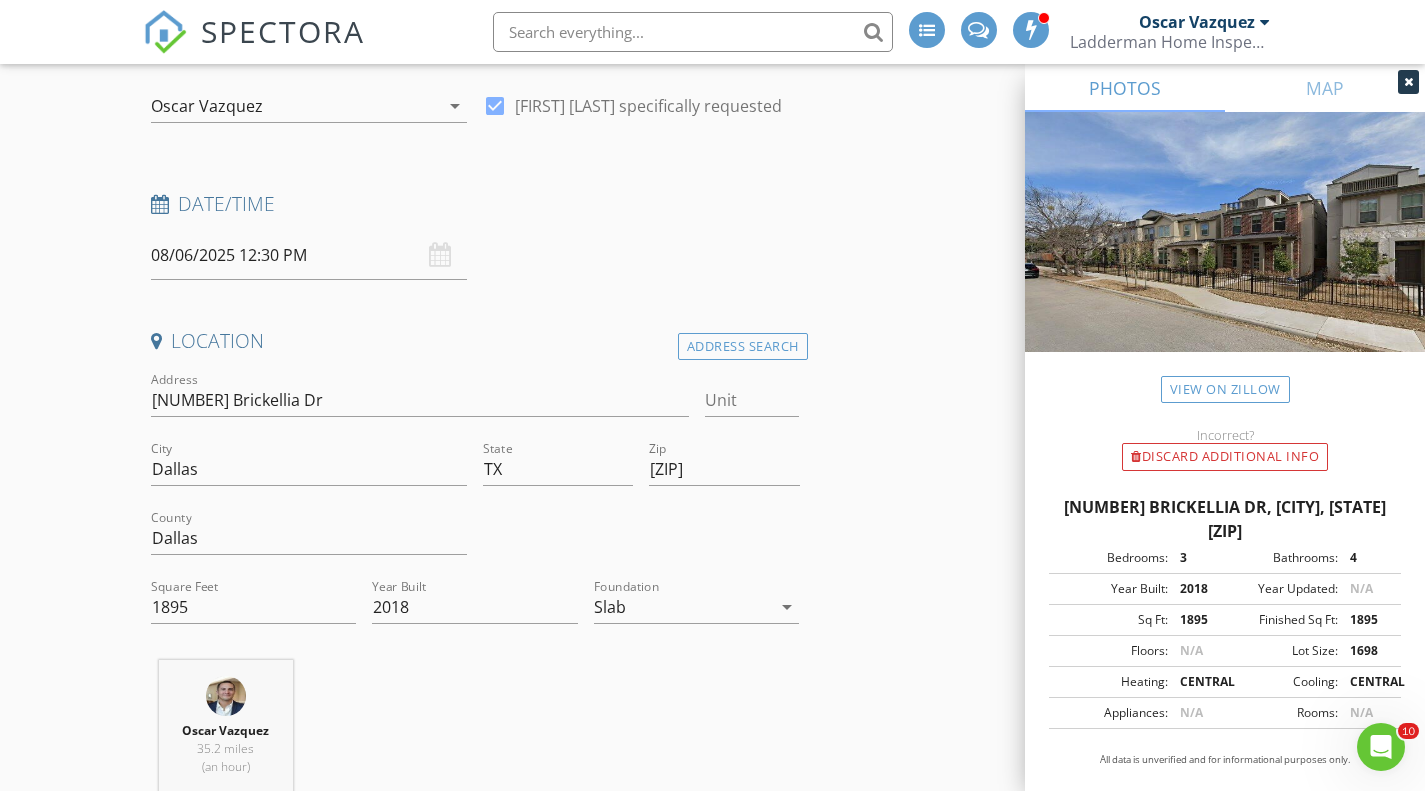scroll, scrollTop: 0, scrollLeft: 0, axis: both 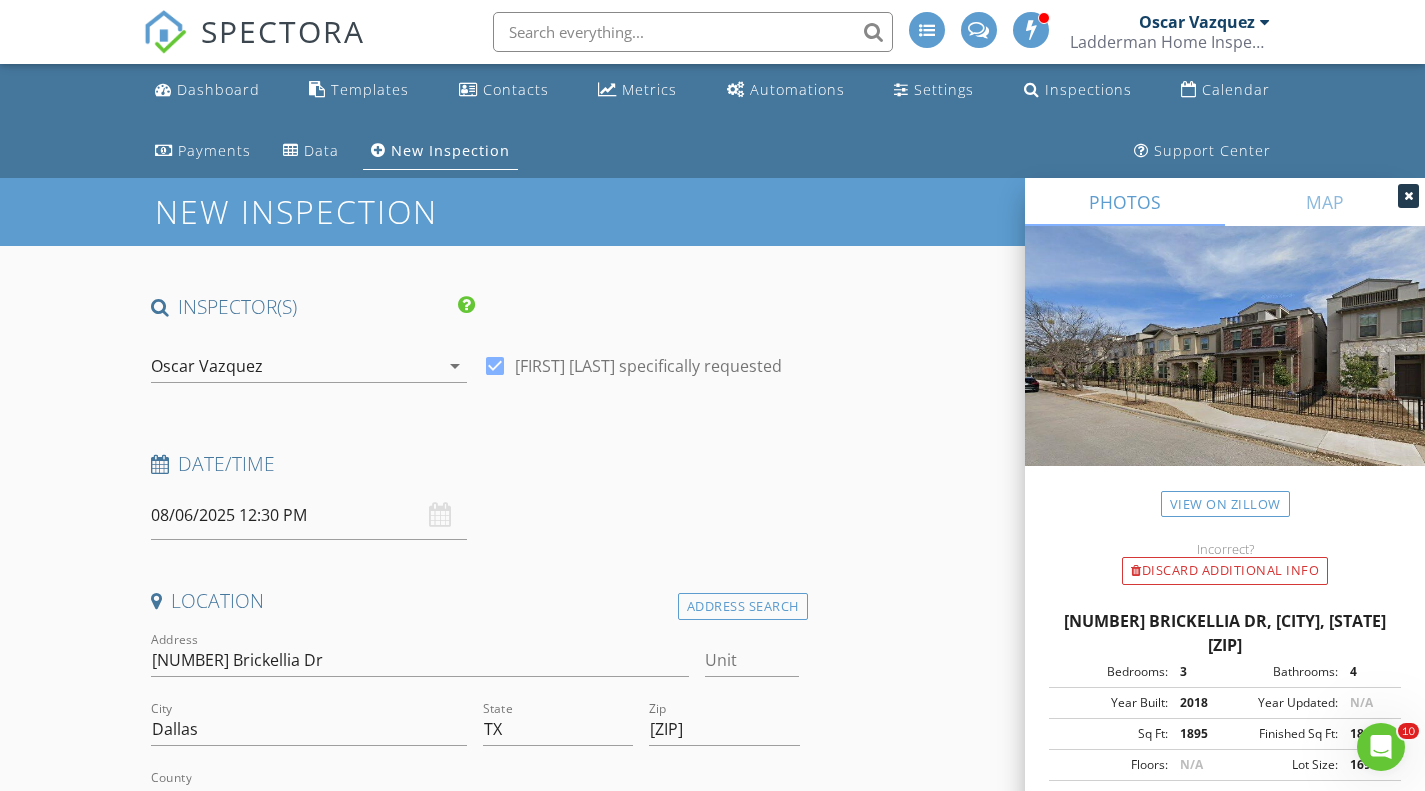 type on "2018 yr, 1,895 sq/ft, Condo" 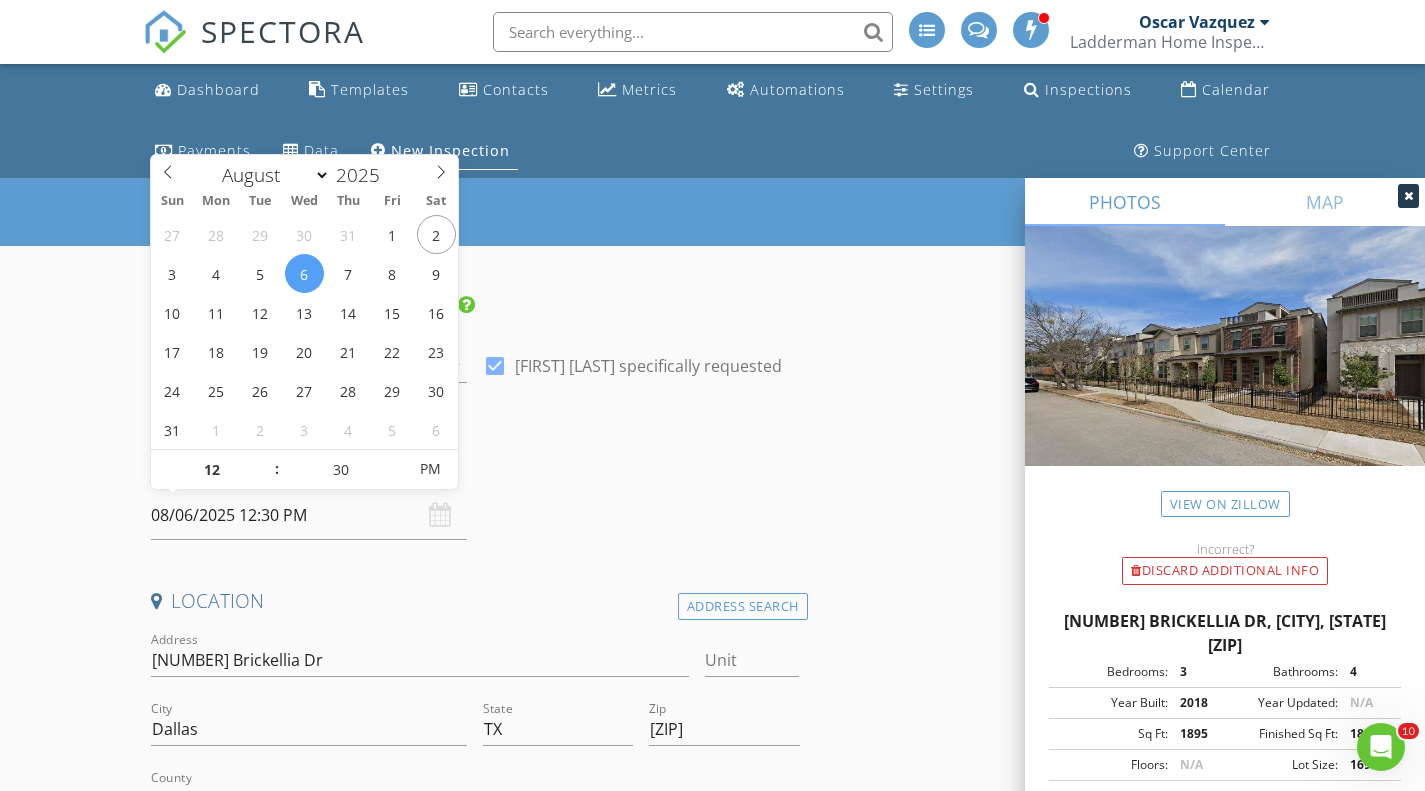 click on "INSPECTOR(S)
check_box   Oscar Vazquez   PRIMARY   Oscar Vazquez arrow_drop_down   check_box Oscar Vazquez specifically requested
Date/Time
08/06/2025 12:30 PM
Location
Address Search       Address 5184 Brickellia Dr   Unit   City Dallas   State TX   Zip 75209   County Dallas     Square Feet 1895   Year Built 2018   Foundation Slab arrow_drop_down     Oscar Vazquez     35.2 miles     (an hour)
client
check_box Enable Client CC email for this inspection   Client Search     check_box_outline_blank Client is a Company/Organization     First Name Amber   Last Name Stuckey   Email amber@rogershealy.com   CC Email   Phone 214-533-2760         Tags         Notes   Private Notes
ADD ADDITIONAL client
SERVICES
check_box   Ladderman Home Inspection   check_box_outline_blank" at bounding box center [713, 2198] 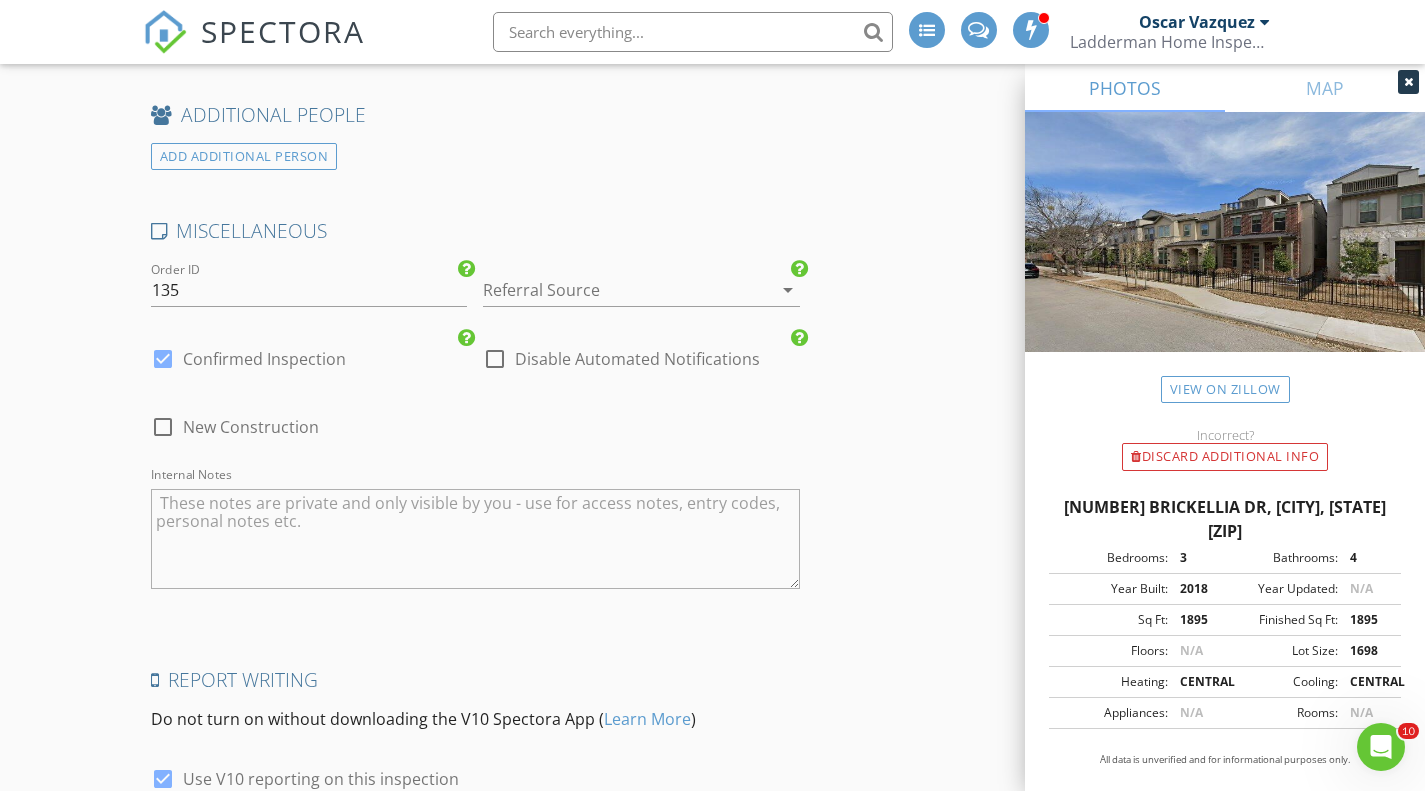 scroll, scrollTop: 3357, scrollLeft: 0, axis: vertical 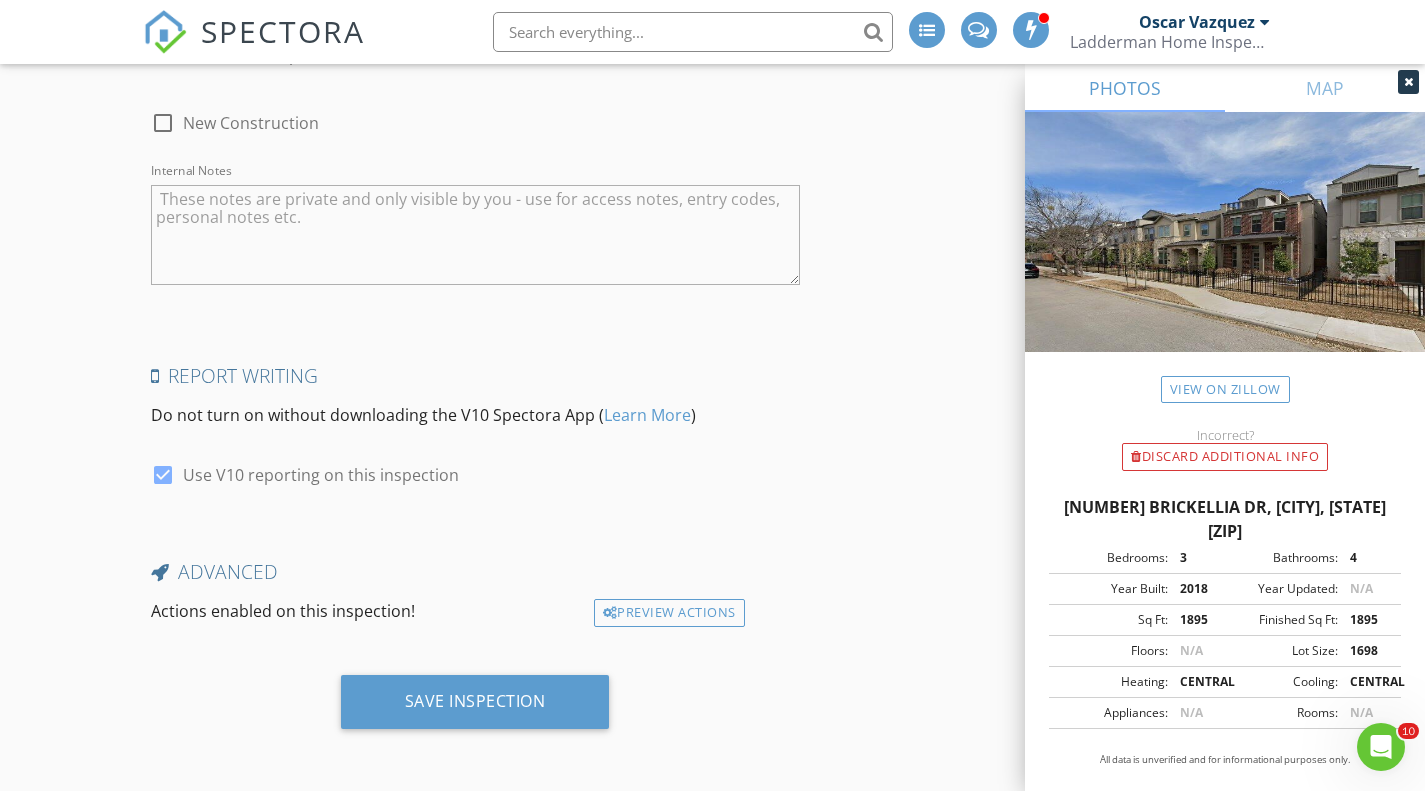click on "Save Inspection" at bounding box center (475, 701) 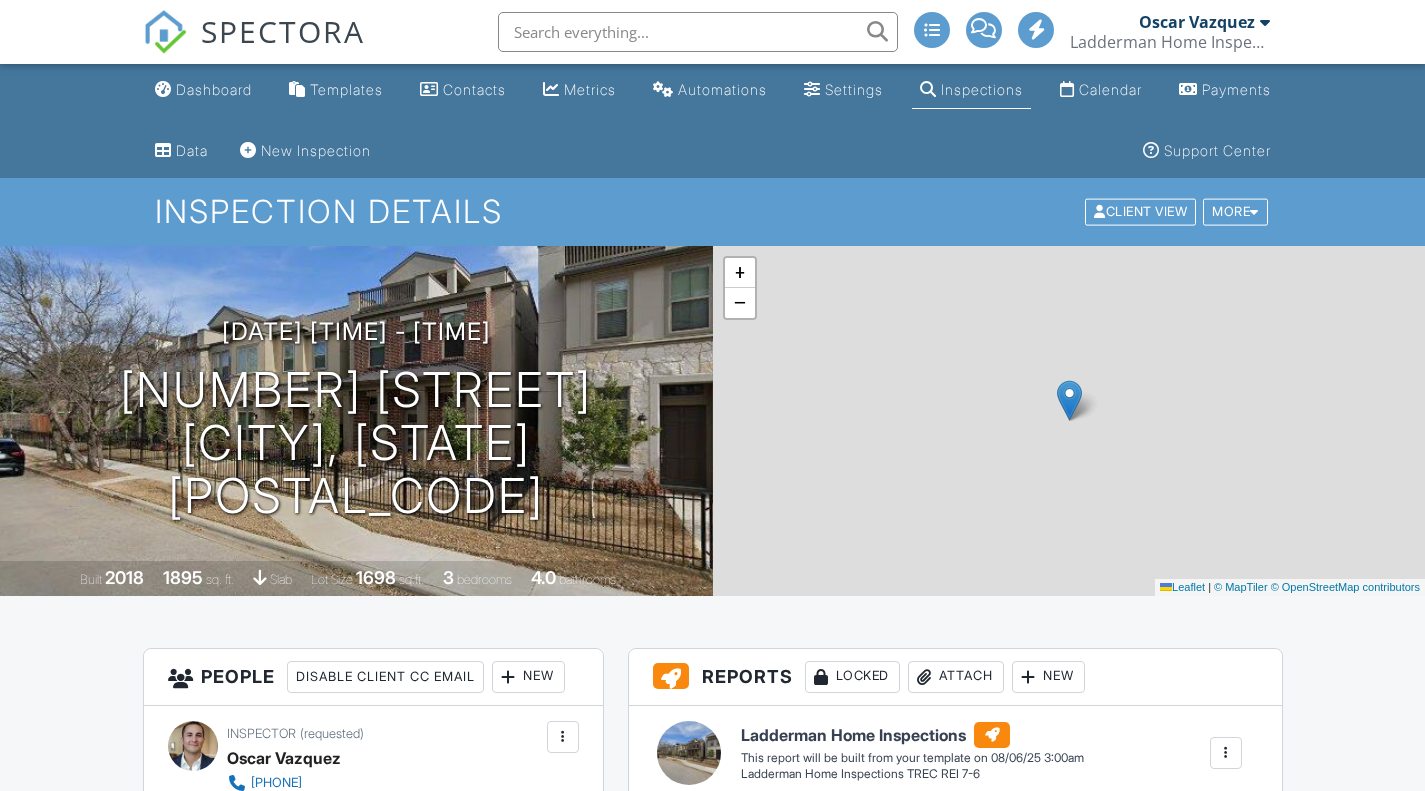 scroll, scrollTop: 0, scrollLeft: 0, axis: both 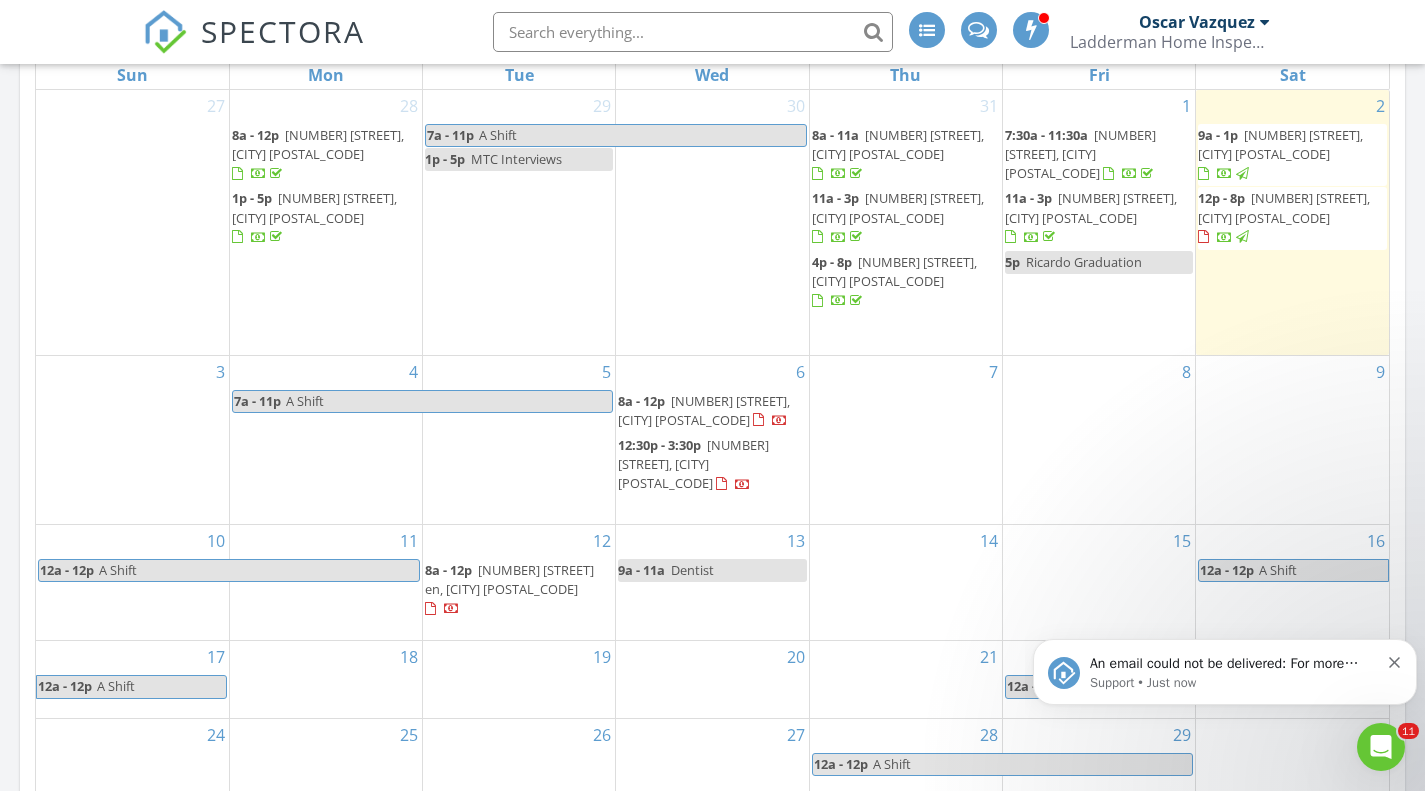 click on "An email could not be delivered:  For more information, view Why emails don't get delivered (Support Article)" at bounding box center [1234, 664] 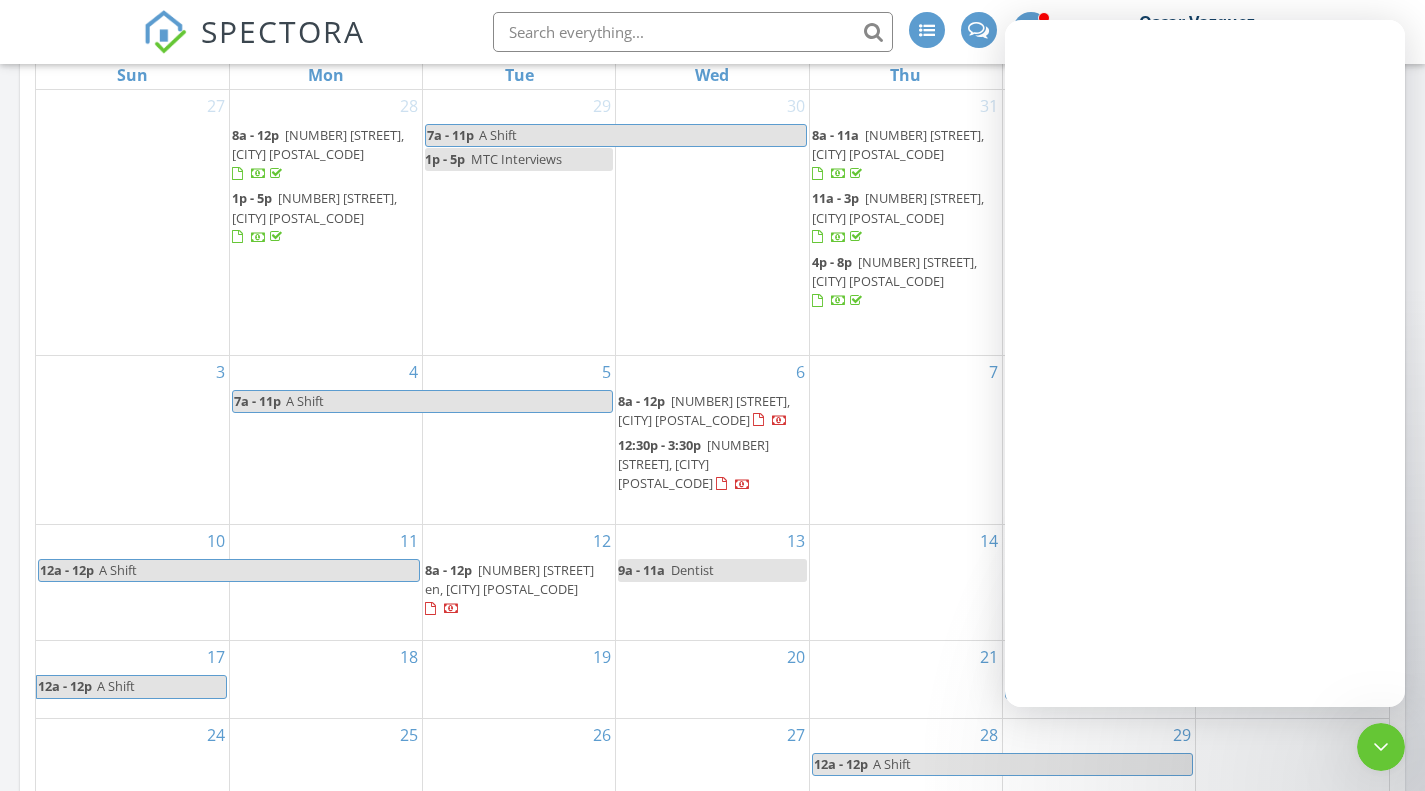scroll, scrollTop: 0, scrollLeft: 0, axis: both 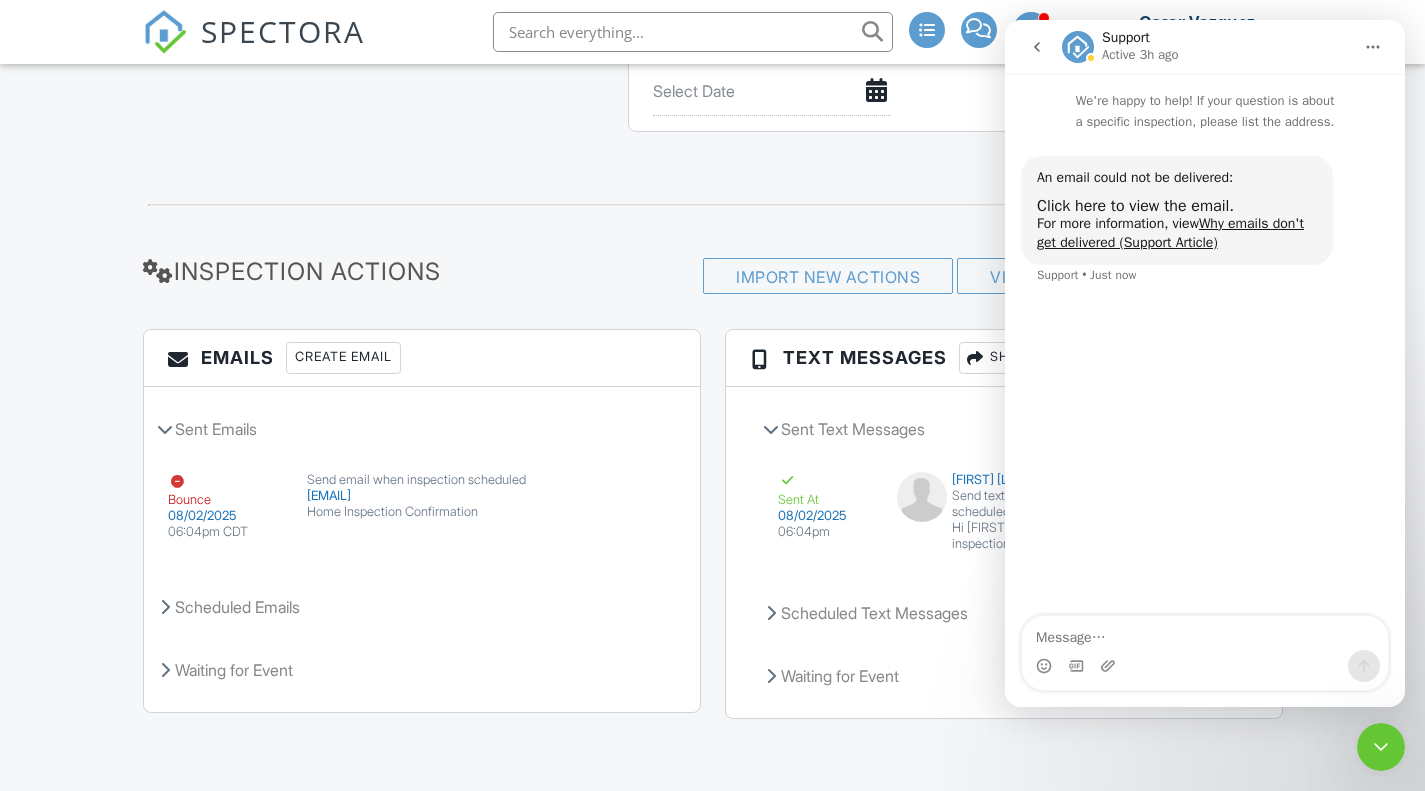 click on "Scheduled Emails" at bounding box center (422, 607) 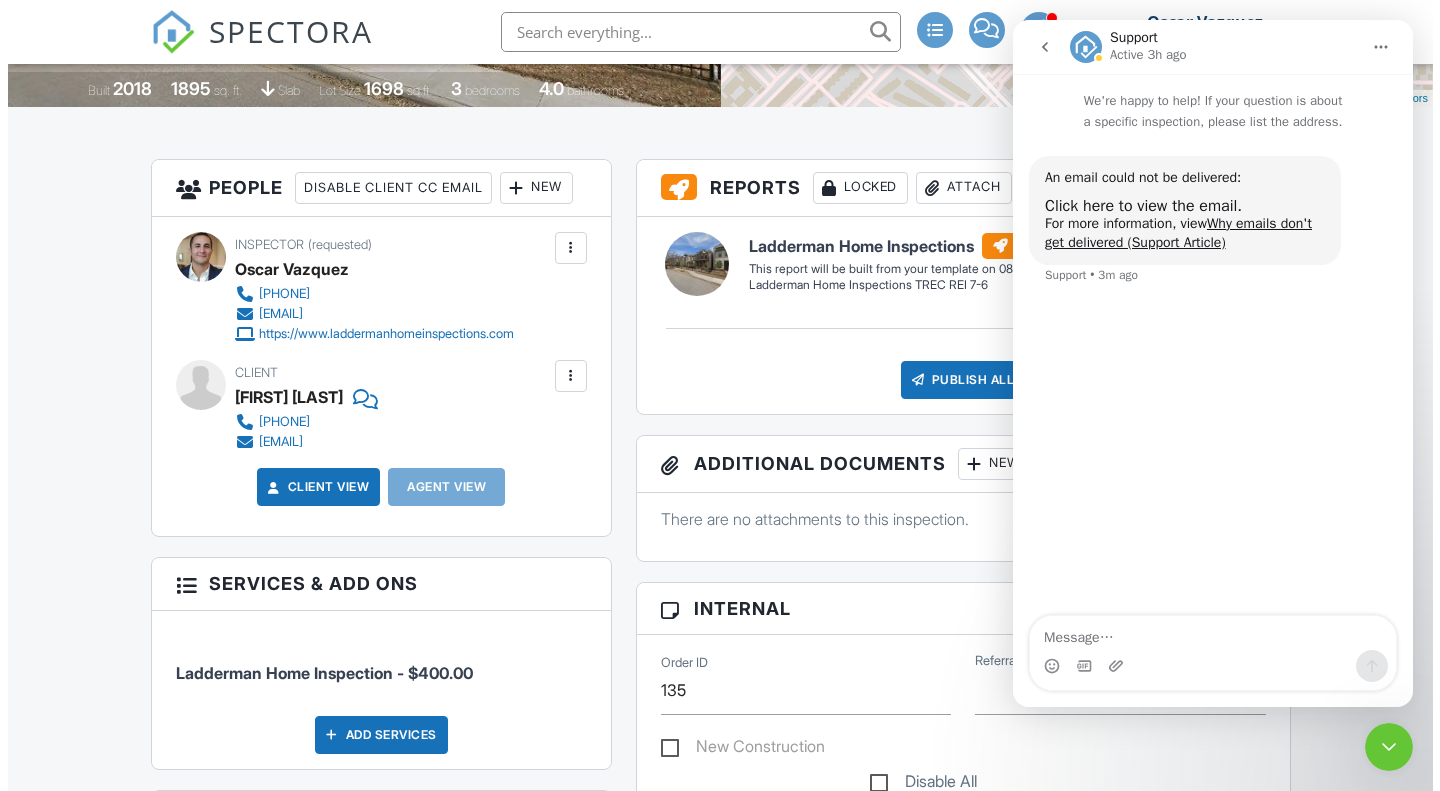 scroll, scrollTop: 488, scrollLeft: 0, axis: vertical 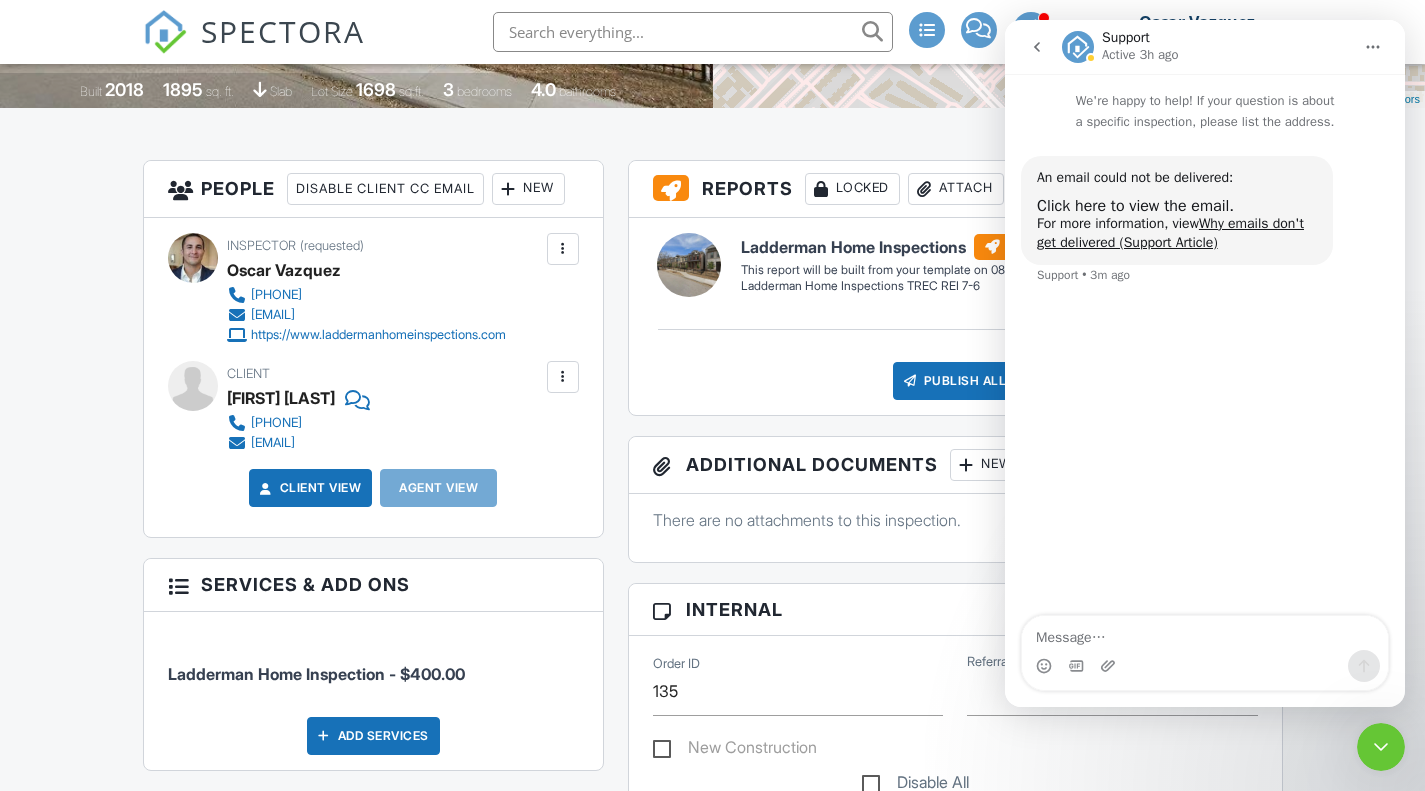 click at bounding box center [563, 377] 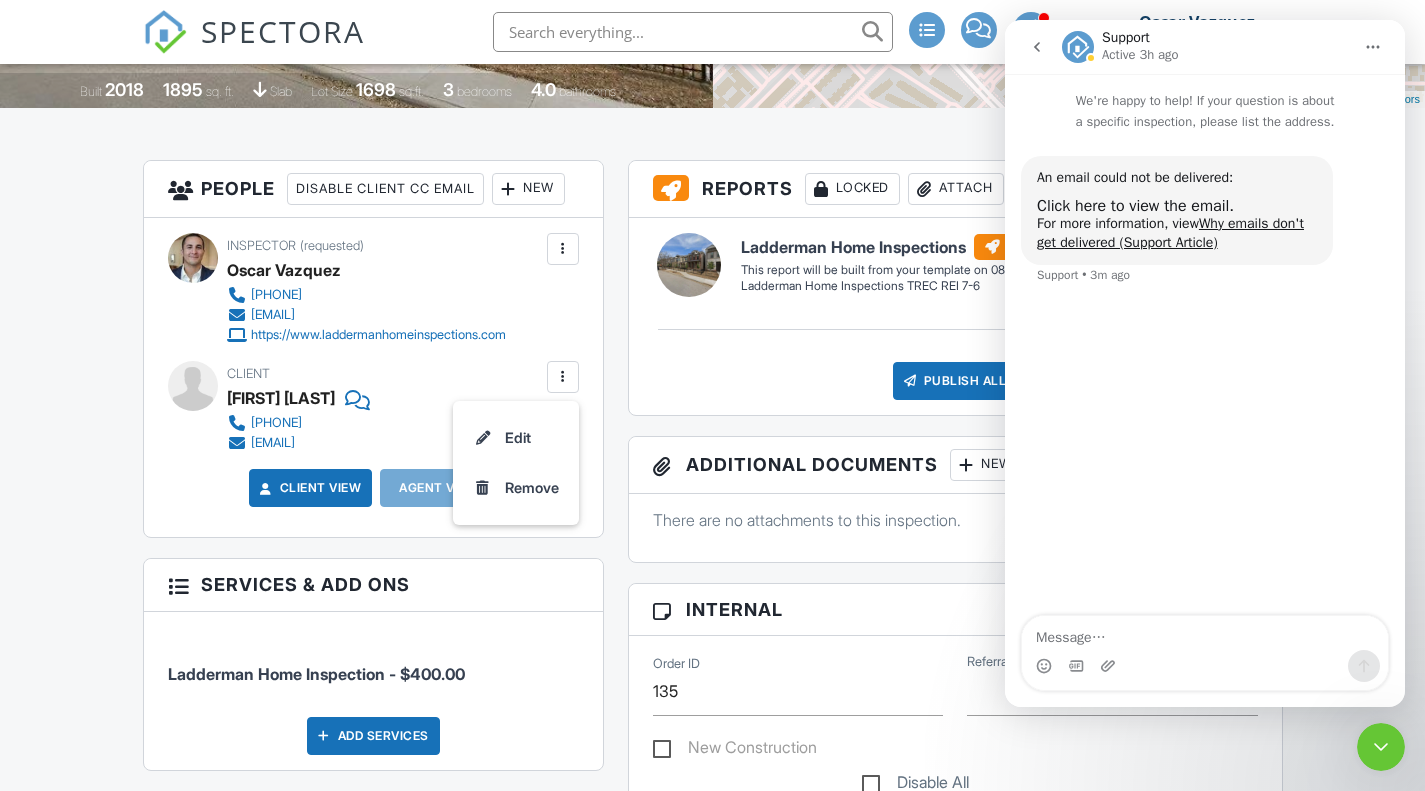 click on "Edit" at bounding box center [516, 438] 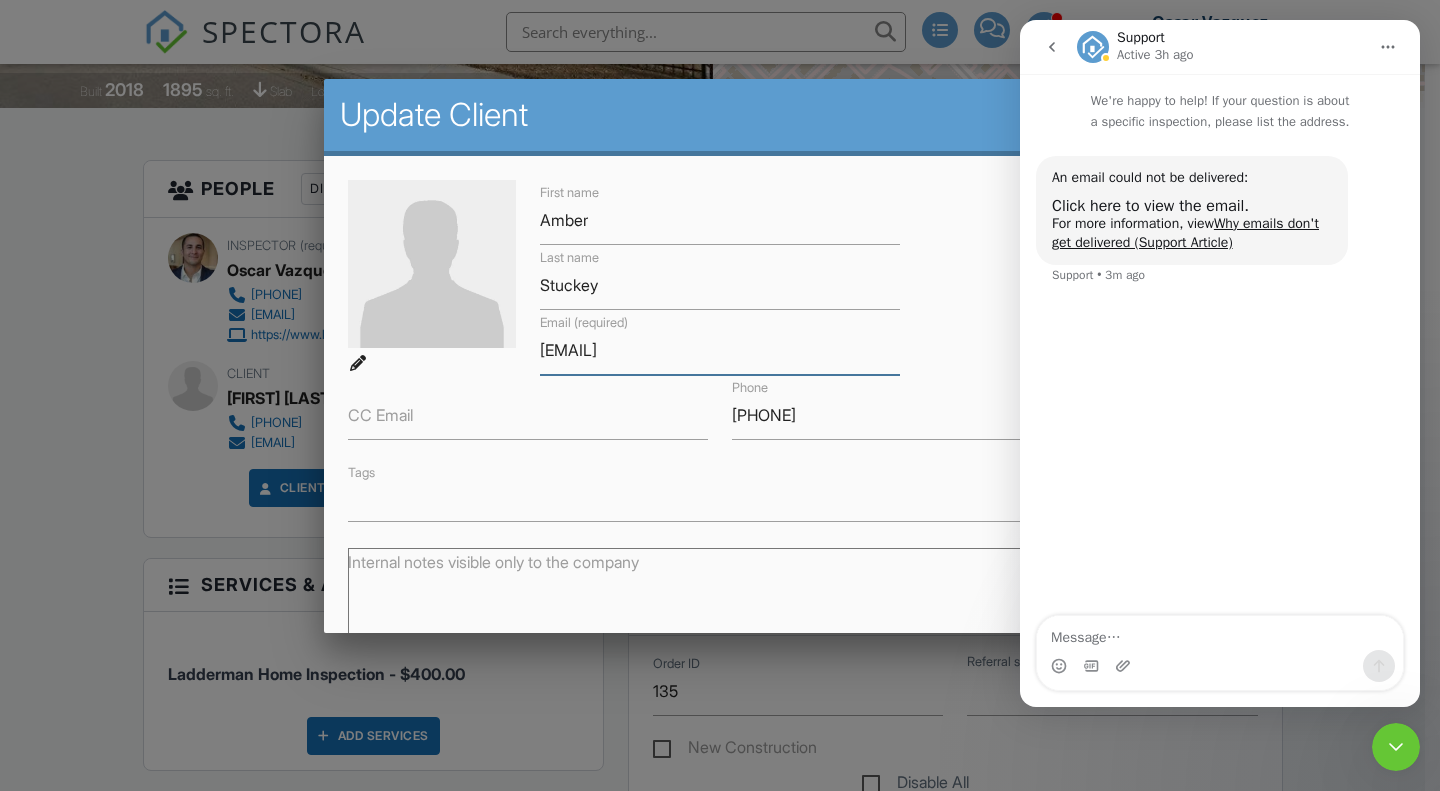 drag, startPoint x: 733, startPoint y: 359, endPoint x: 428, endPoint y: 375, distance: 305.41937 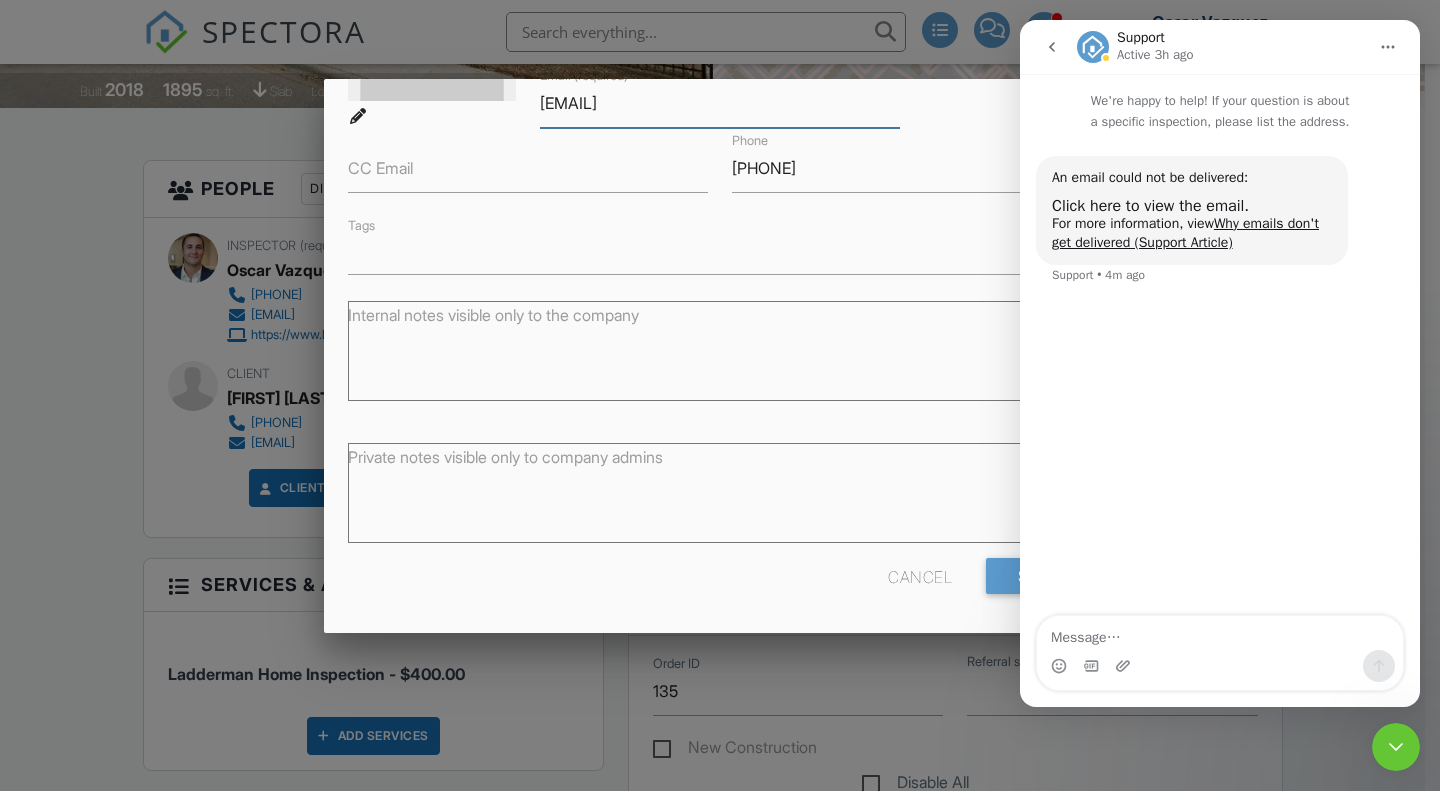 type on "AMBER@SOUTHERNCHICGROUP.COM" 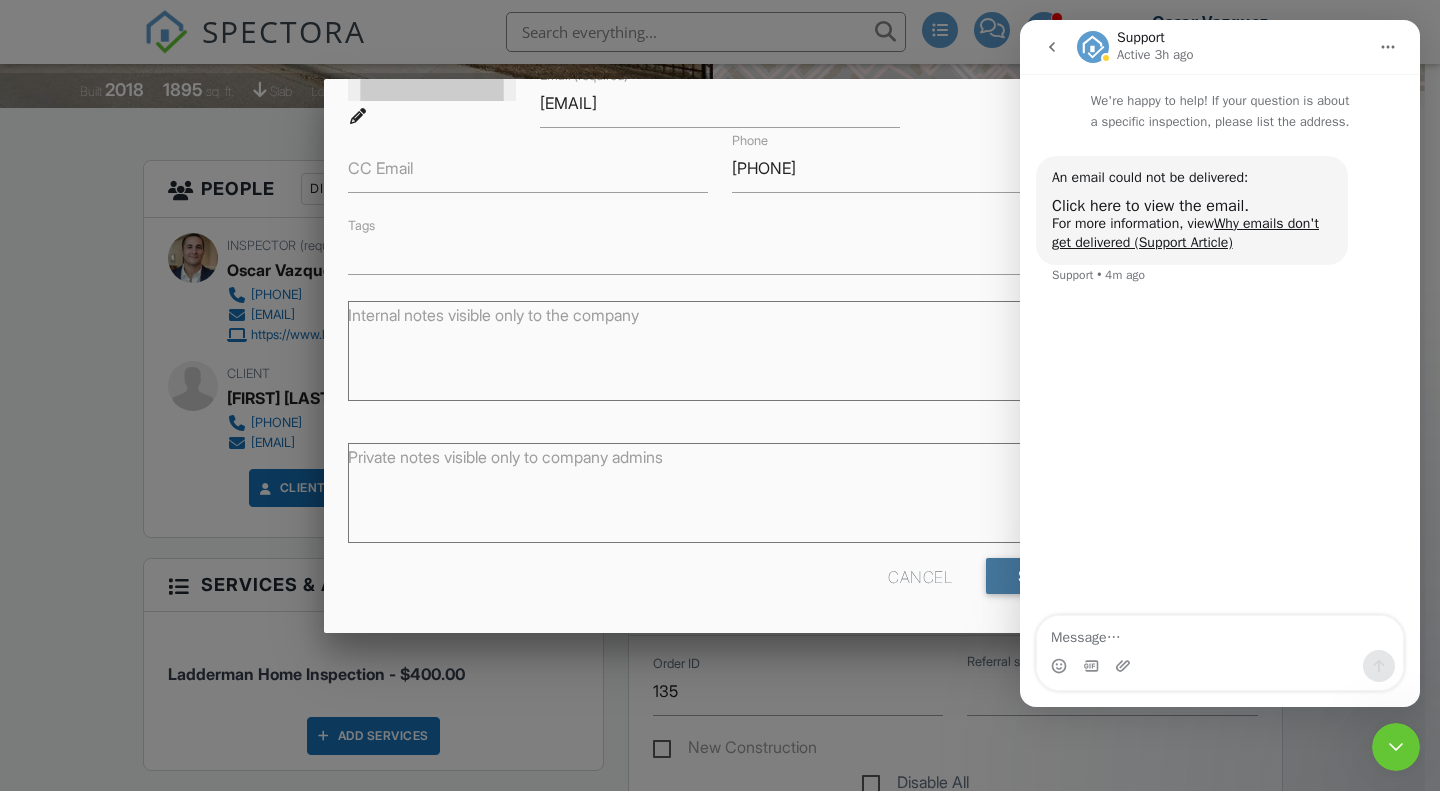 click on "Save" at bounding box center [1039, 576] 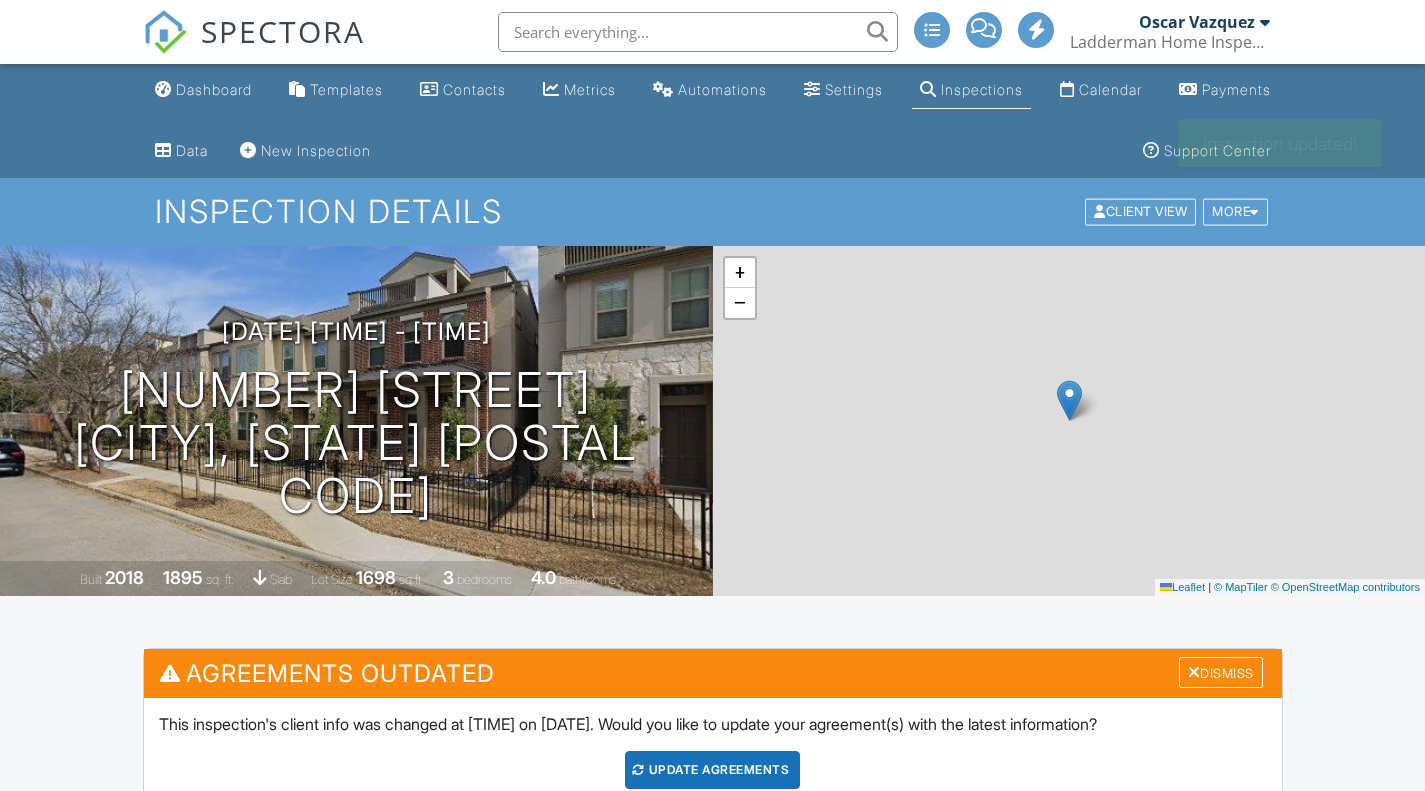 scroll, scrollTop: 0, scrollLeft: 0, axis: both 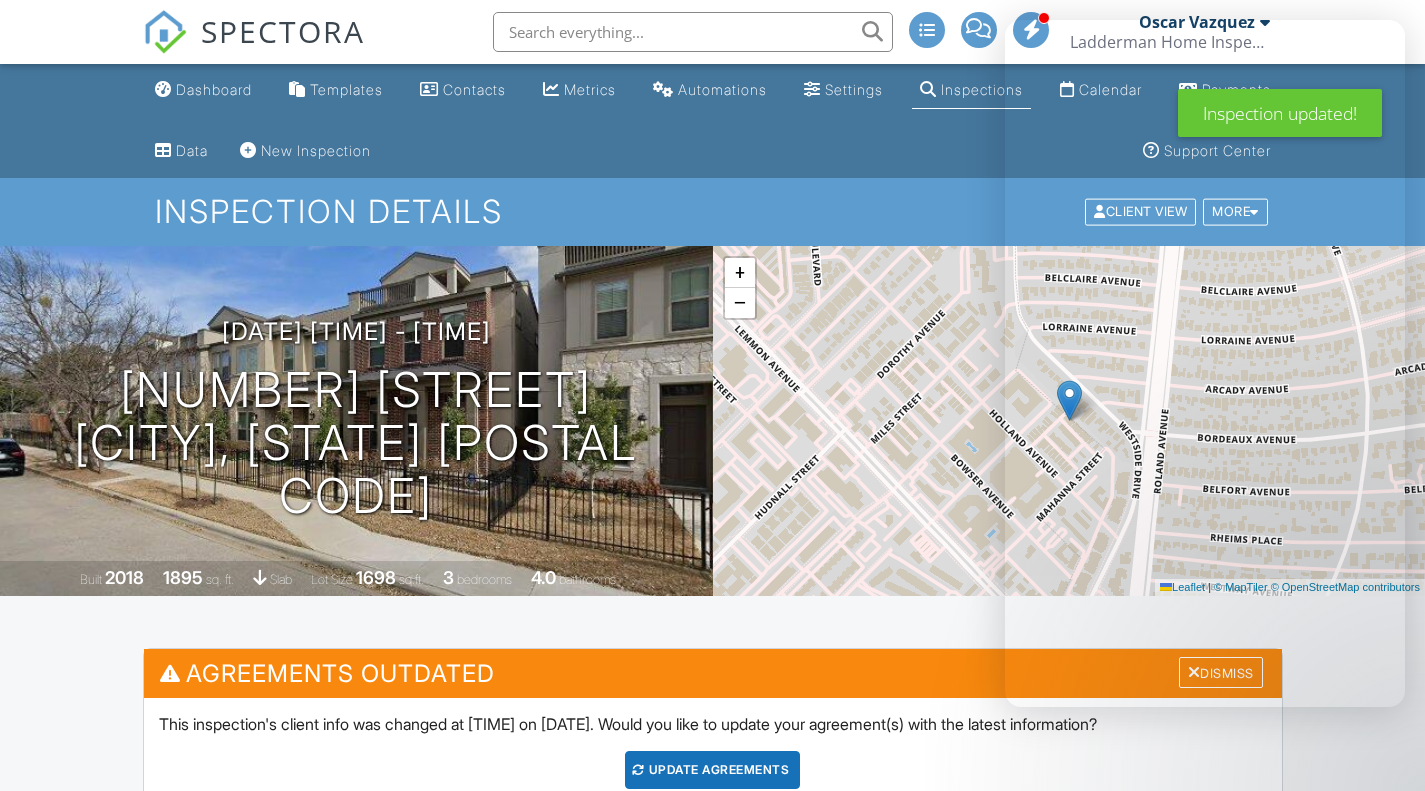 click on "Update Agreements" at bounding box center (712, 770) 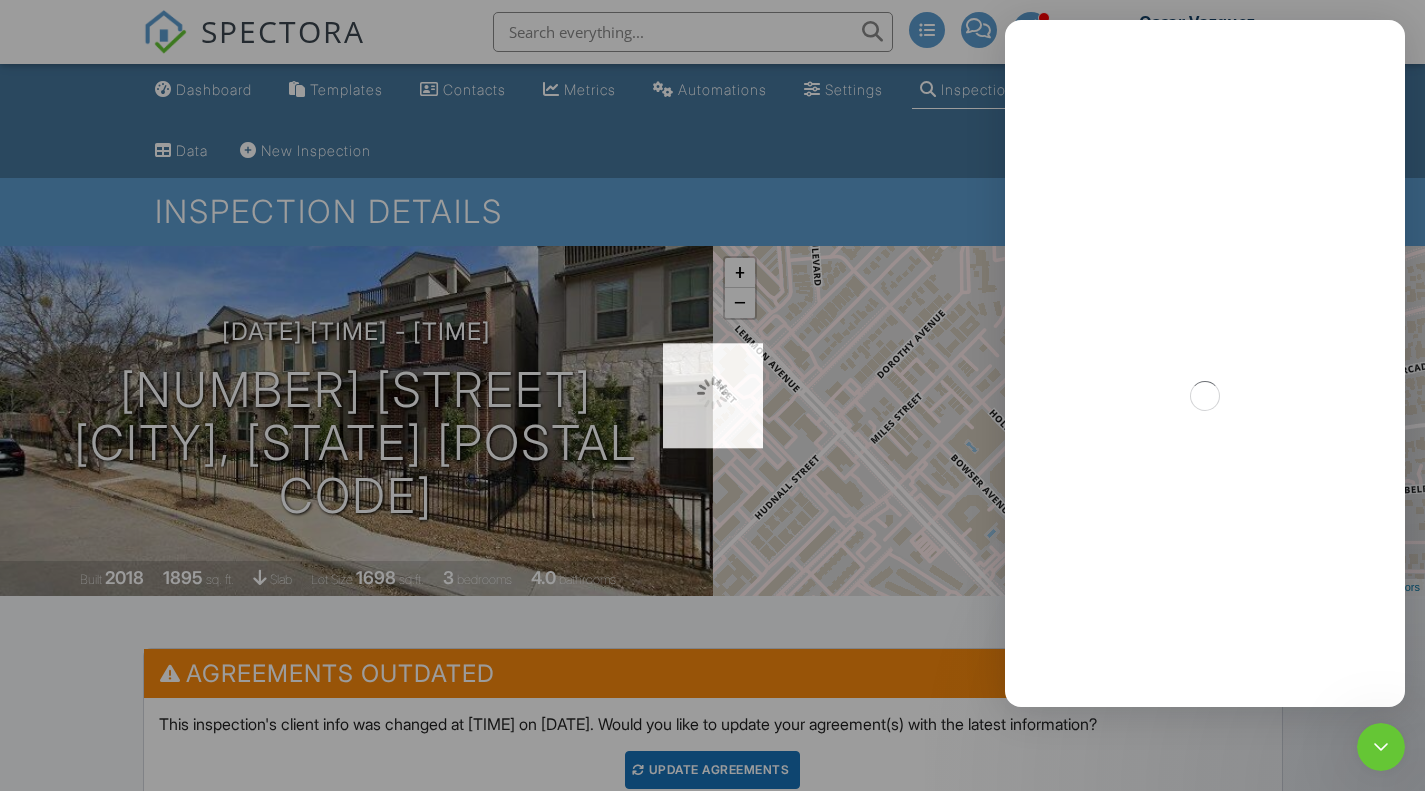 scroll, scrollTop: 0, scrollLeft: 0, axis: both 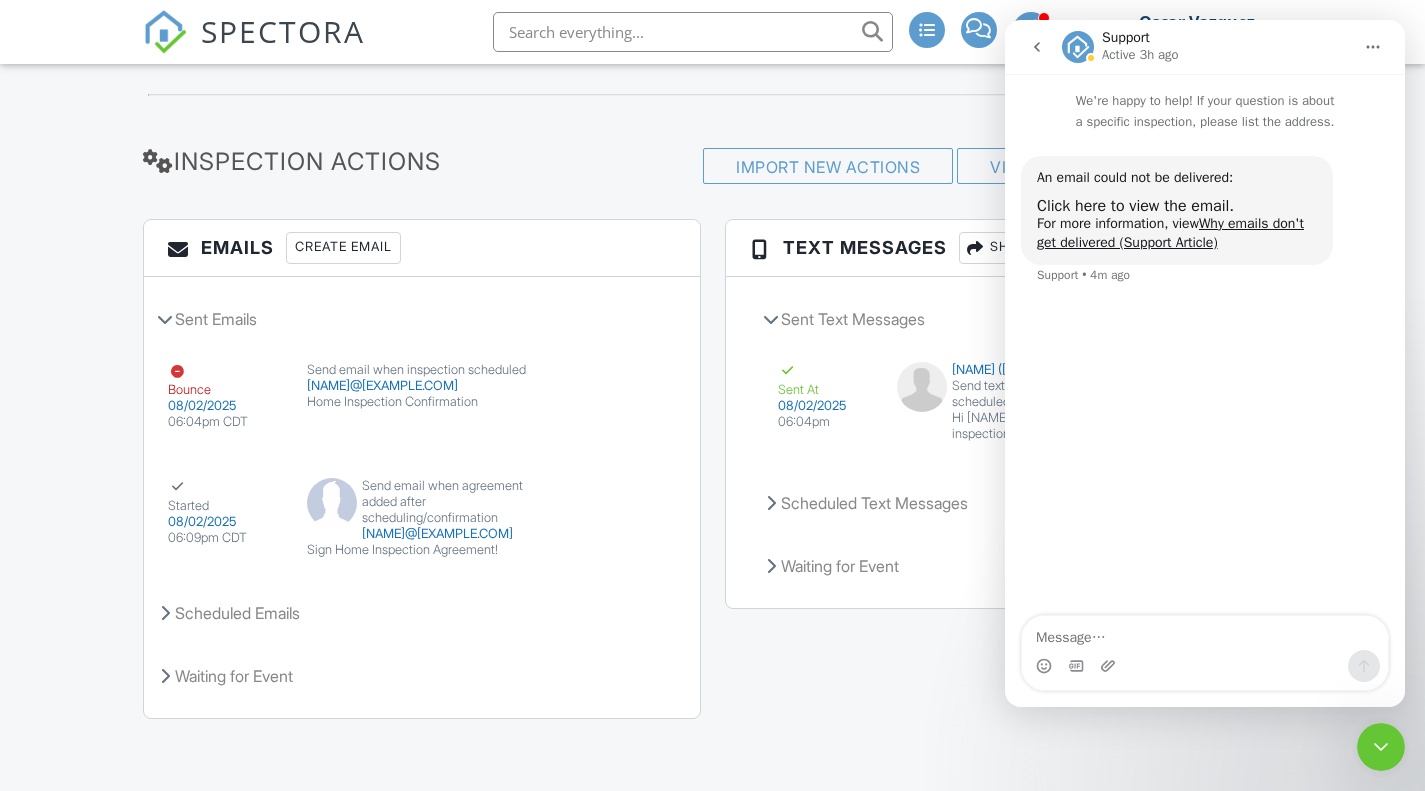 click on "View Email" at bounding box center (608, 383) 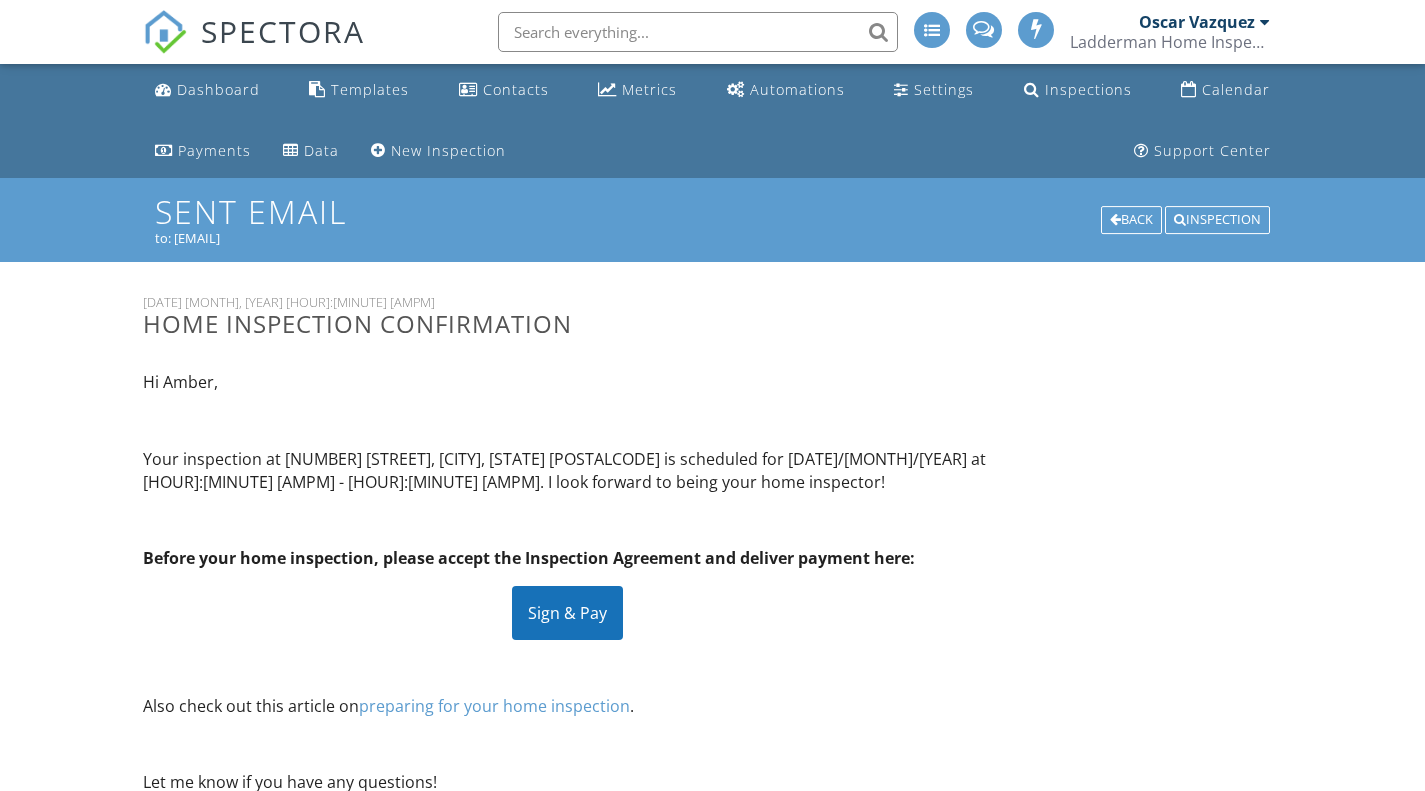scroll, scrollTop: 0, scrollLeft: 0, axis: both 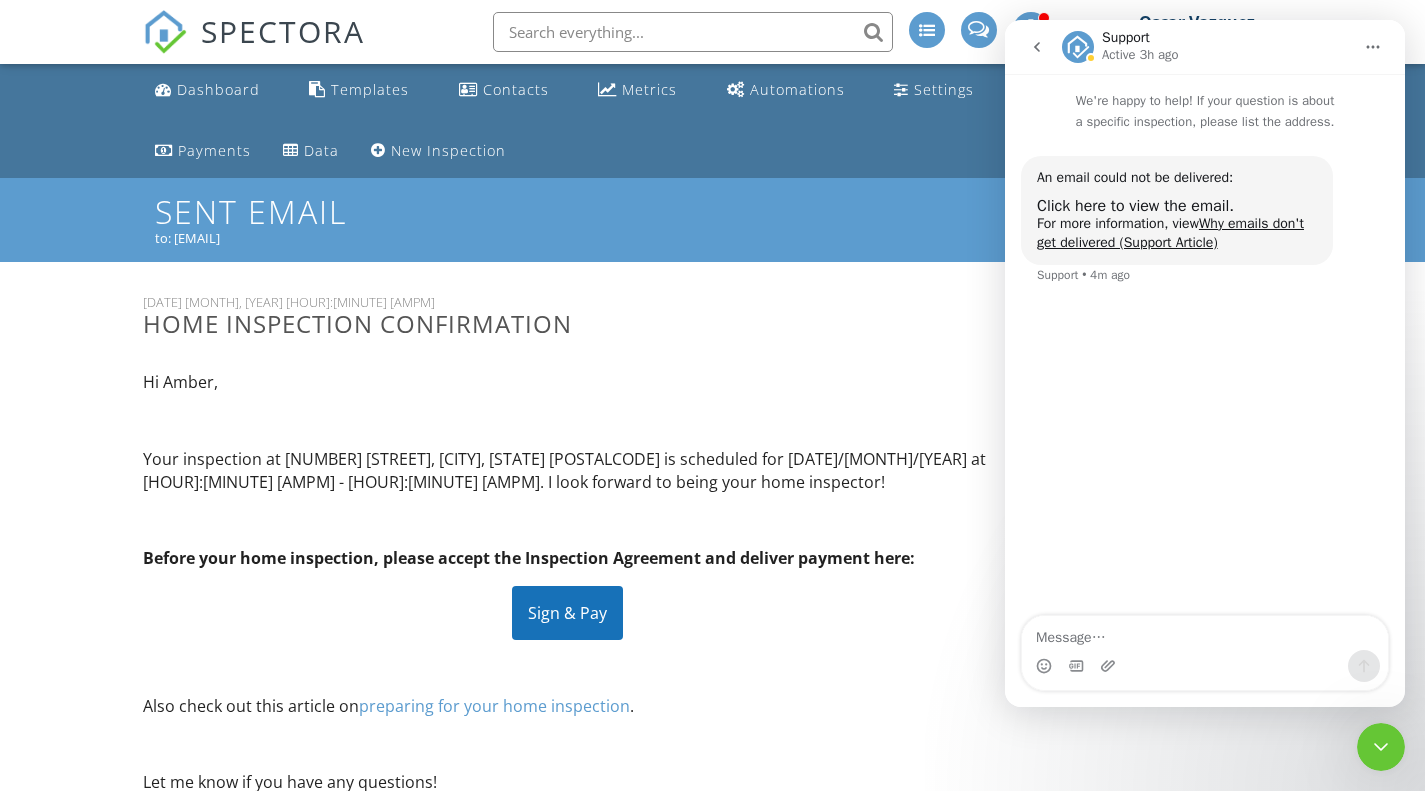 click at bounding box center [1037, 47] 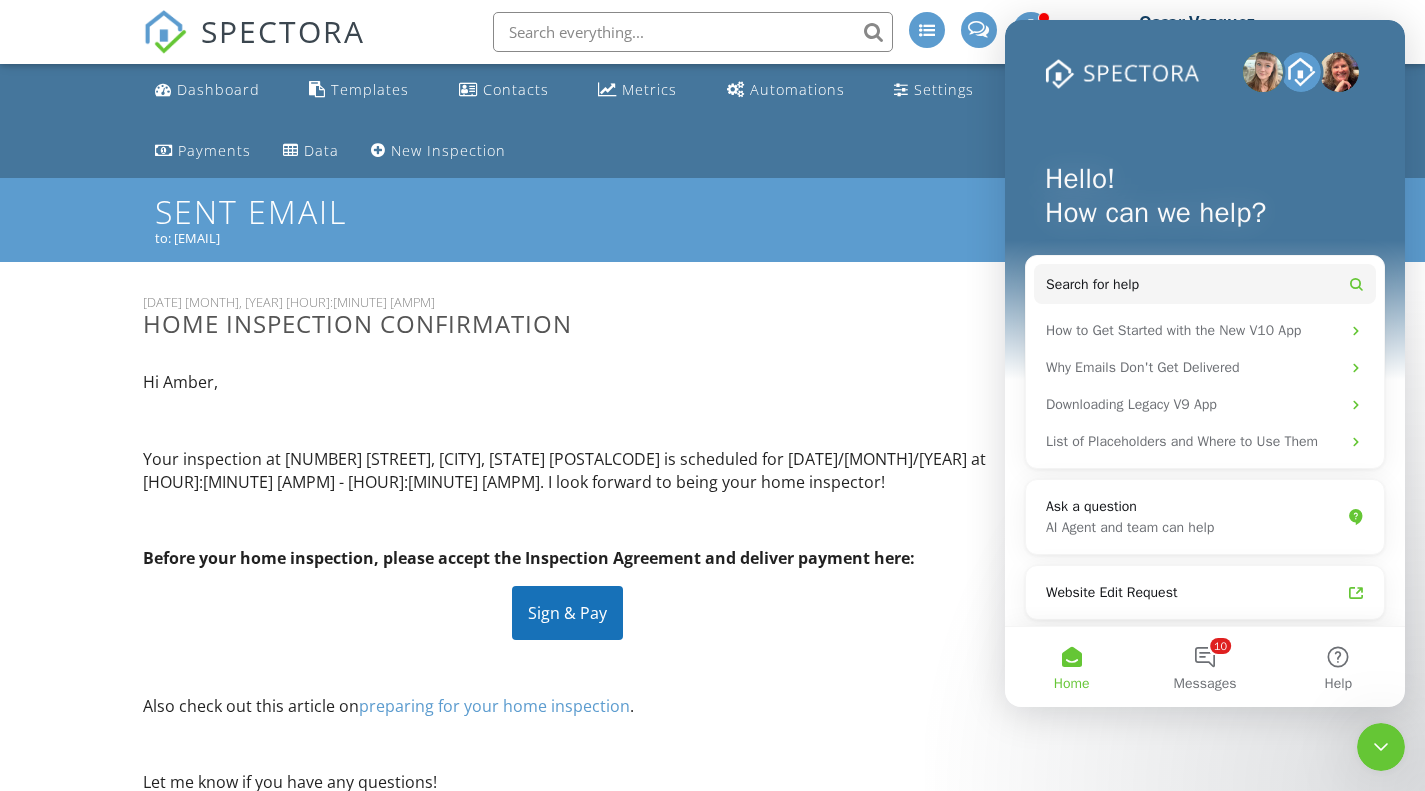 click 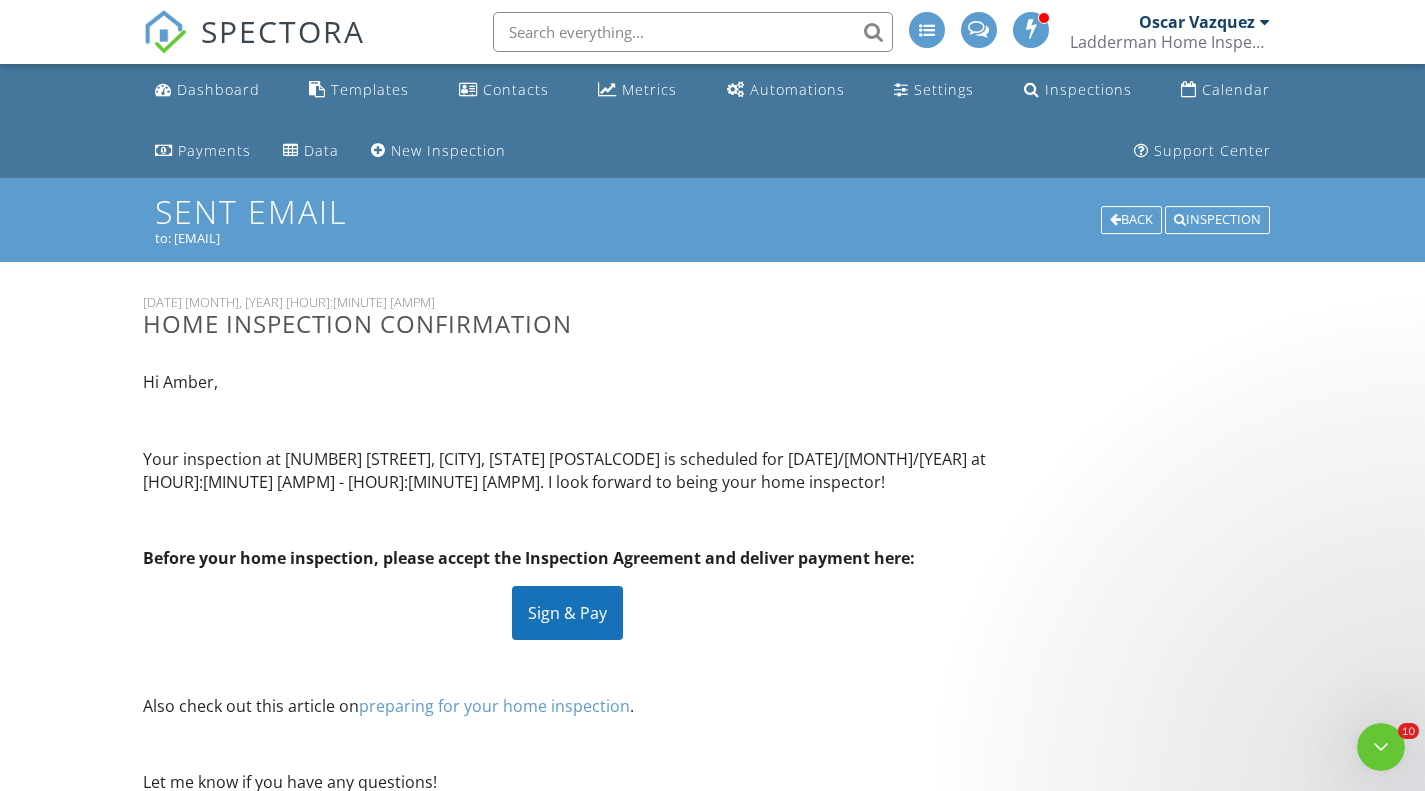 scroll, scrollTop: 0, scrollLeft: 0, axis: both 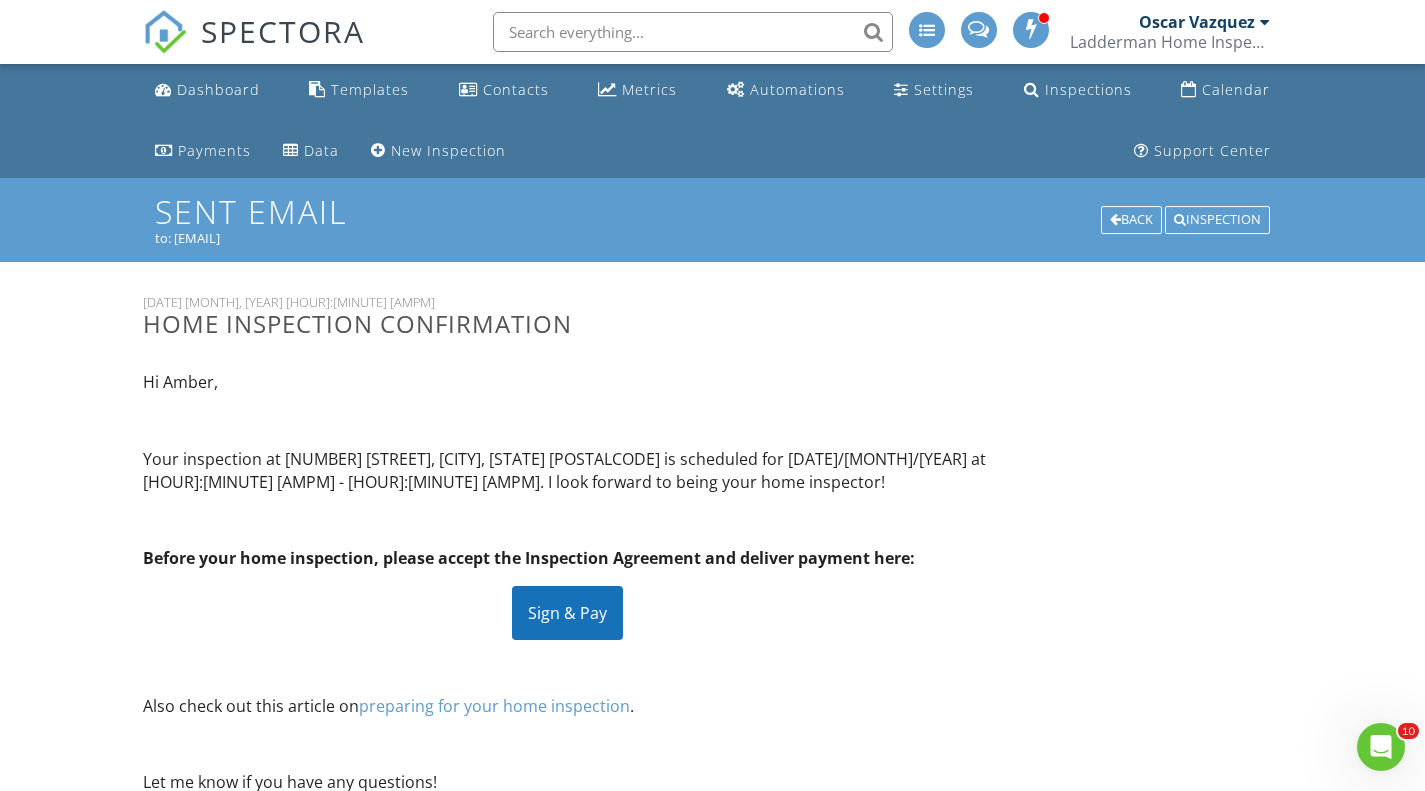 click at bounding box center [1115, 220] 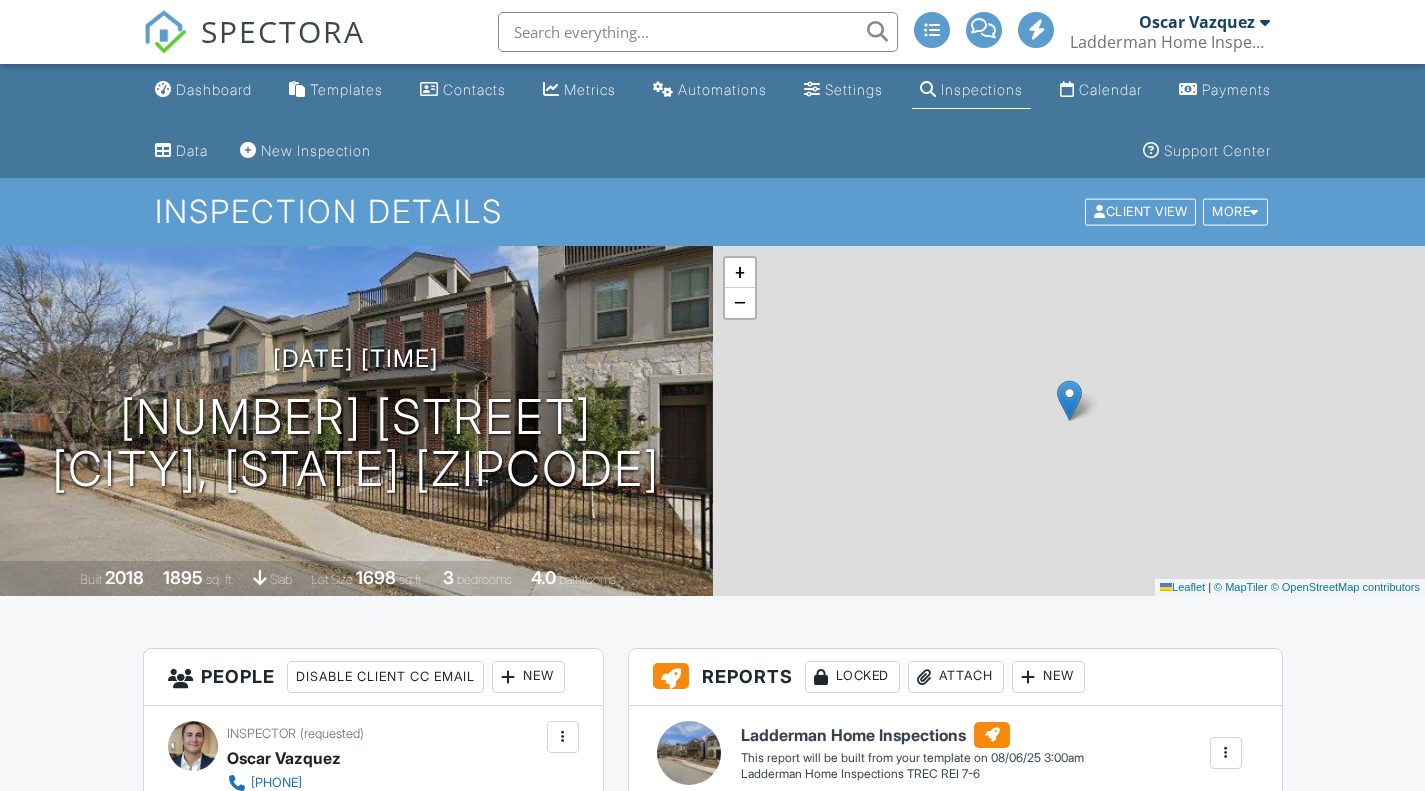 scroll, scrollTop: 0, scrollLeft: 0, axis: both 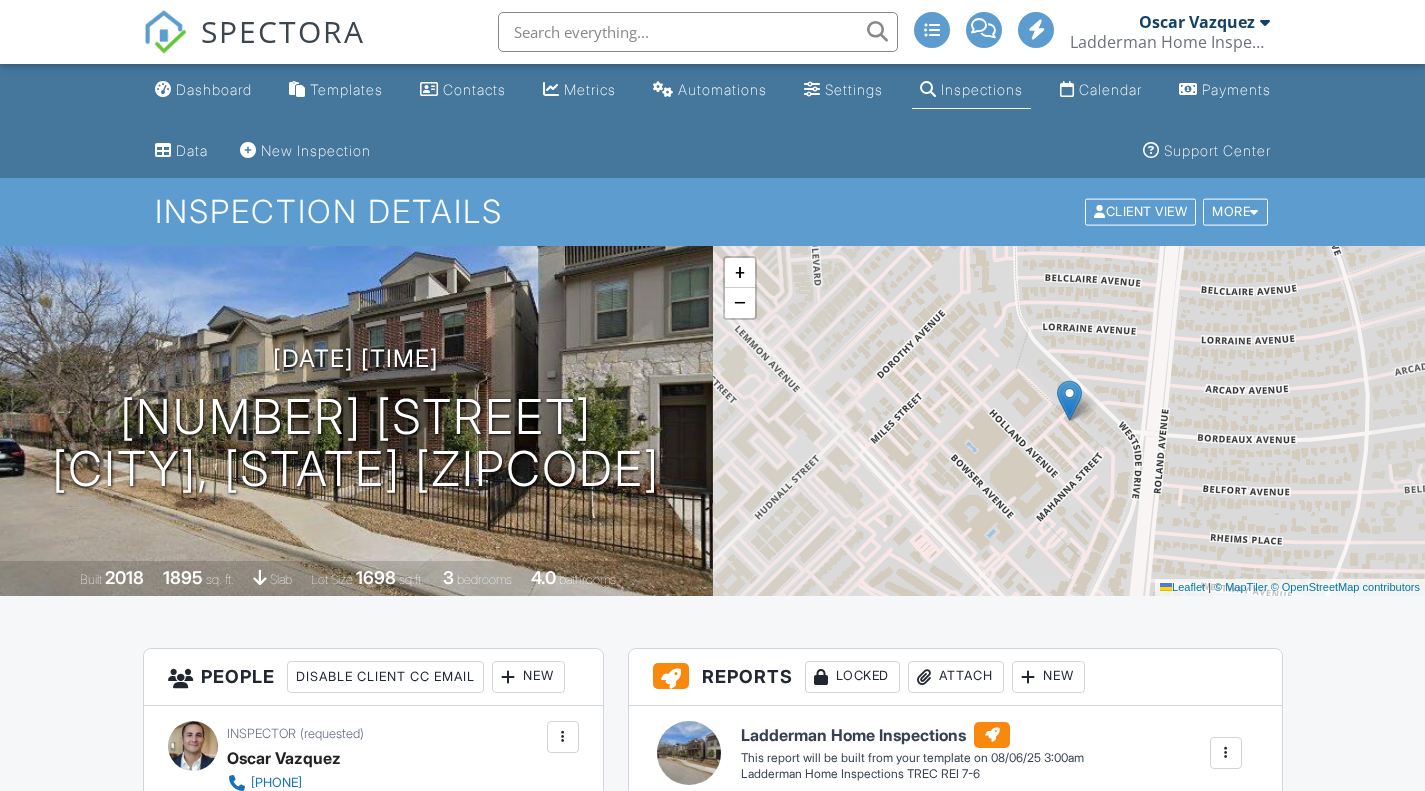 click on "Dashboard" at bounding box center (214, 89) 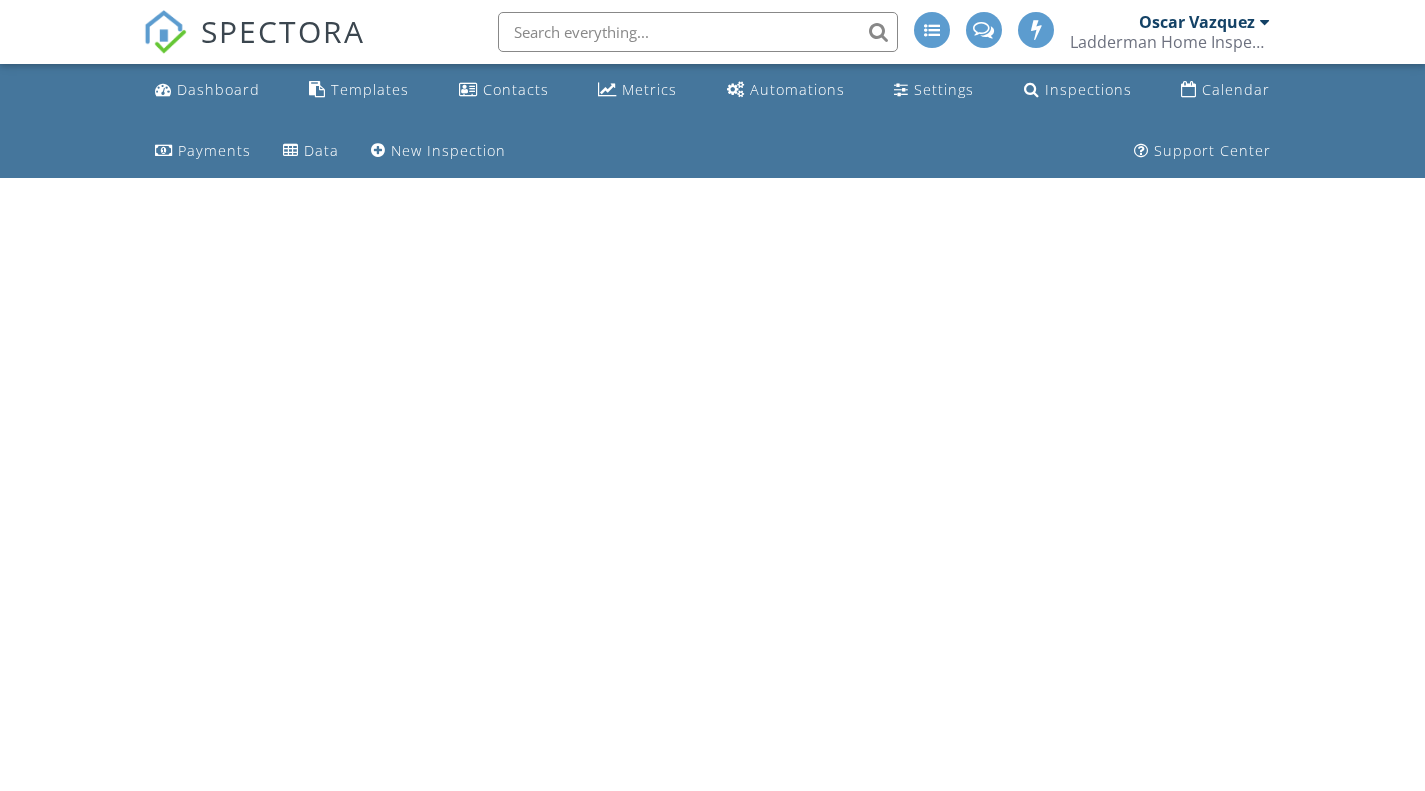scroll, scrollTop: 0, scrollLeft: 0, axis: both 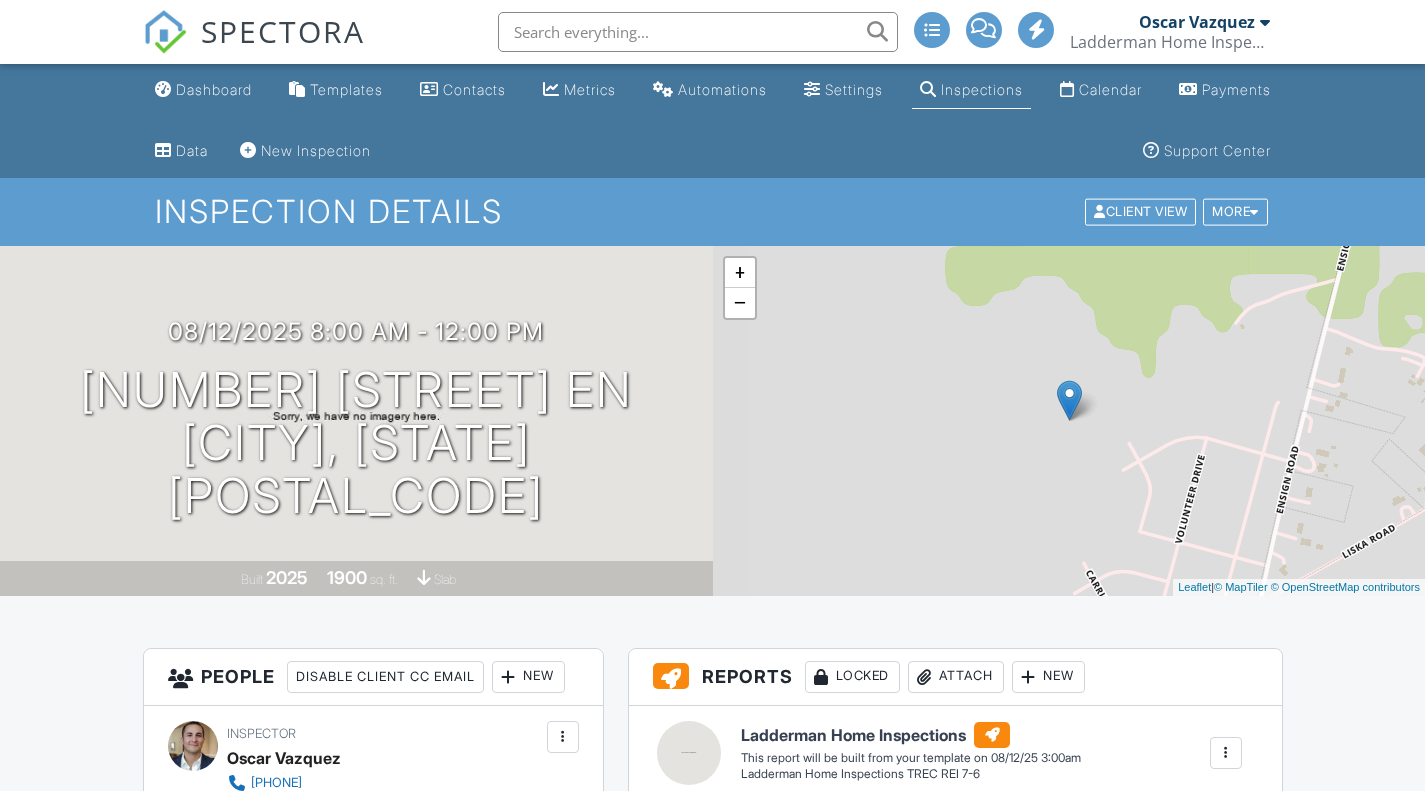 click on "08/12/2025  8:00 am
- 12:00 pm" at bounding box center (356, 331) 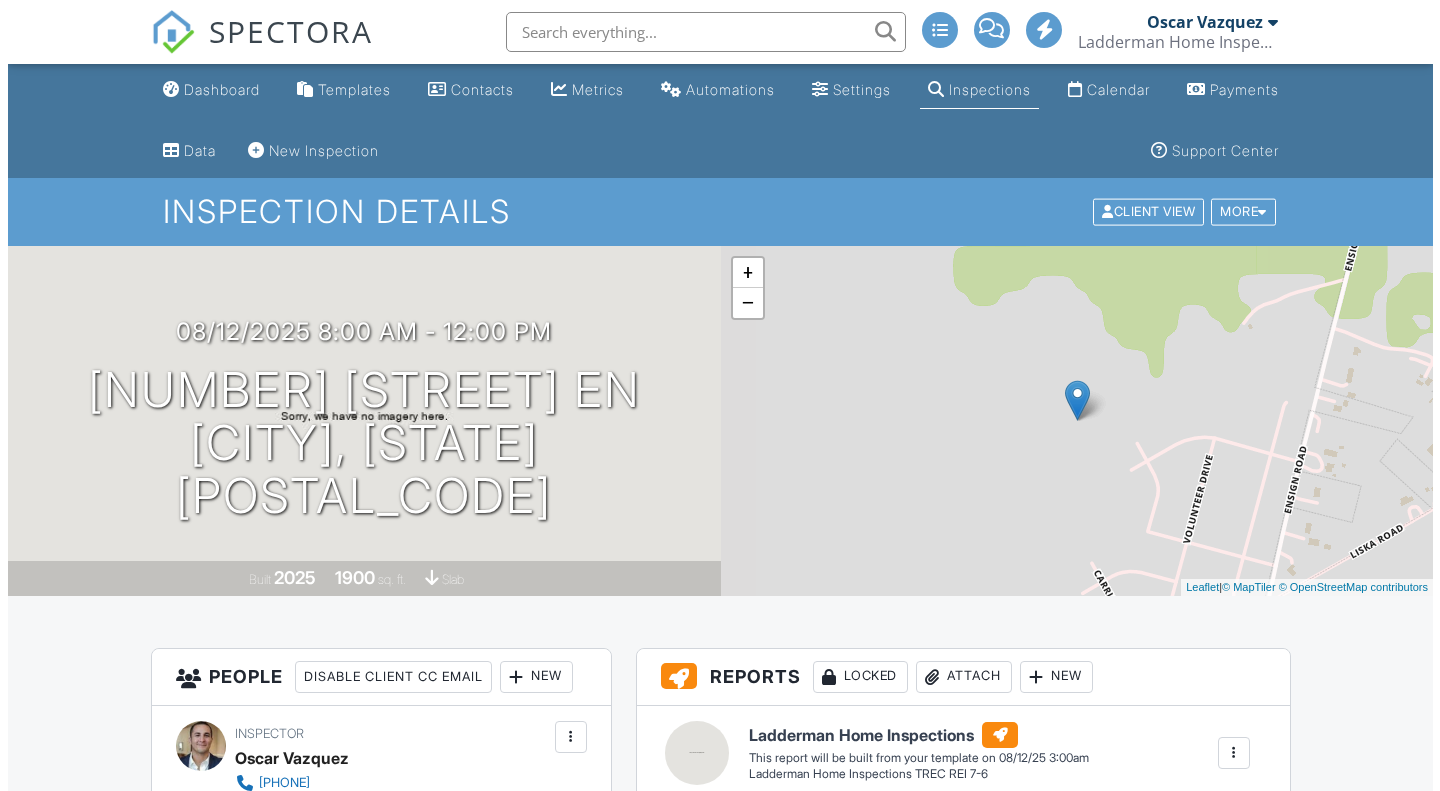 scroll, scrollTop: 0, scrollLeft: 0, axis: both 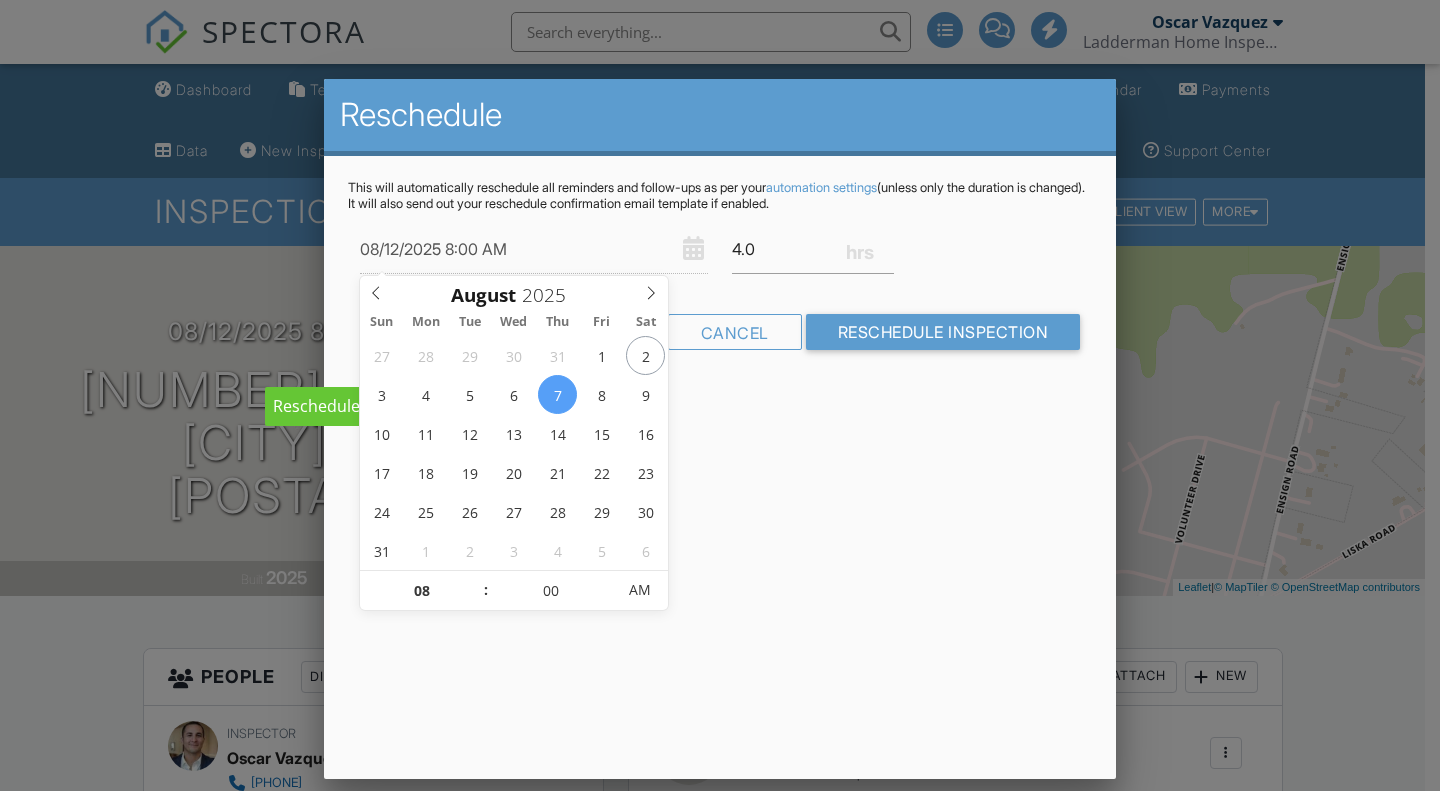 type on "08/07/2025 8:00 AM" 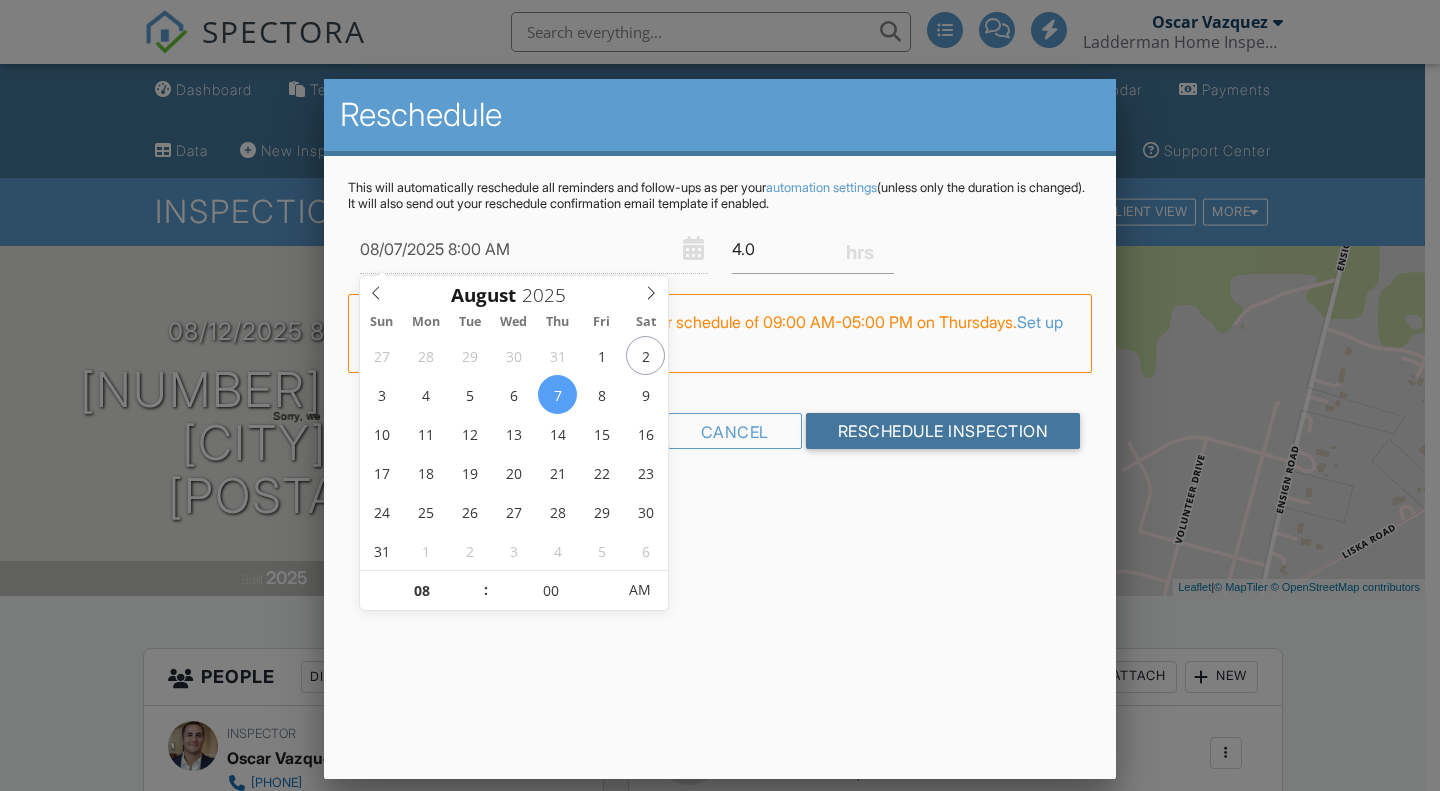click on "Reschedule Inspection" at bounding box center (943, 431) 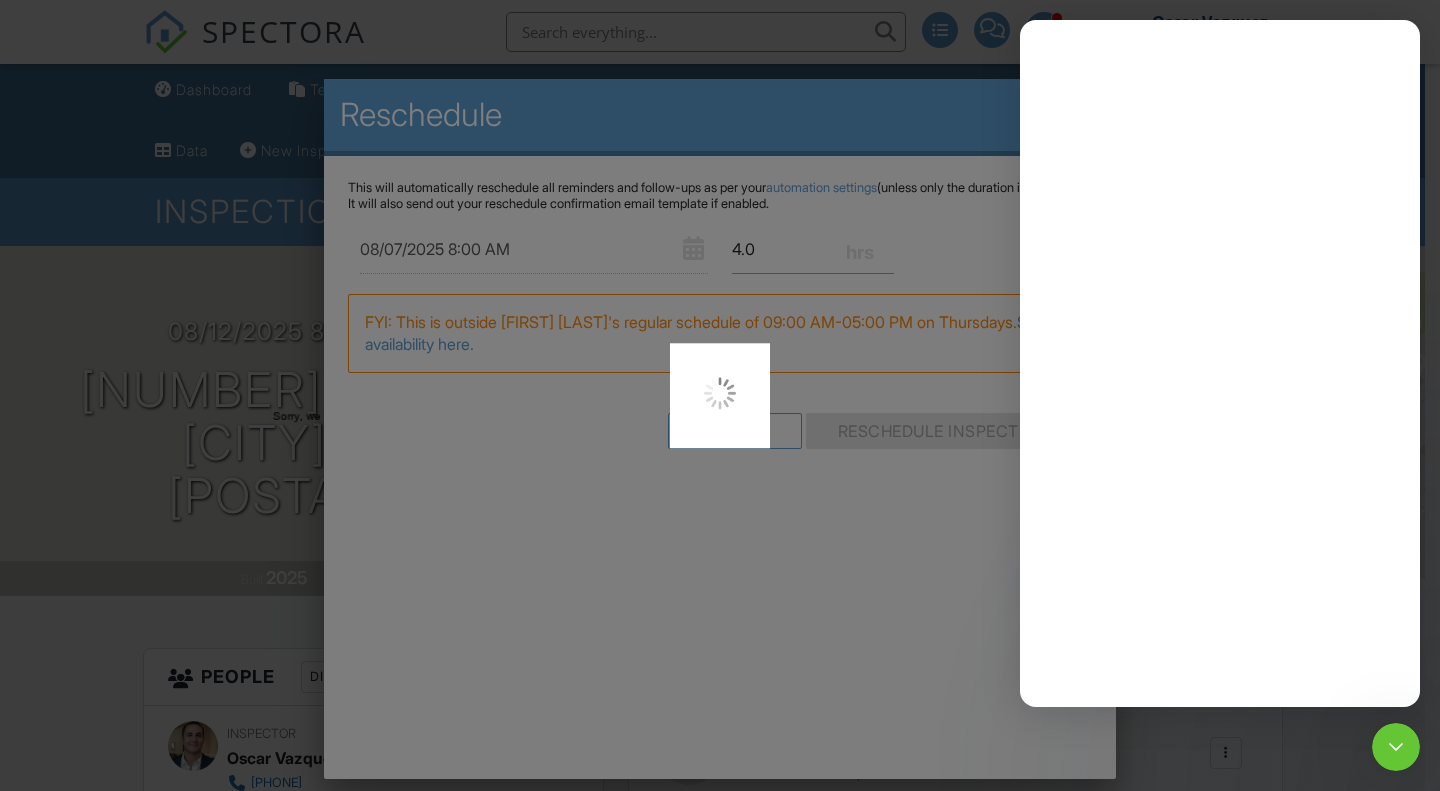 scroll, scrollTop: 0, scrollLeft: 0, axis: both 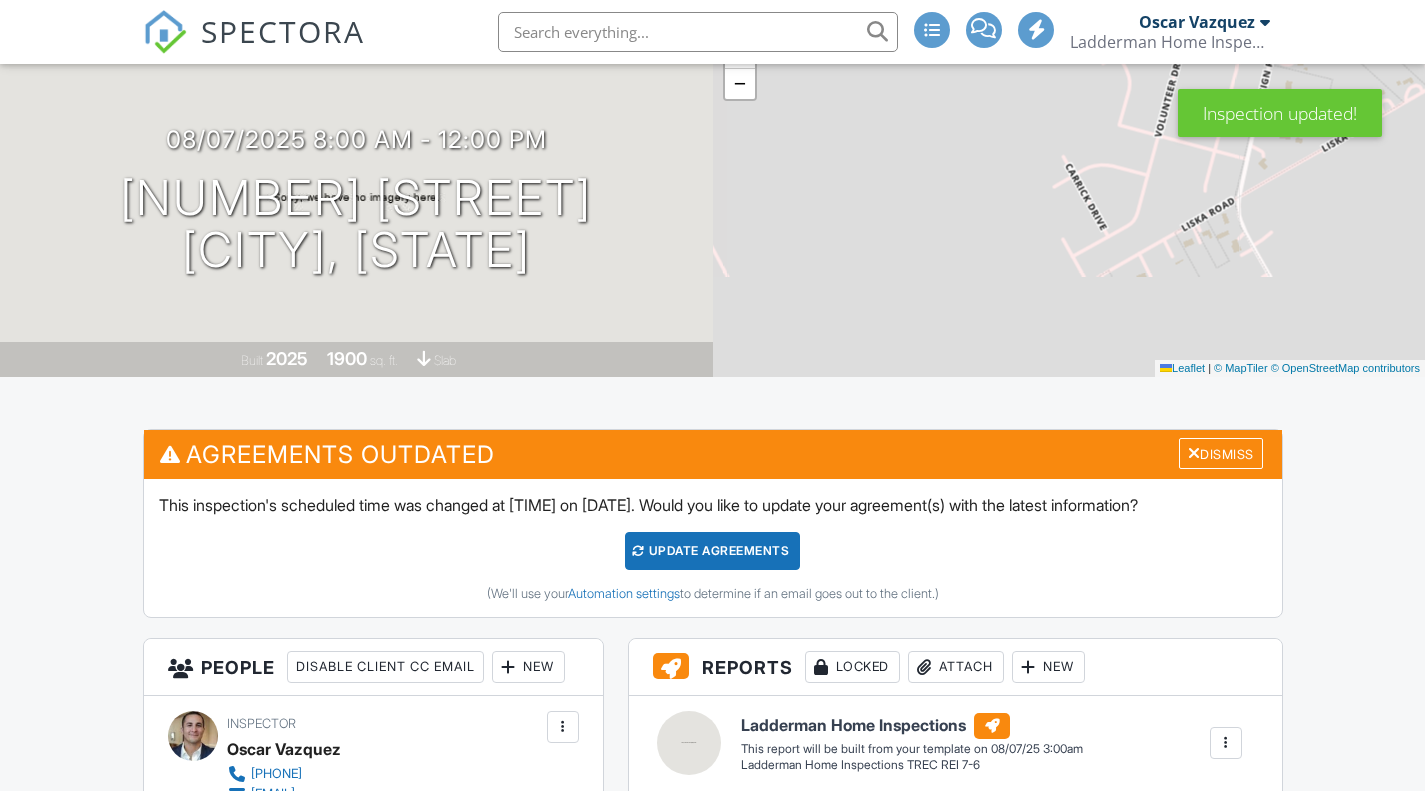 click on "Update Agreements" at bounding box center [712, 551] 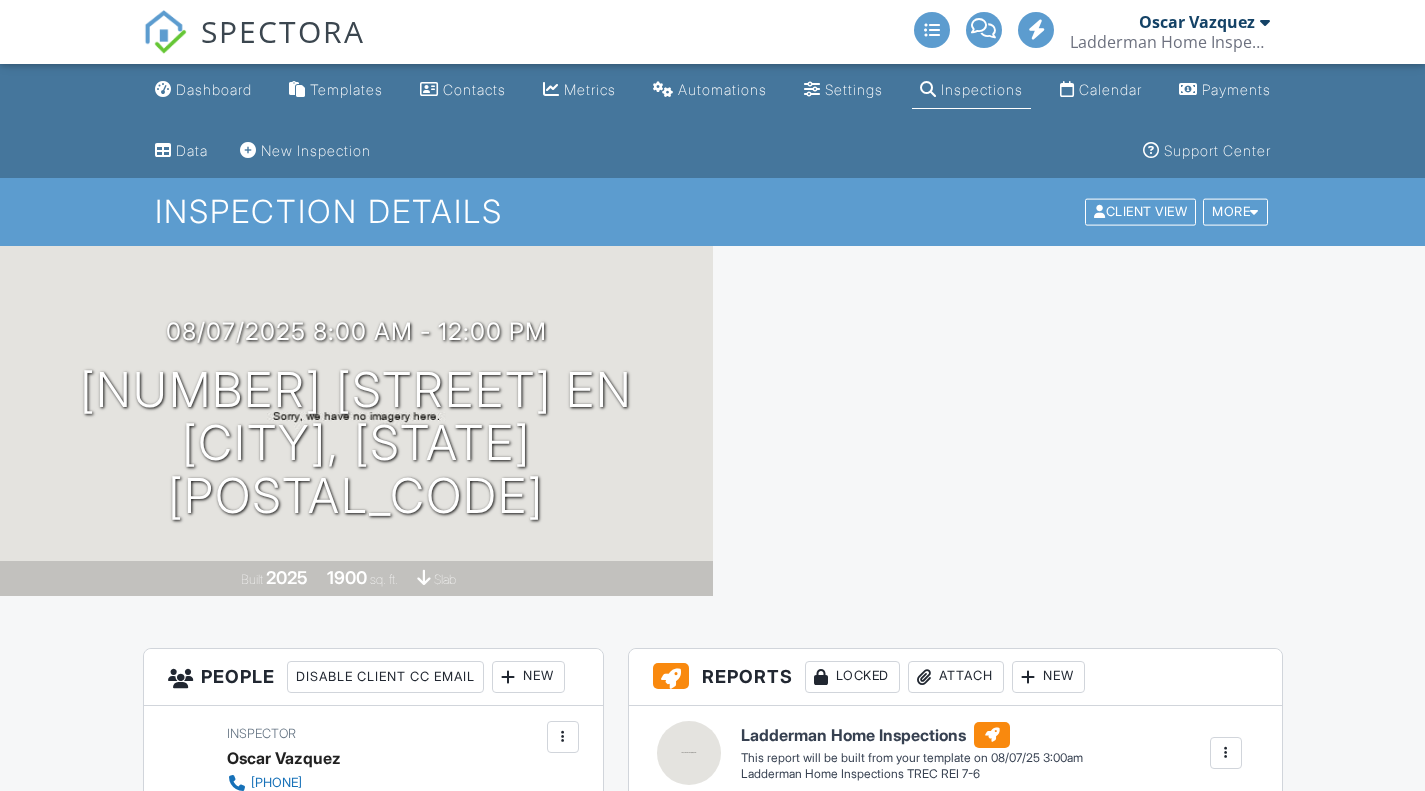 scroll, scrollTop: 0, scrollLeft: 0, axis: both 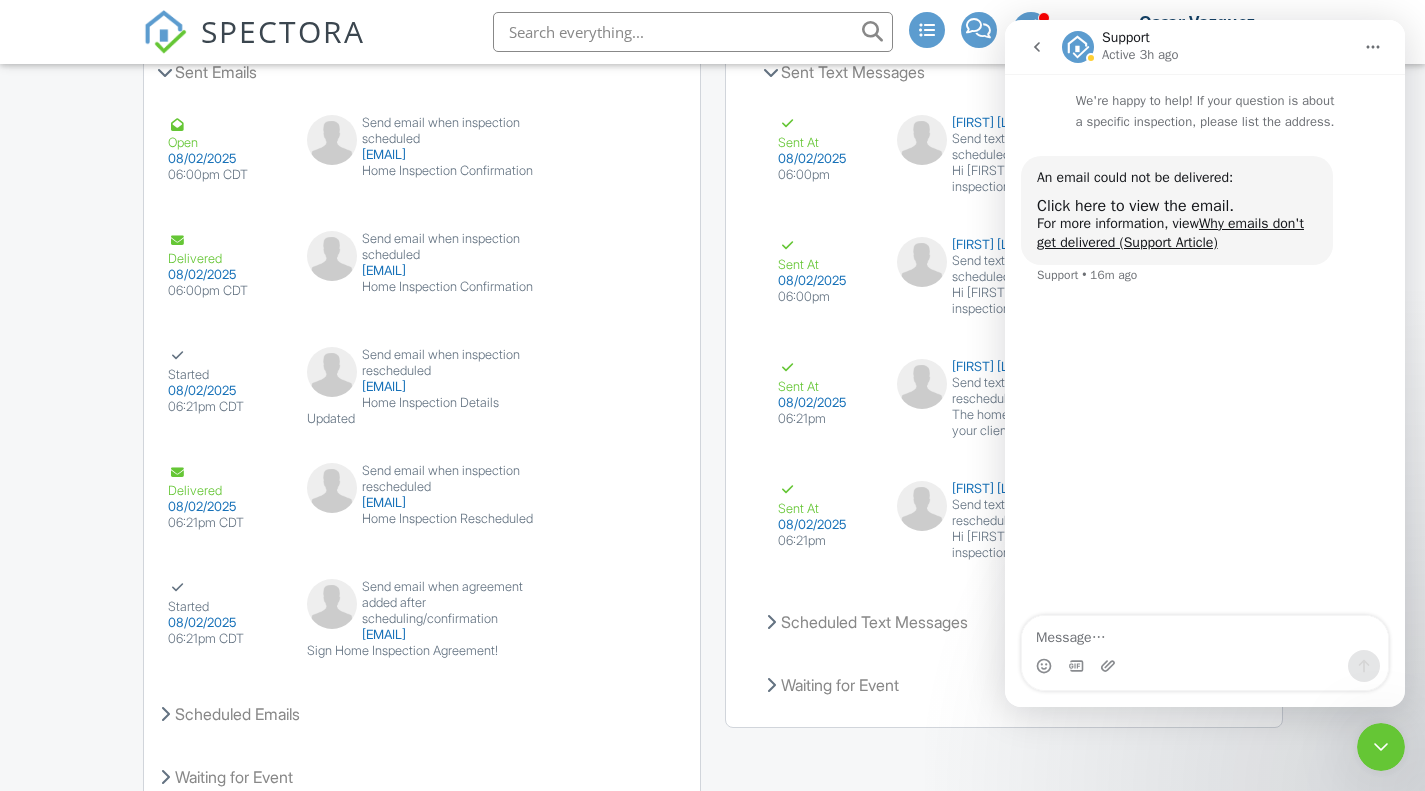 click 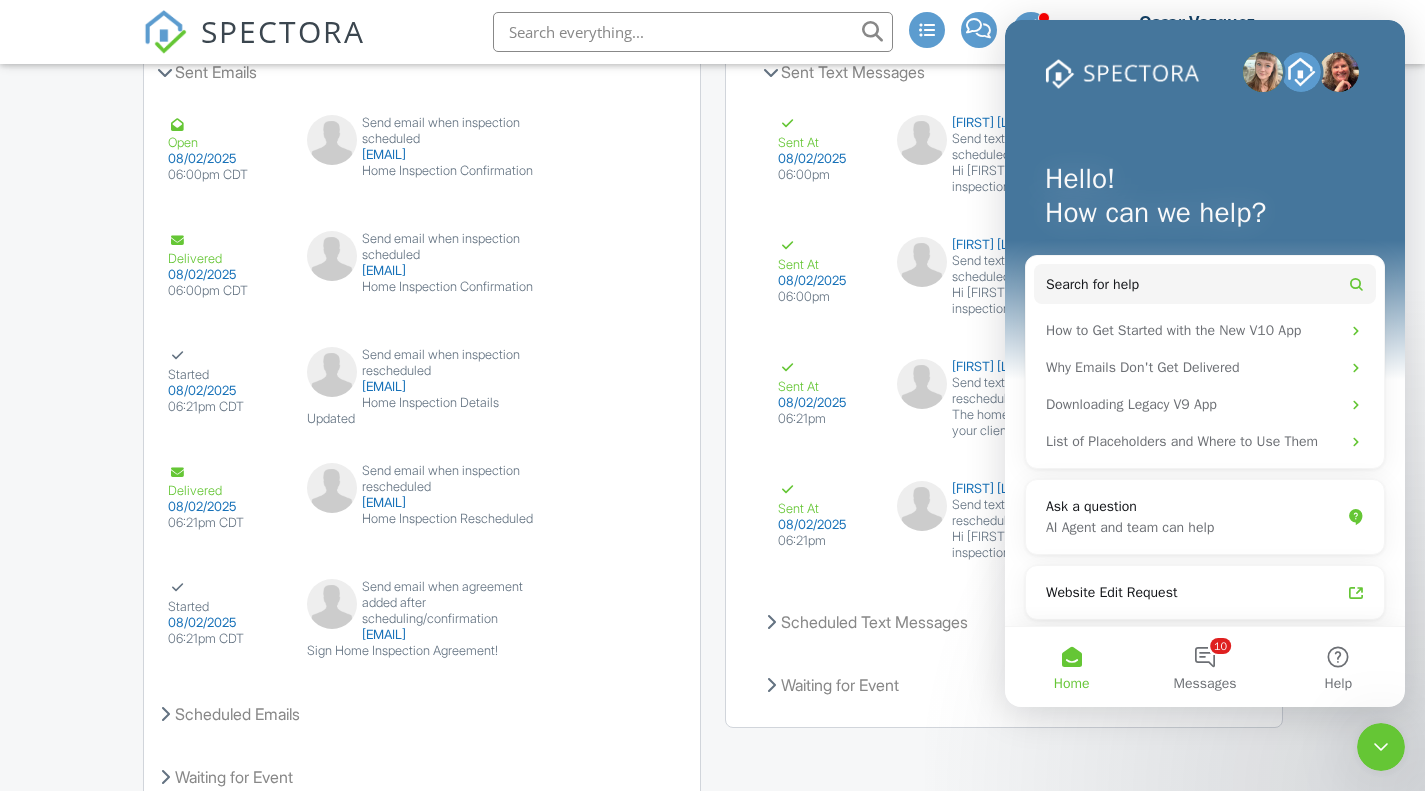 click 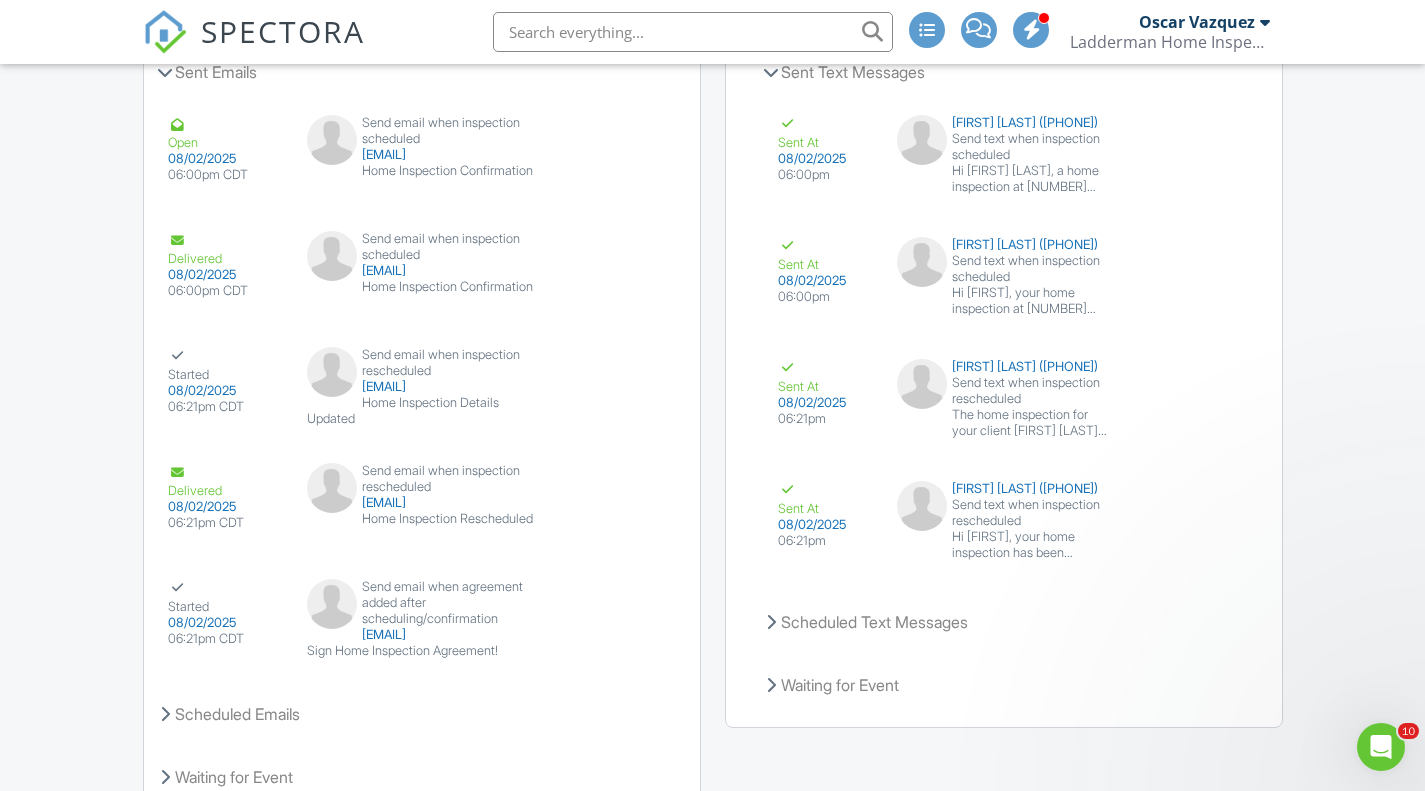 scroll, scrollTop: 0, scrollLeft: 0, axis: both 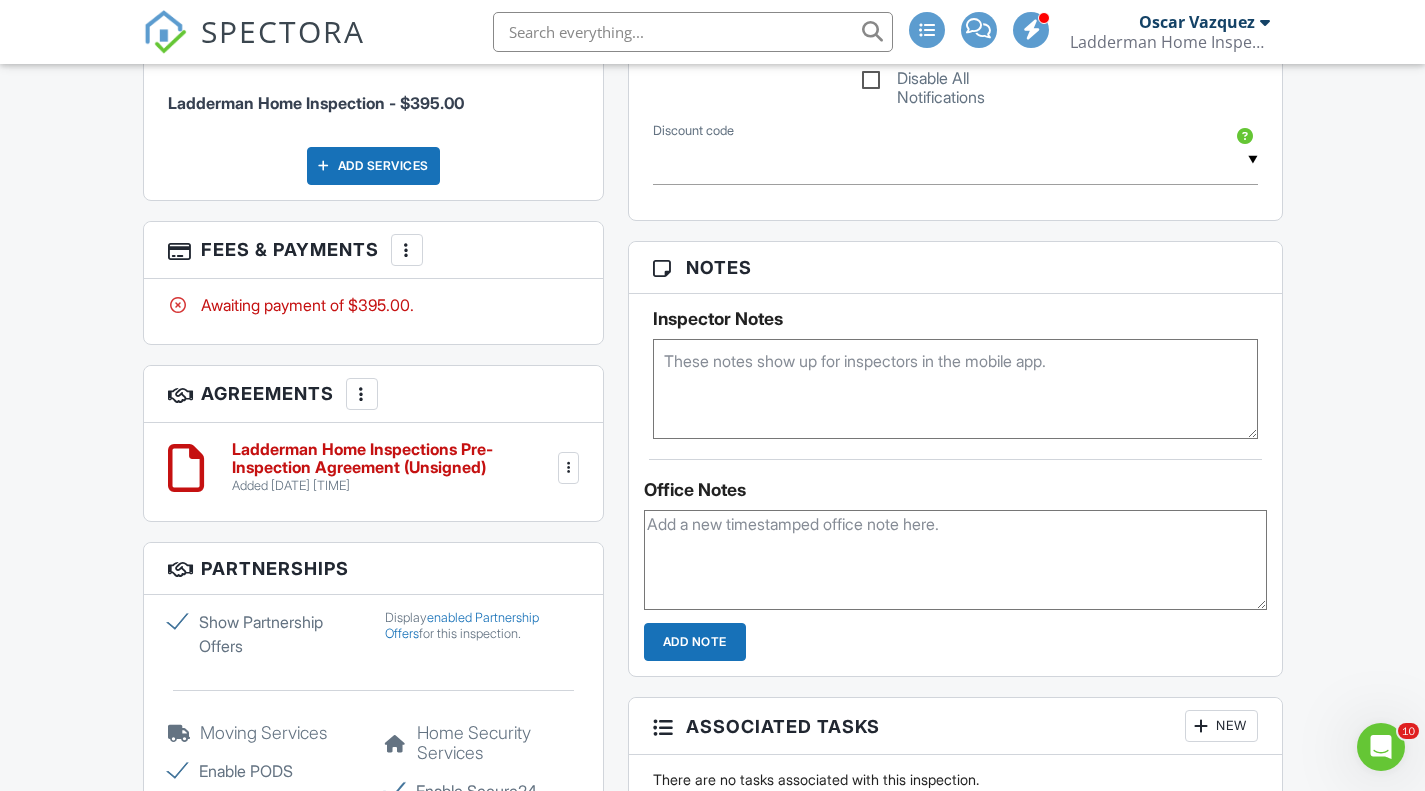 click at bounding box center (955, 389) 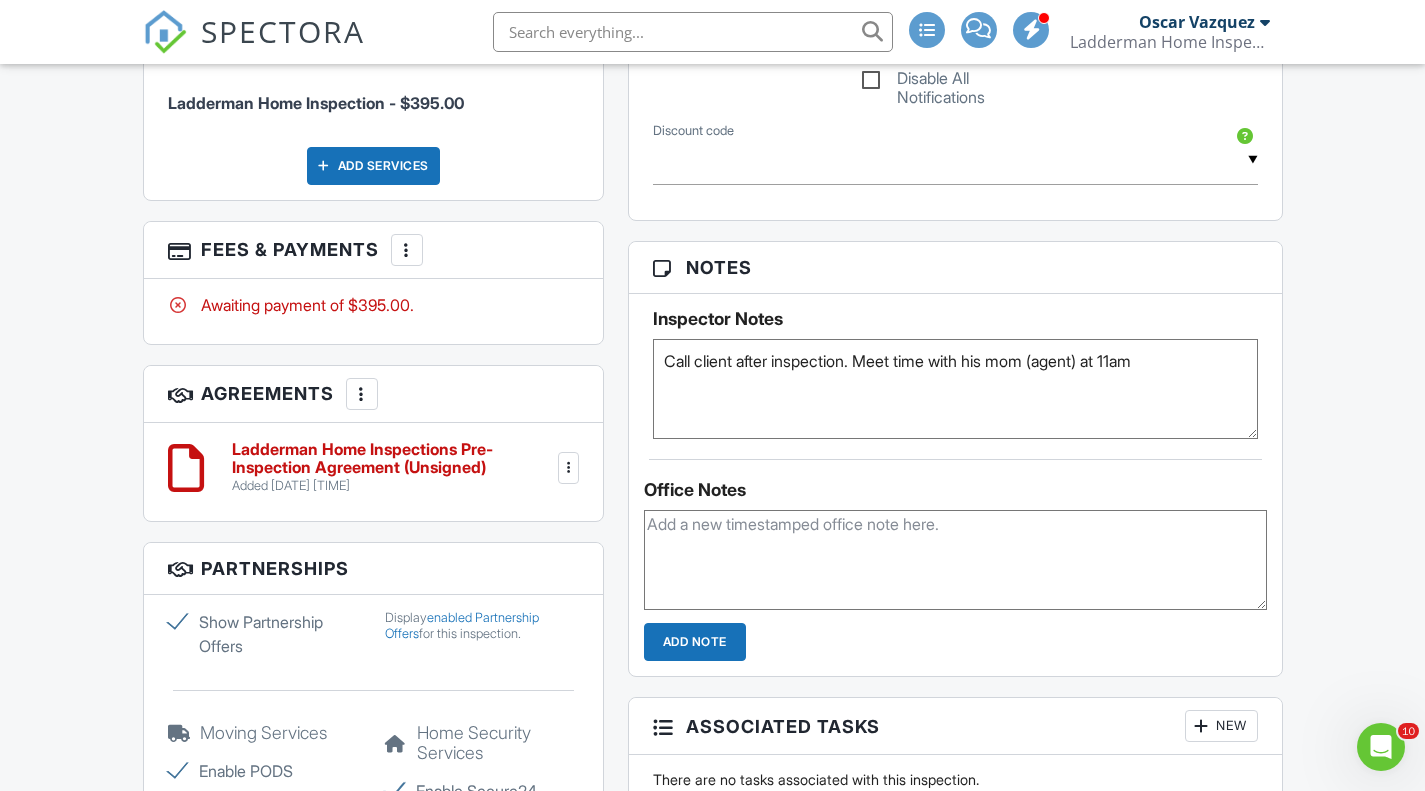 click on "Call client after inspection. Meet time with his mom (agent) at 11am" at bounding box center (955, 389) 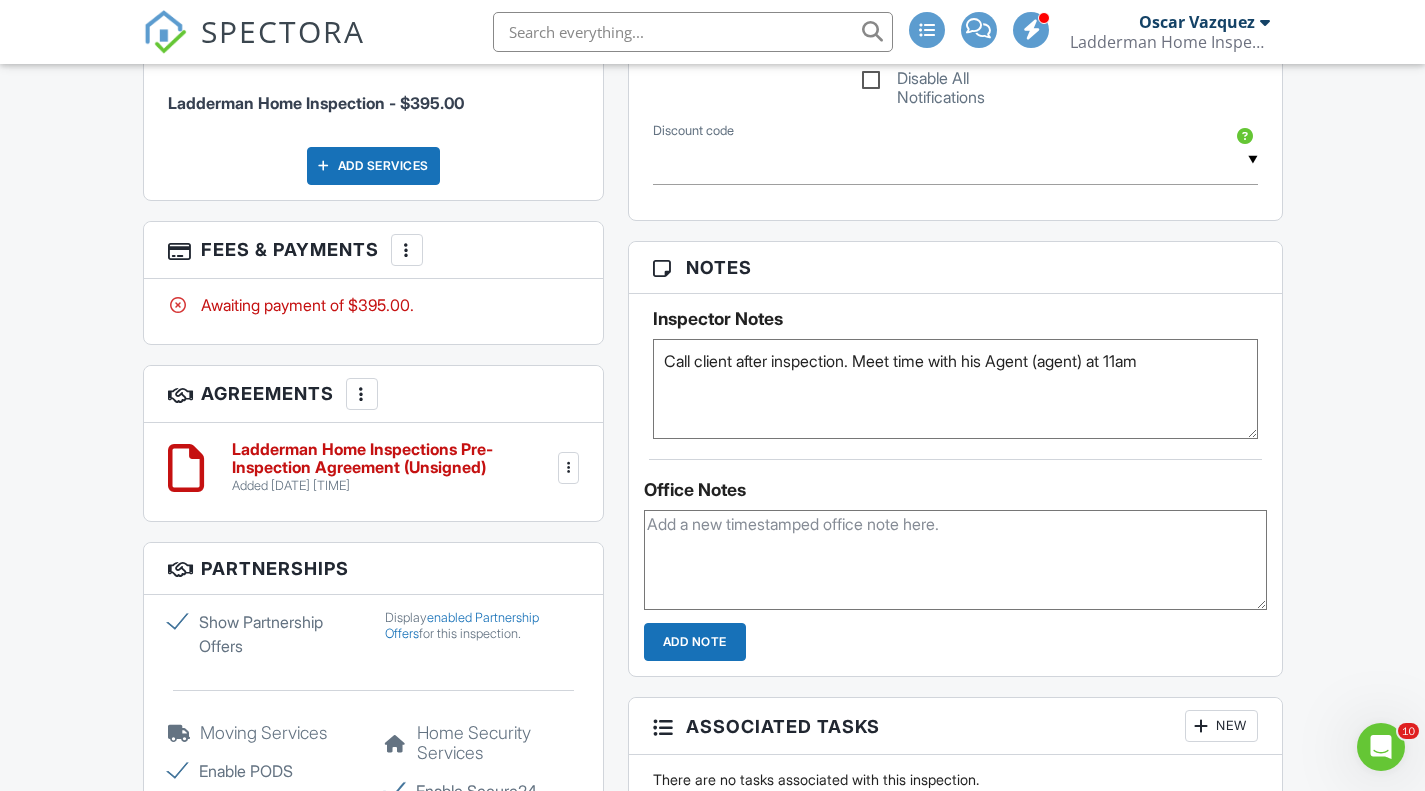 click on "Call client after inspection. Meet time with his Agent (agent) at 11am" at bounding box center [955, 389] 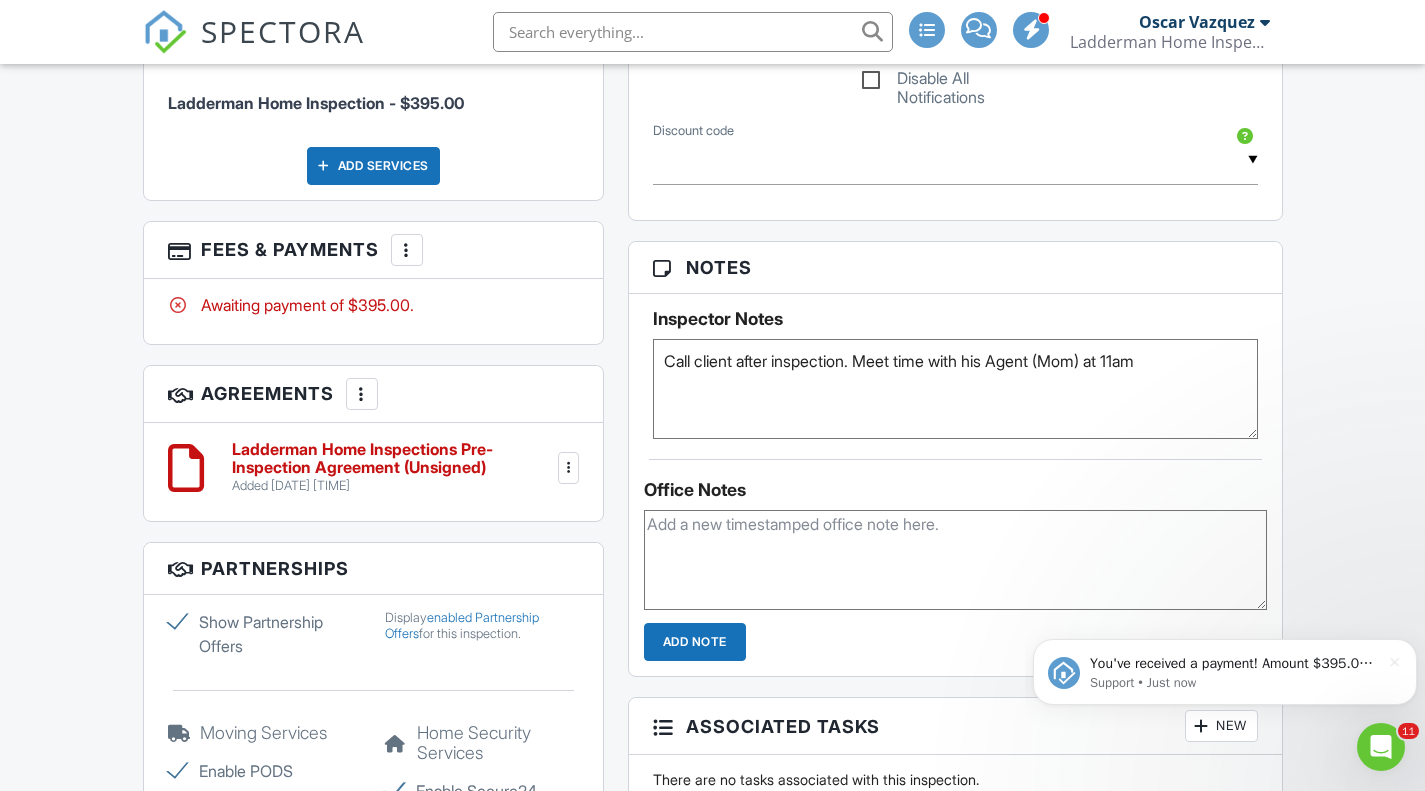 scroll, scrollTop: 0, scrollLeft: 0, axis: both 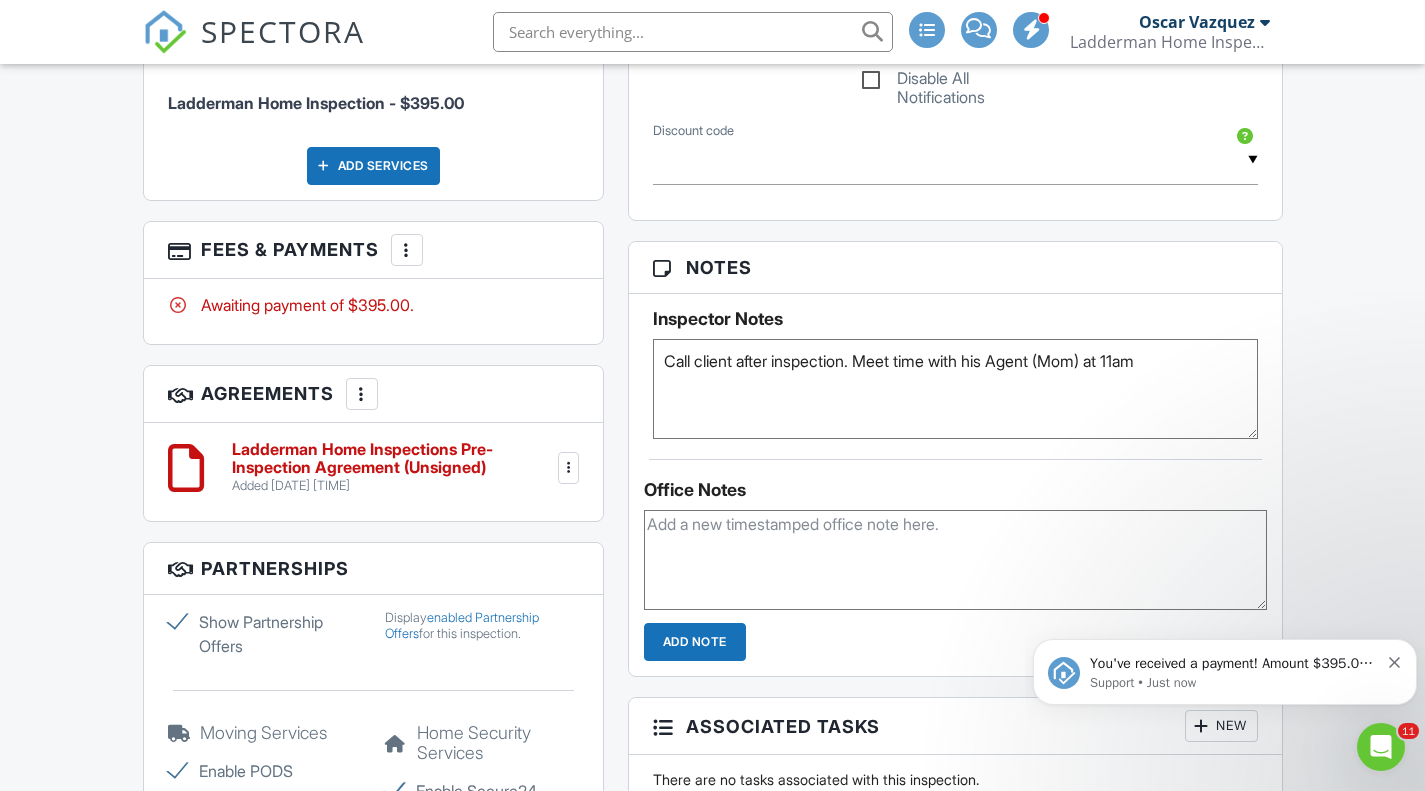 type on "Call client after inspection. Meet time with his Agent (Mom) at 11am" 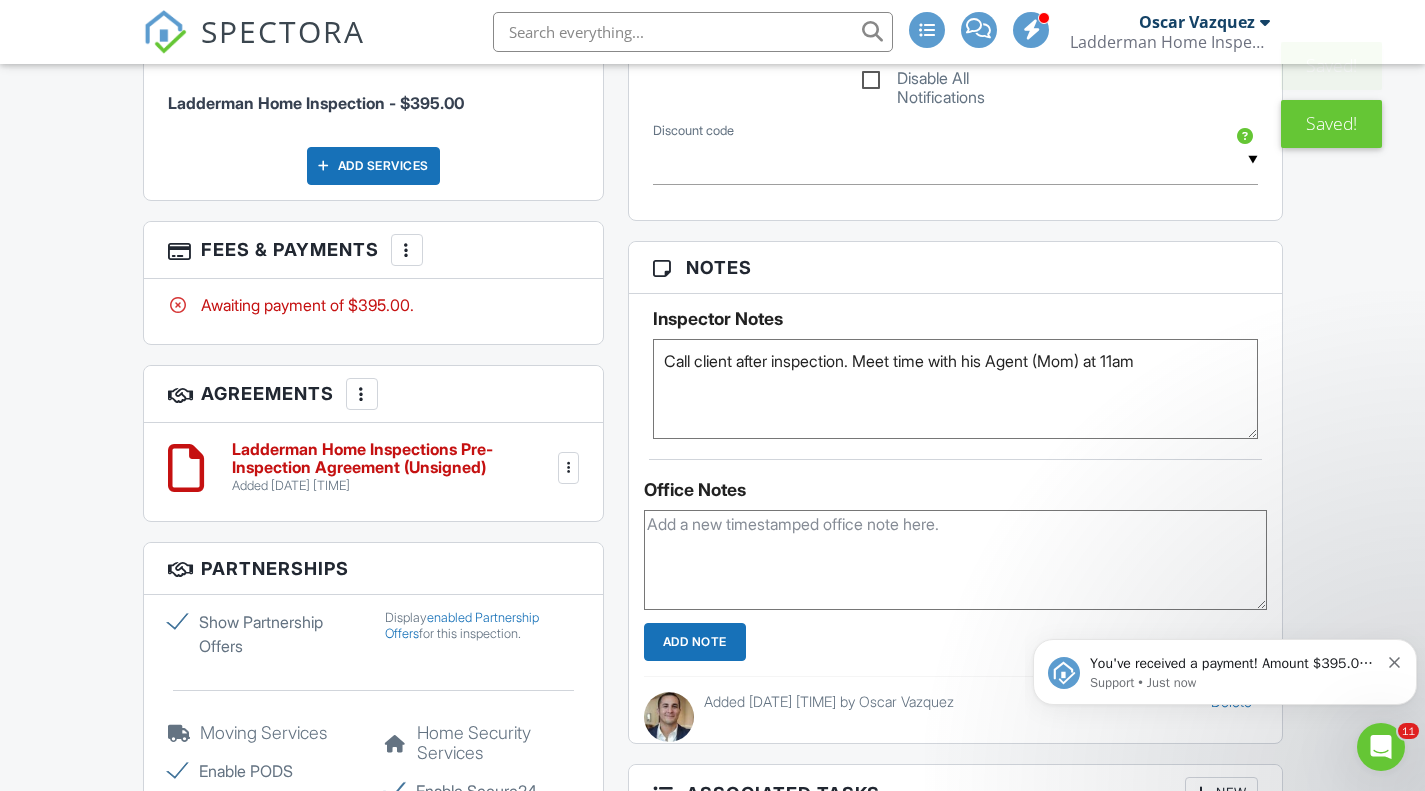 click on "You've received a payment!  Amount  $395.00  Fee  $0.00  Net  $395.00  Transaction #  pi_3RrokzK7snlDGpRF1OEbfT8W  Inspection  [NUMBER] [STREET] en, [CITY], [STATE] [POSTAL_CODE] Payouts to your bank or debit card occur on a daily basis. Each payment usually takes two business days to process. You can view your pending payout amount here. If you have any questions reach out on our chat bubble at app.spectora.com." at bounding box center (1234, 664) 